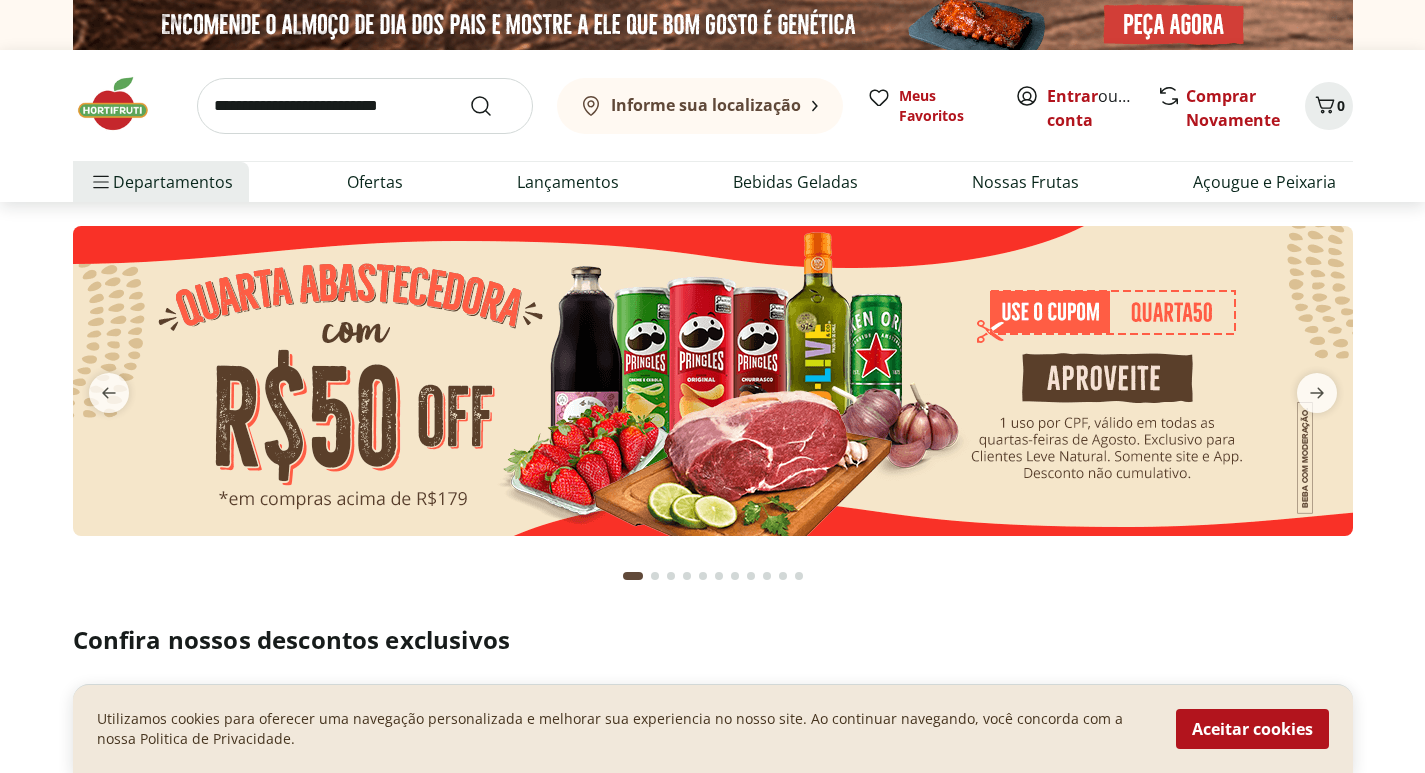 scroll, scrollTop: 0, scrollLeft: 0, axis: both 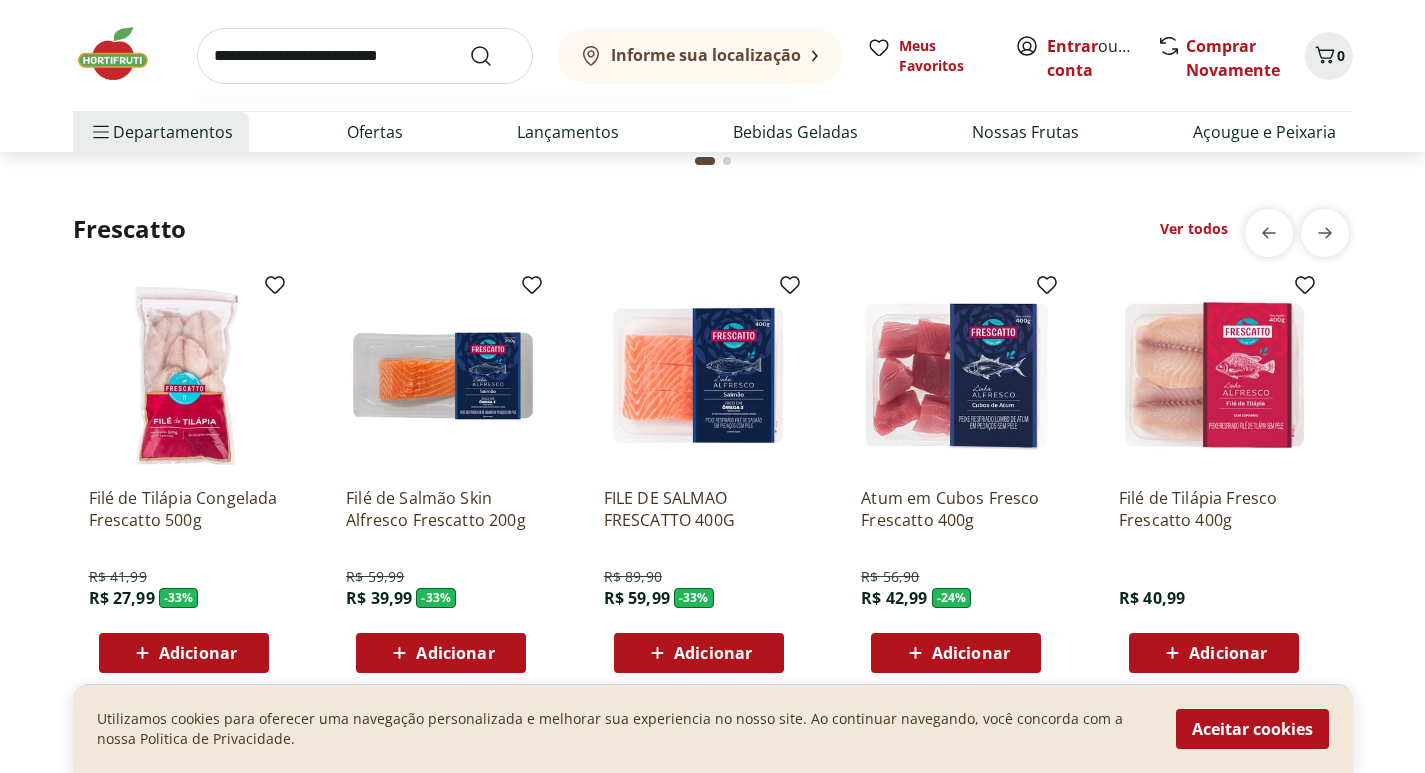 click at bounding box center [365, 56] 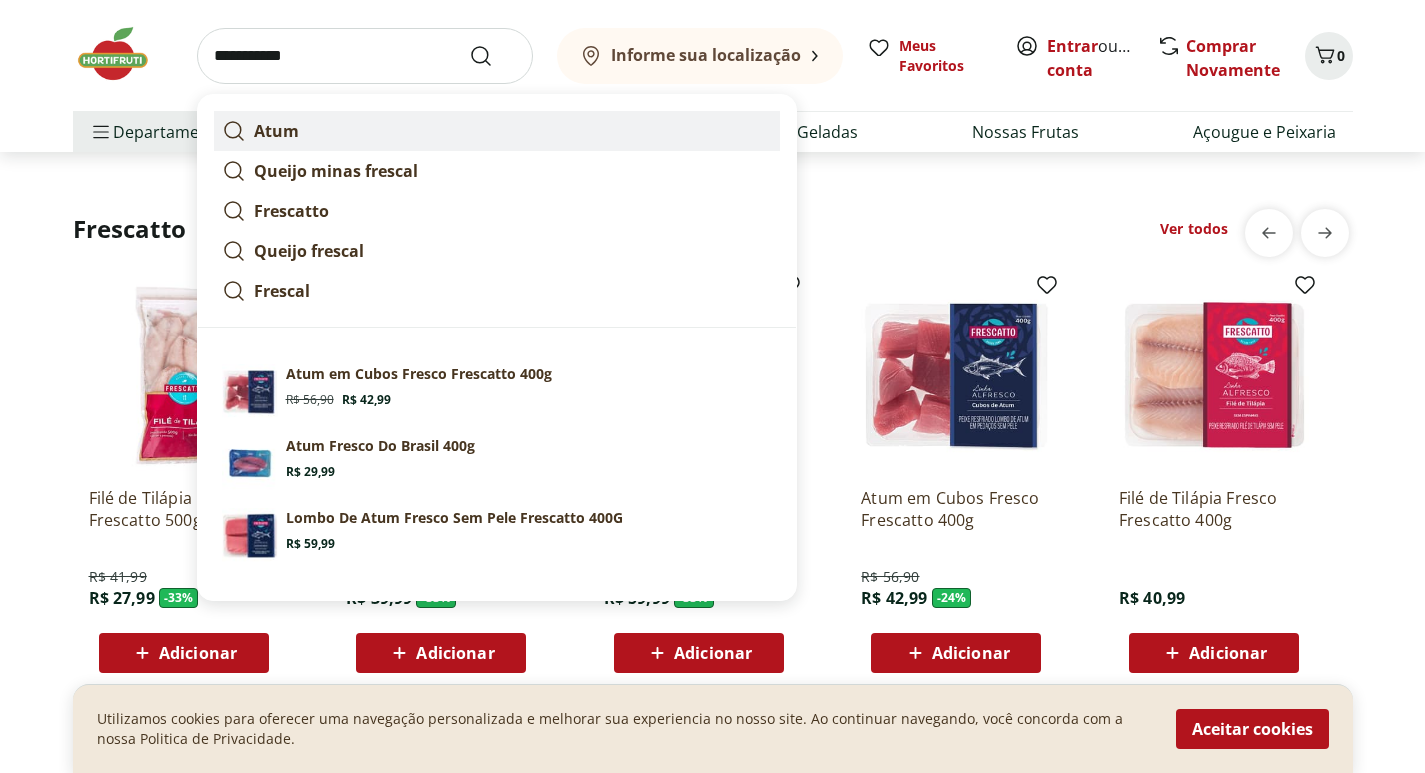 click on "Atum" at bounding box center [276, 131] 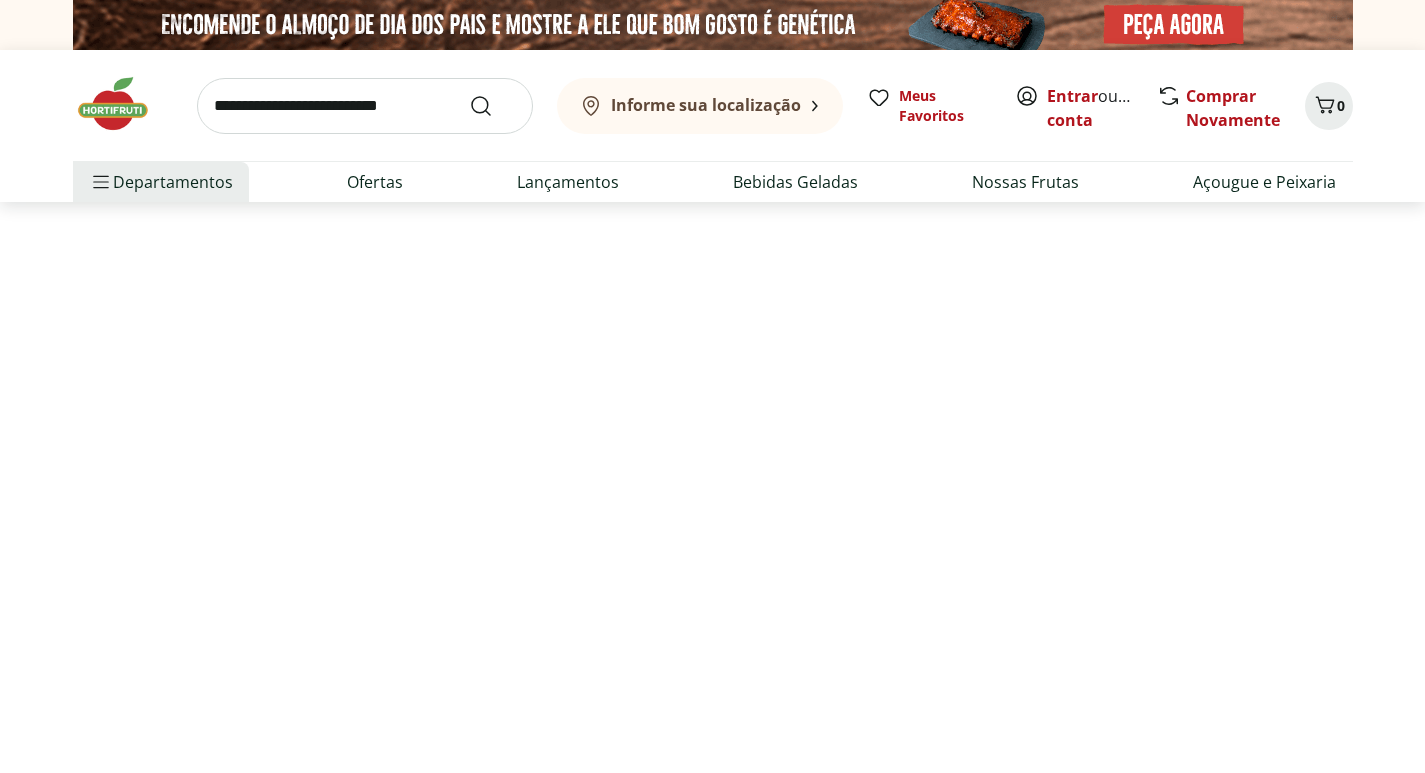 scroll, scrollTop: 0, scrollLeft: 0, axis: both 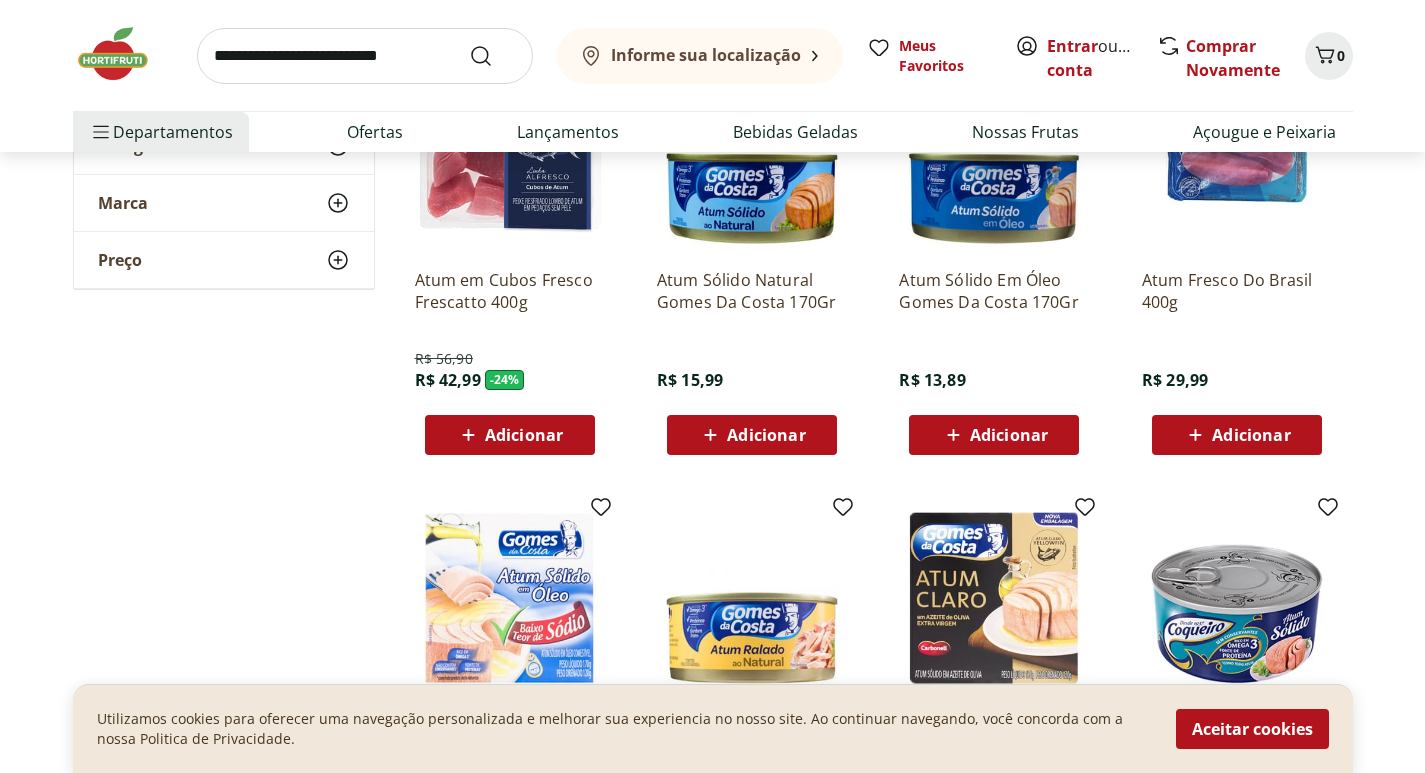 click on "Adicionar" at bounding box center [1251, 435] 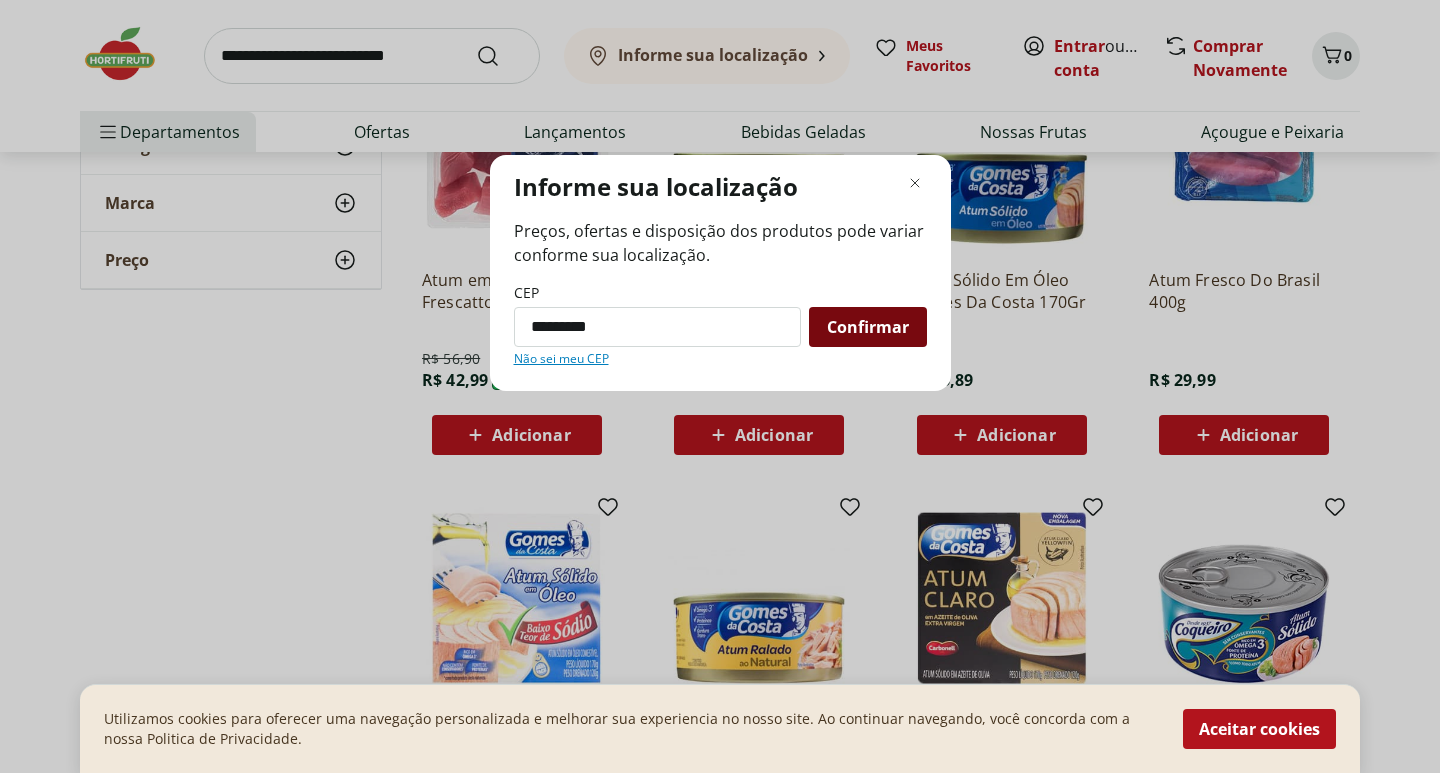type on "*********" 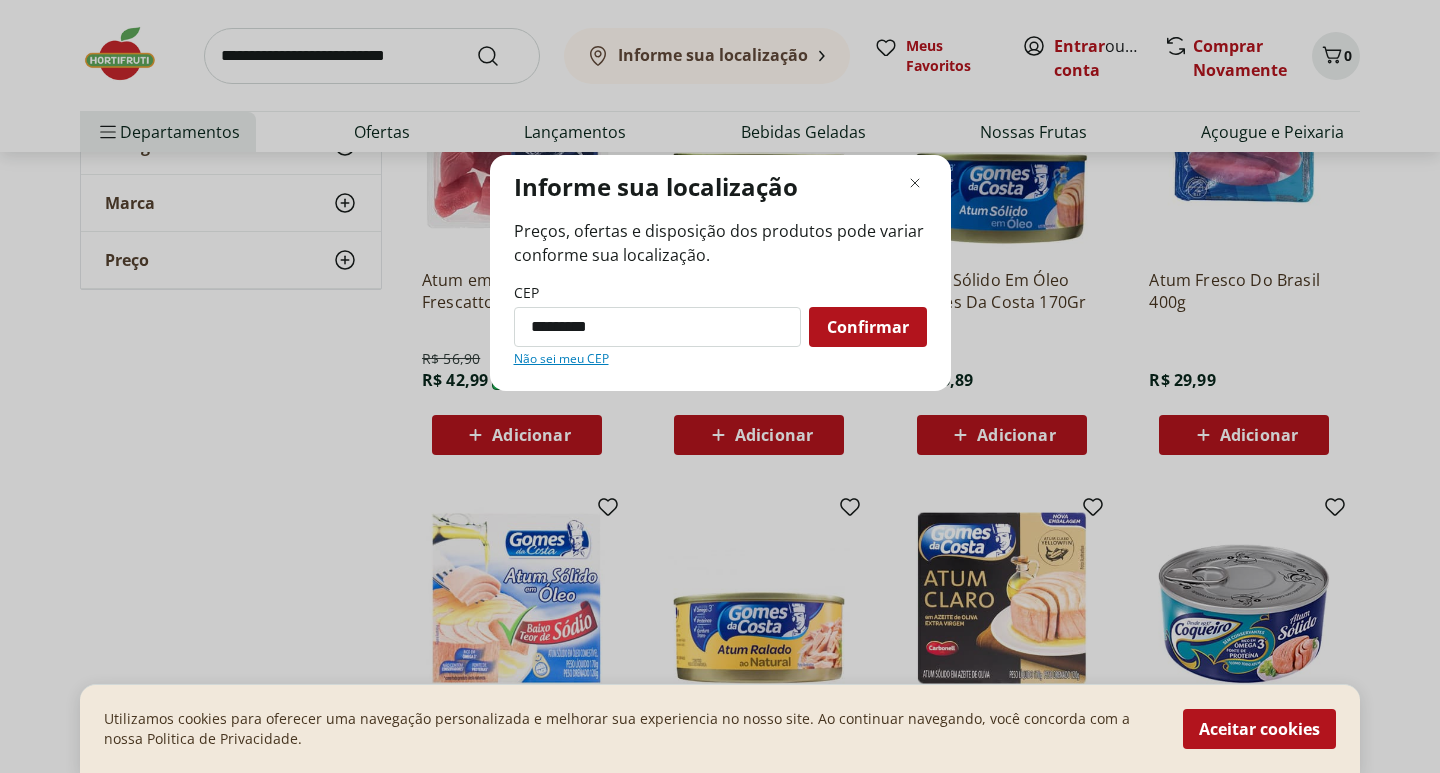 click on "Confirmar" at bounding box center [868, 327] 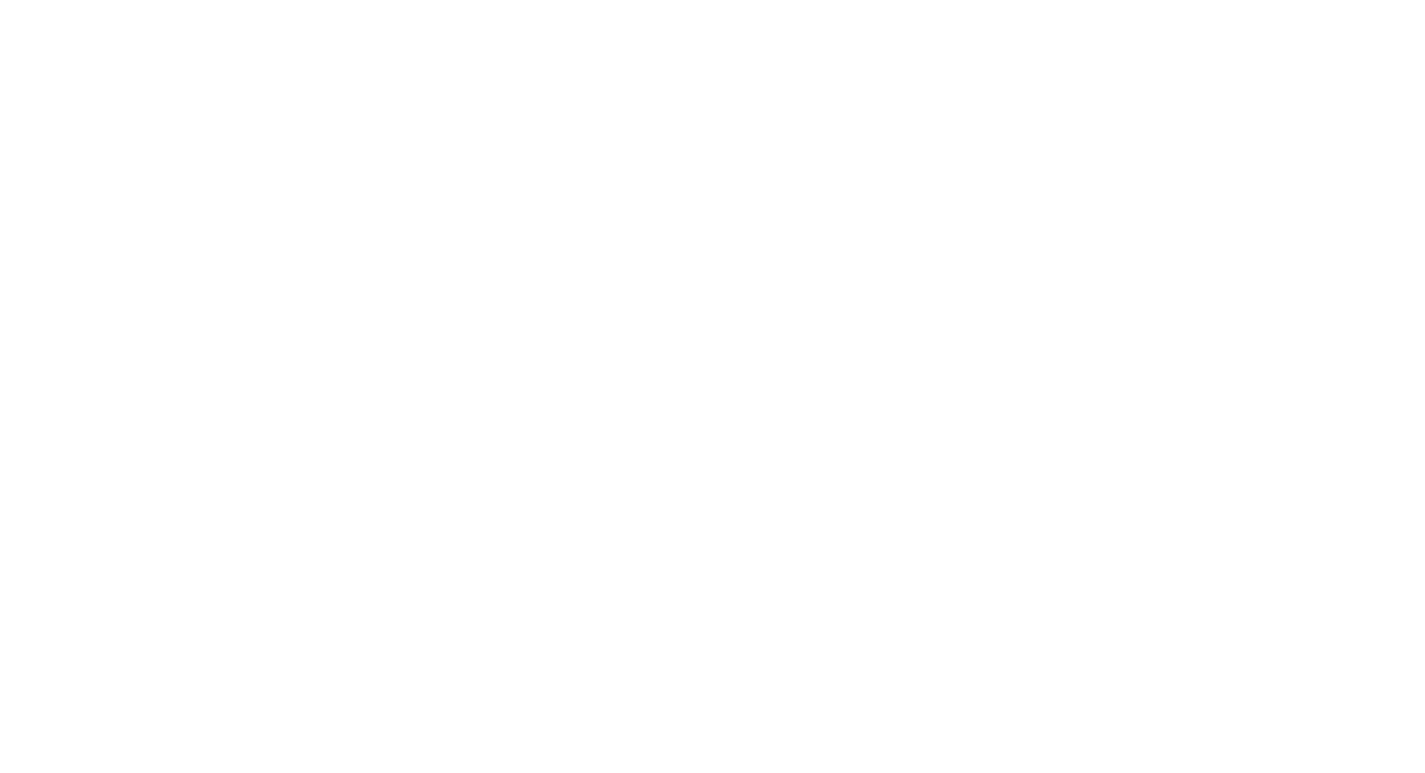 scroll, scrollTop: 158, scrollLeft: 0, axis: vertical 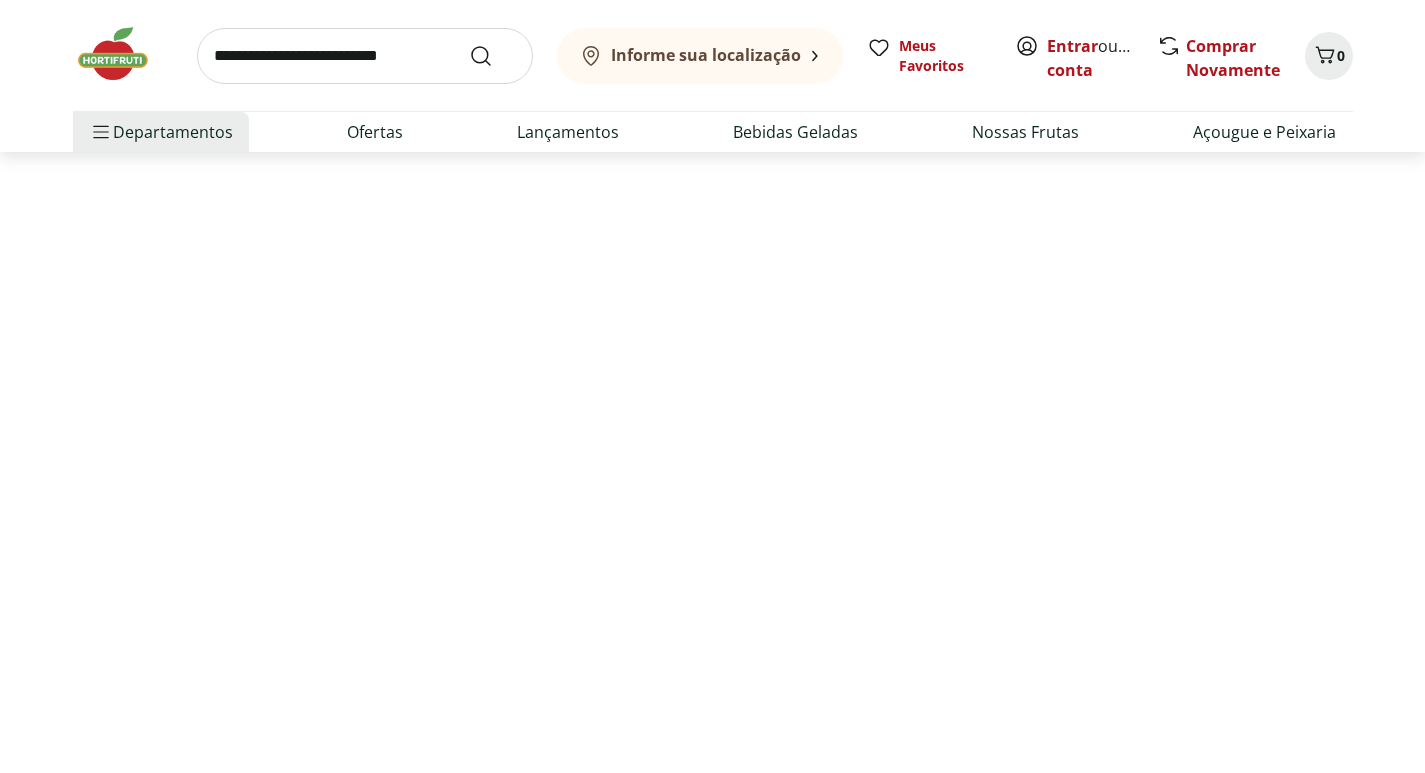 select on "**********" 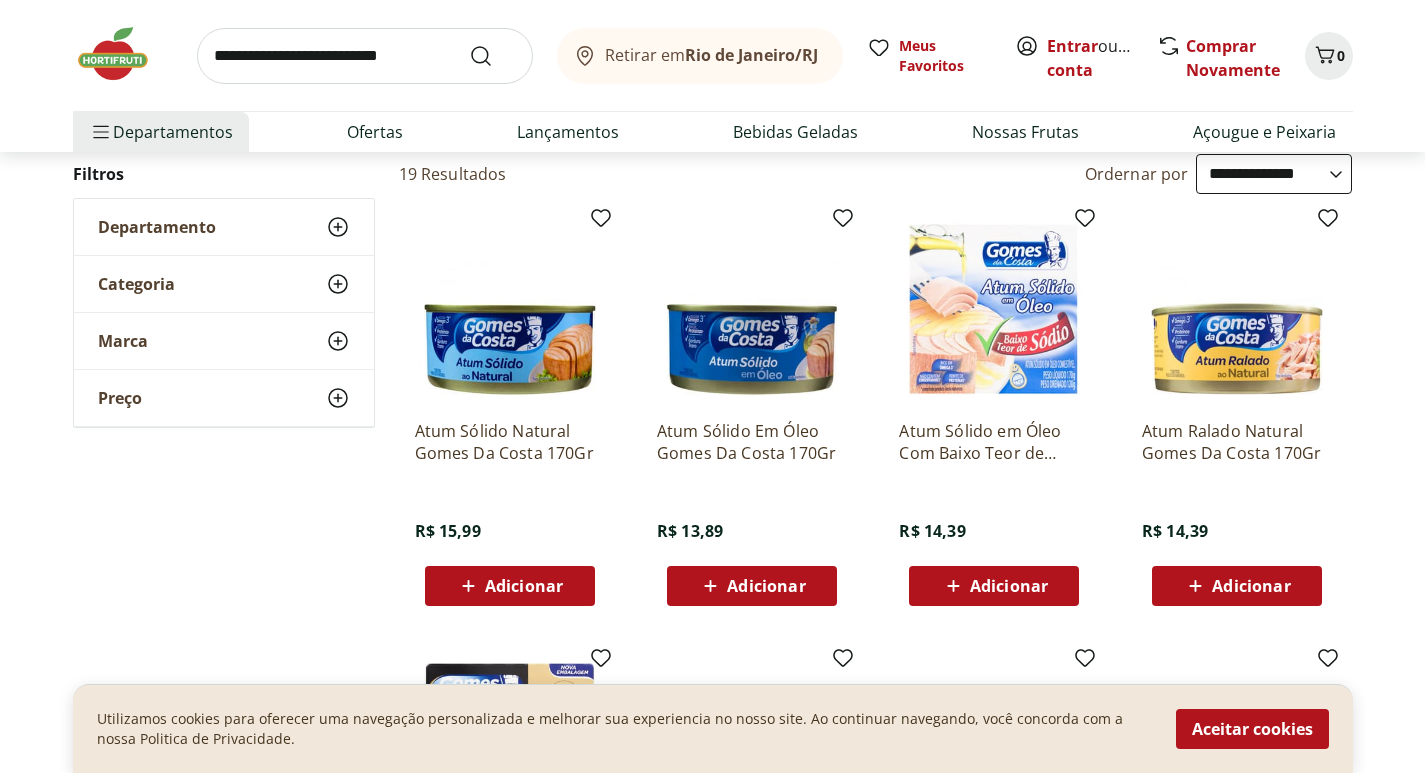 scroll, scrollTop: 0, scrollLeft: 0, axis: both 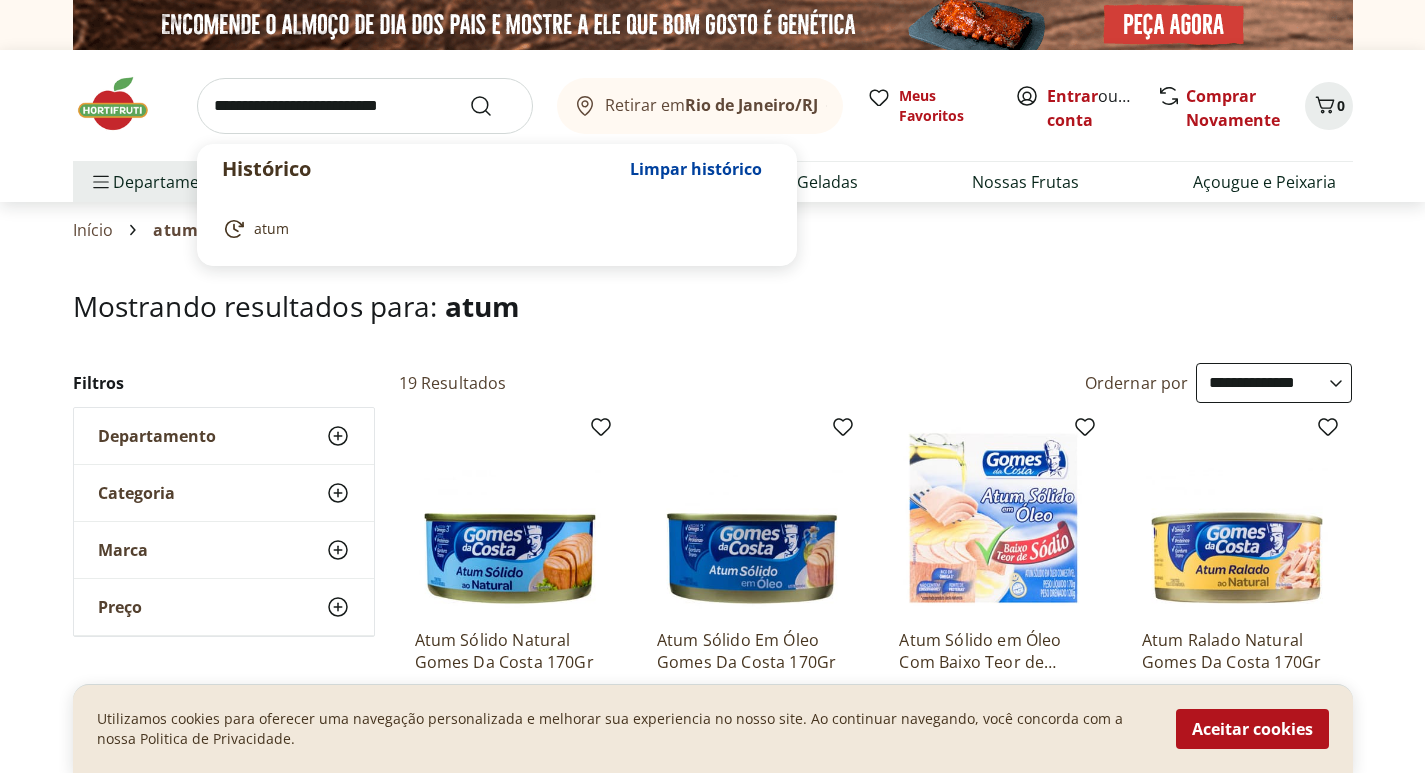 click at bounding box center [365, 106] 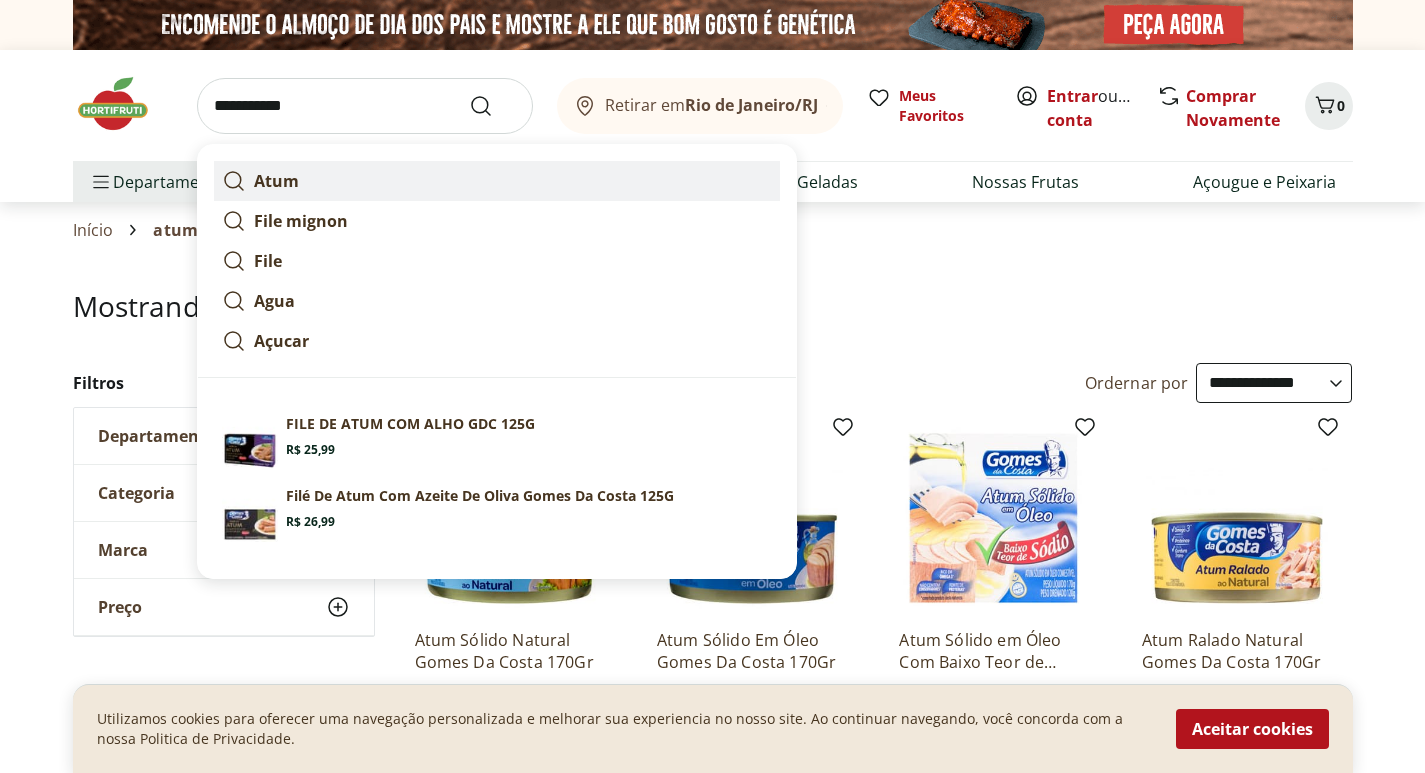 click 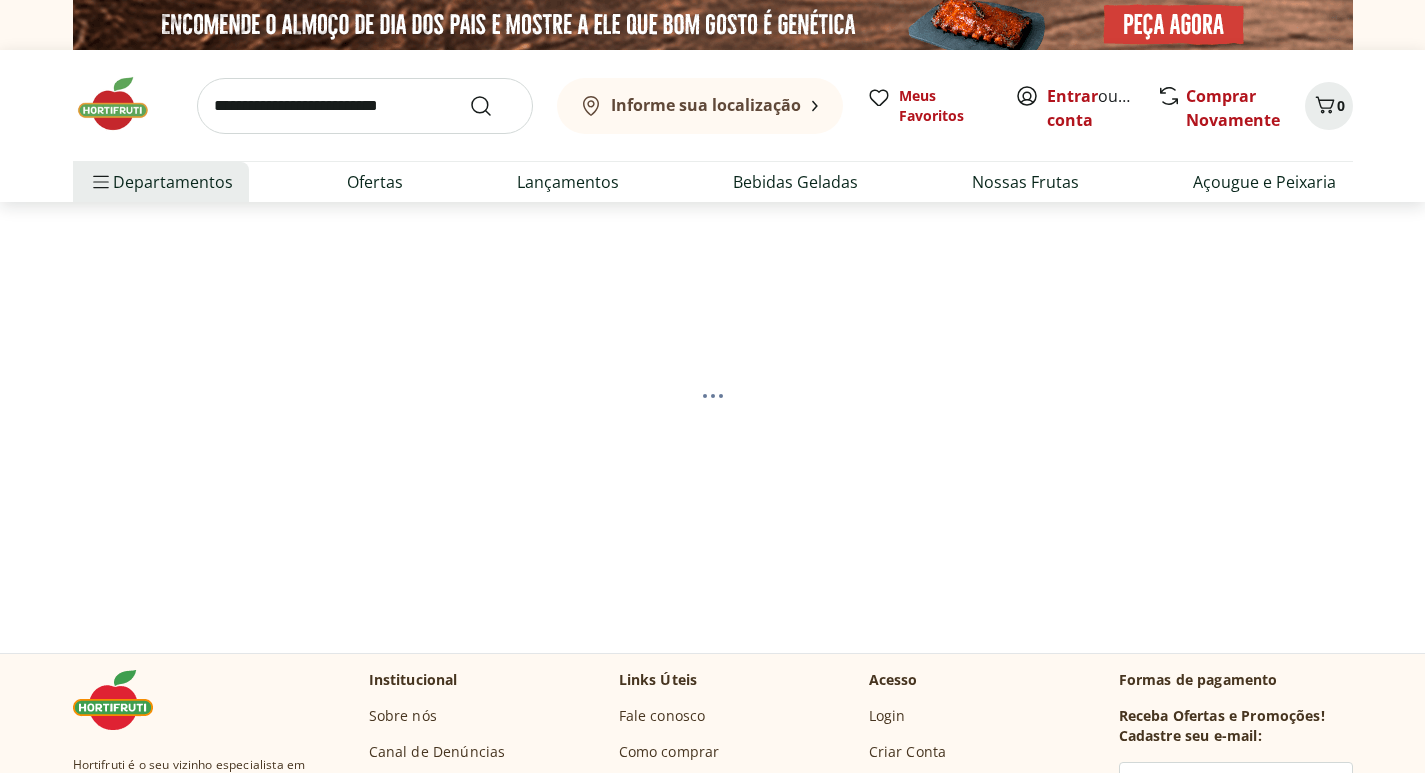 scroll, scrollTop: 0, scrollLeft: 0, axis: both 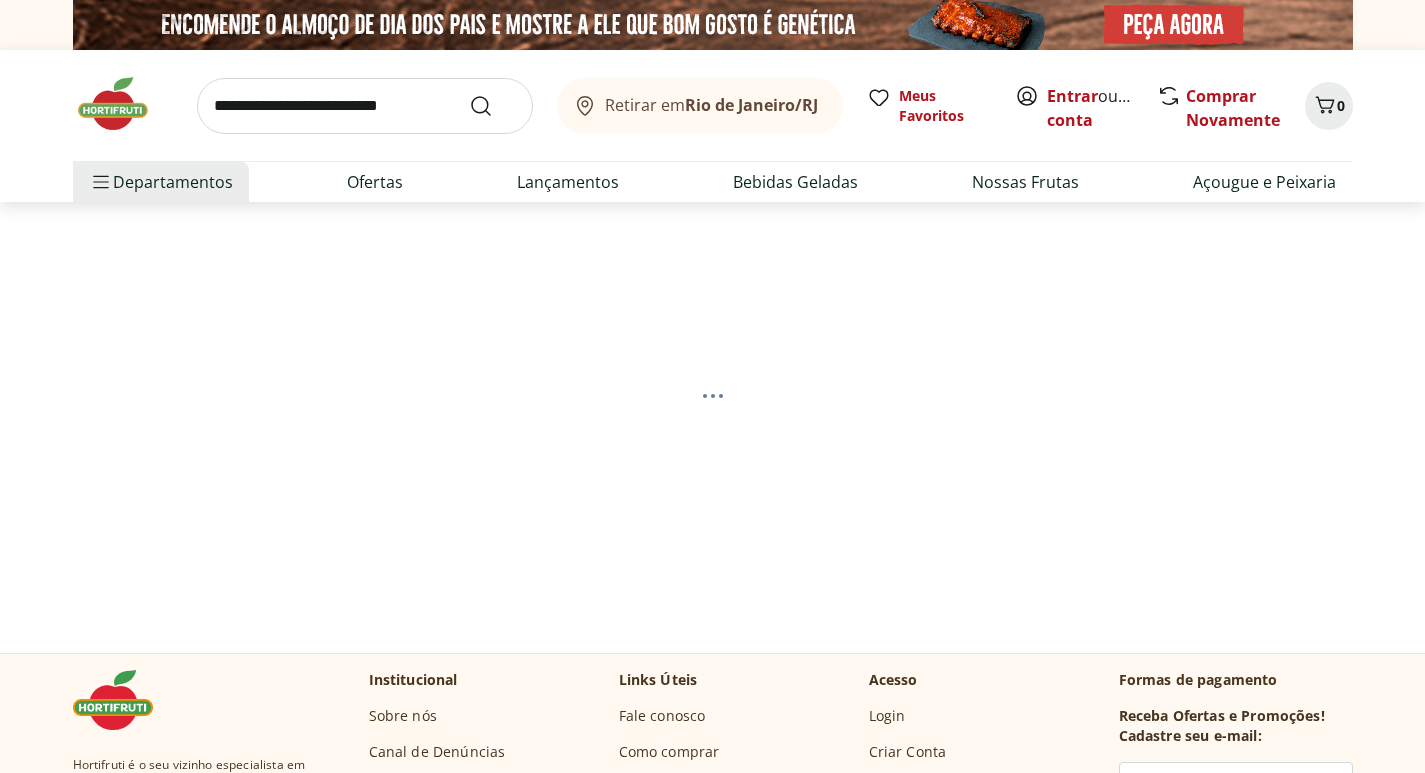 select on "**********" 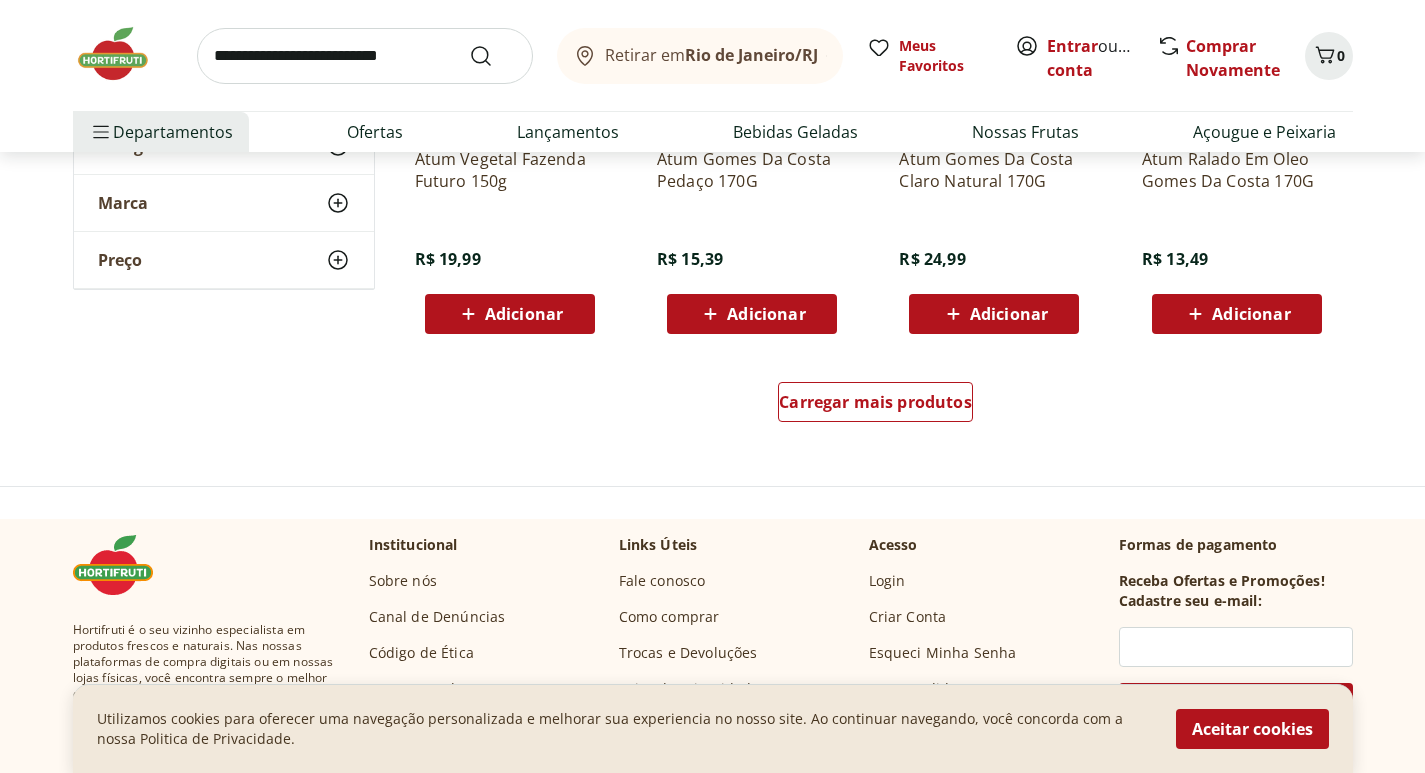 scroll, scrollTop: 1375, scrollLeft: 0, axis: vertical 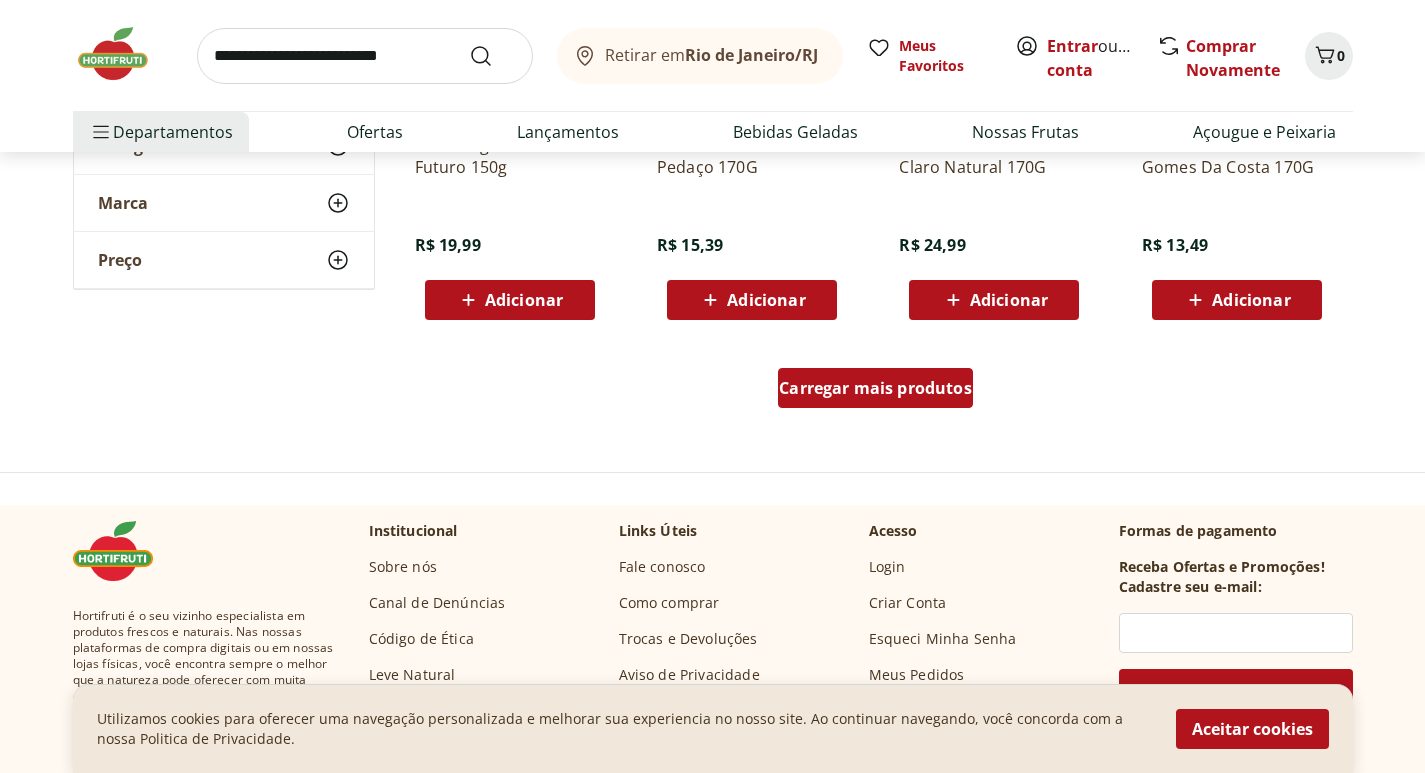 click on "Carregar mais produtos" at bounding box center (875, 388) 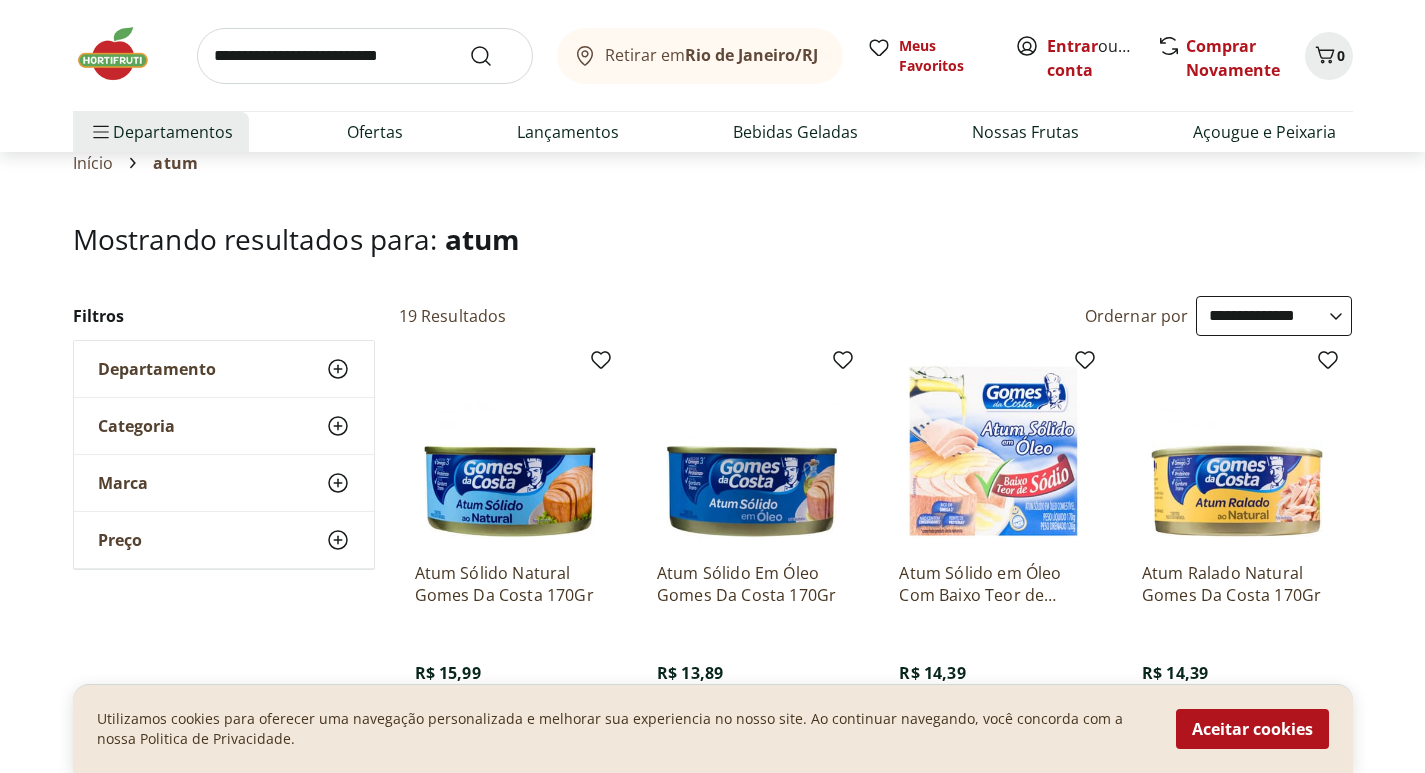 scroll, scrollTop: 0, scrollLeft: 0, axis: both 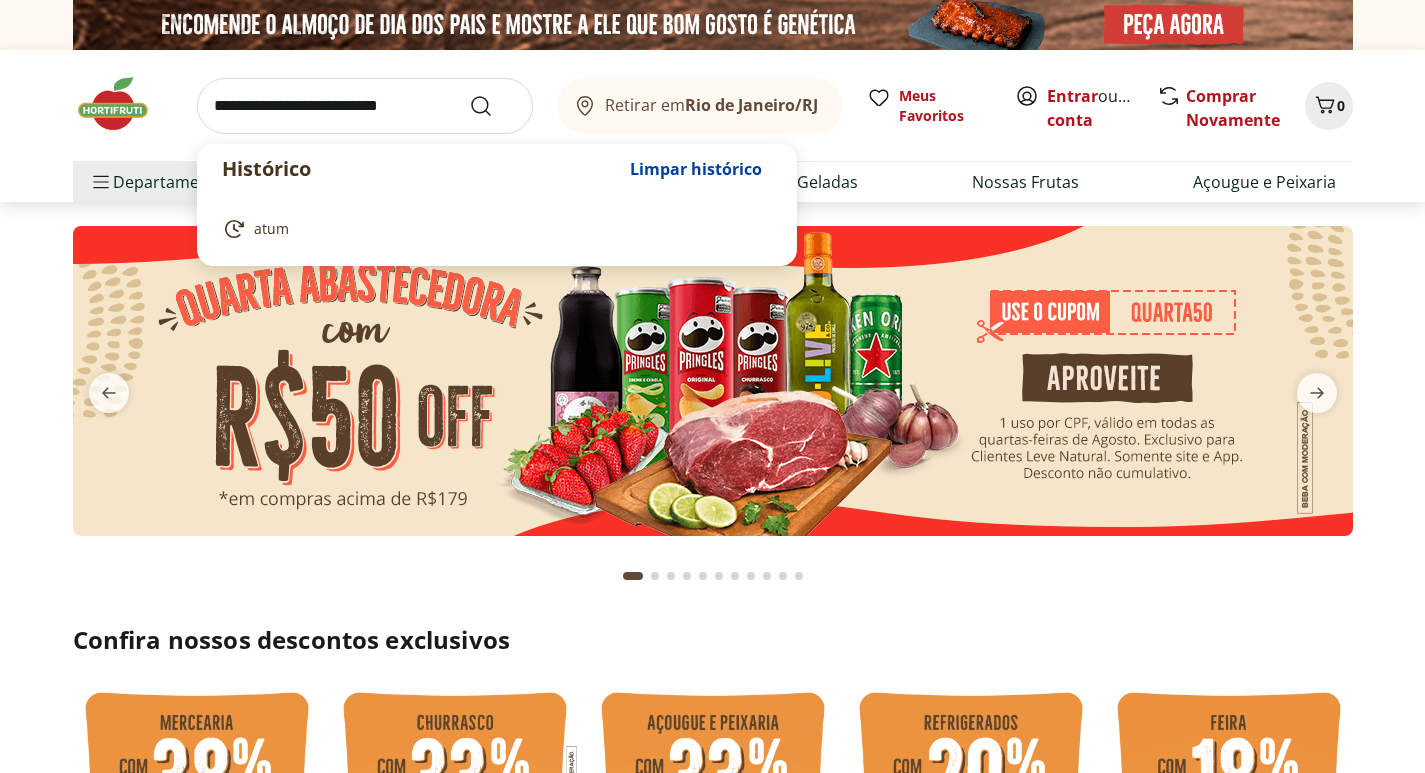 click at bounding box center (365, 106) 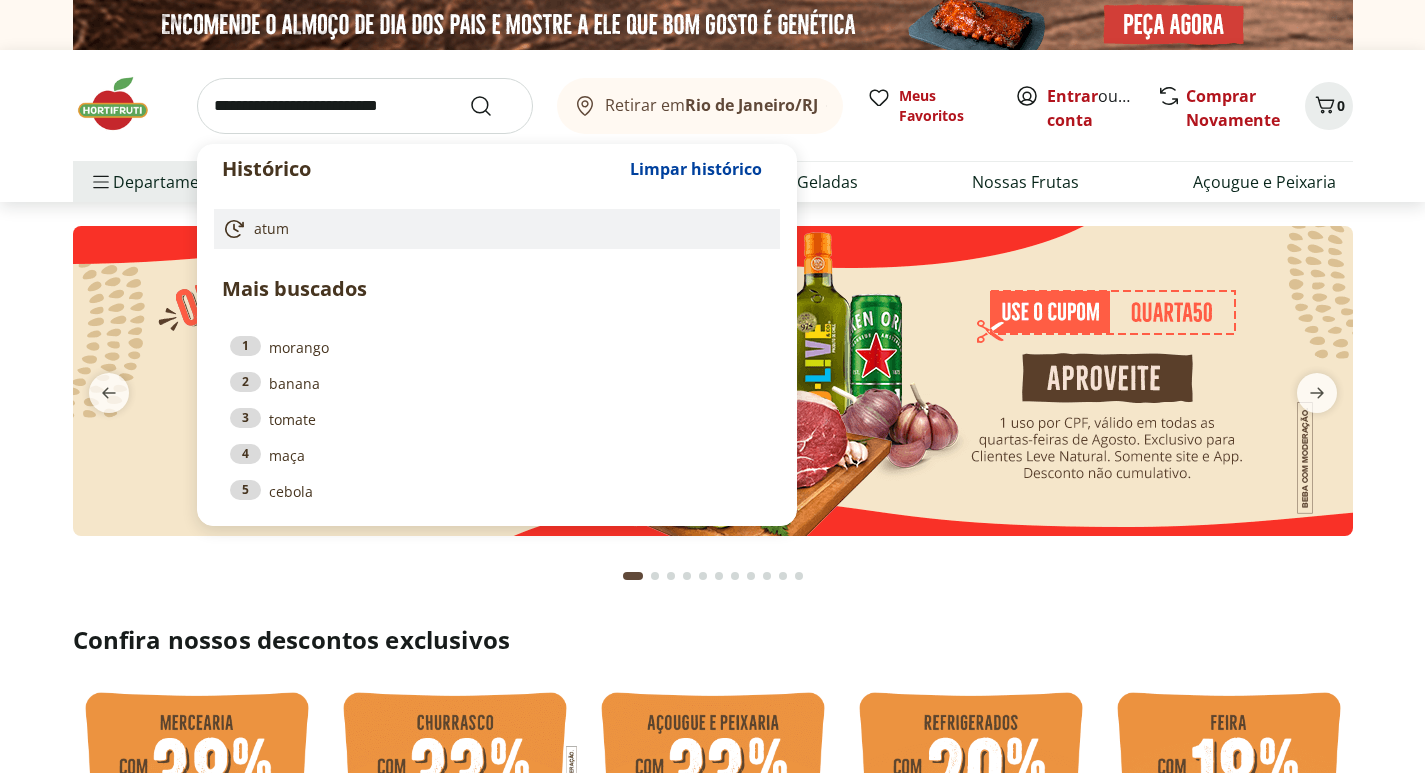 click on "atum" at bounding box center (271, 229) 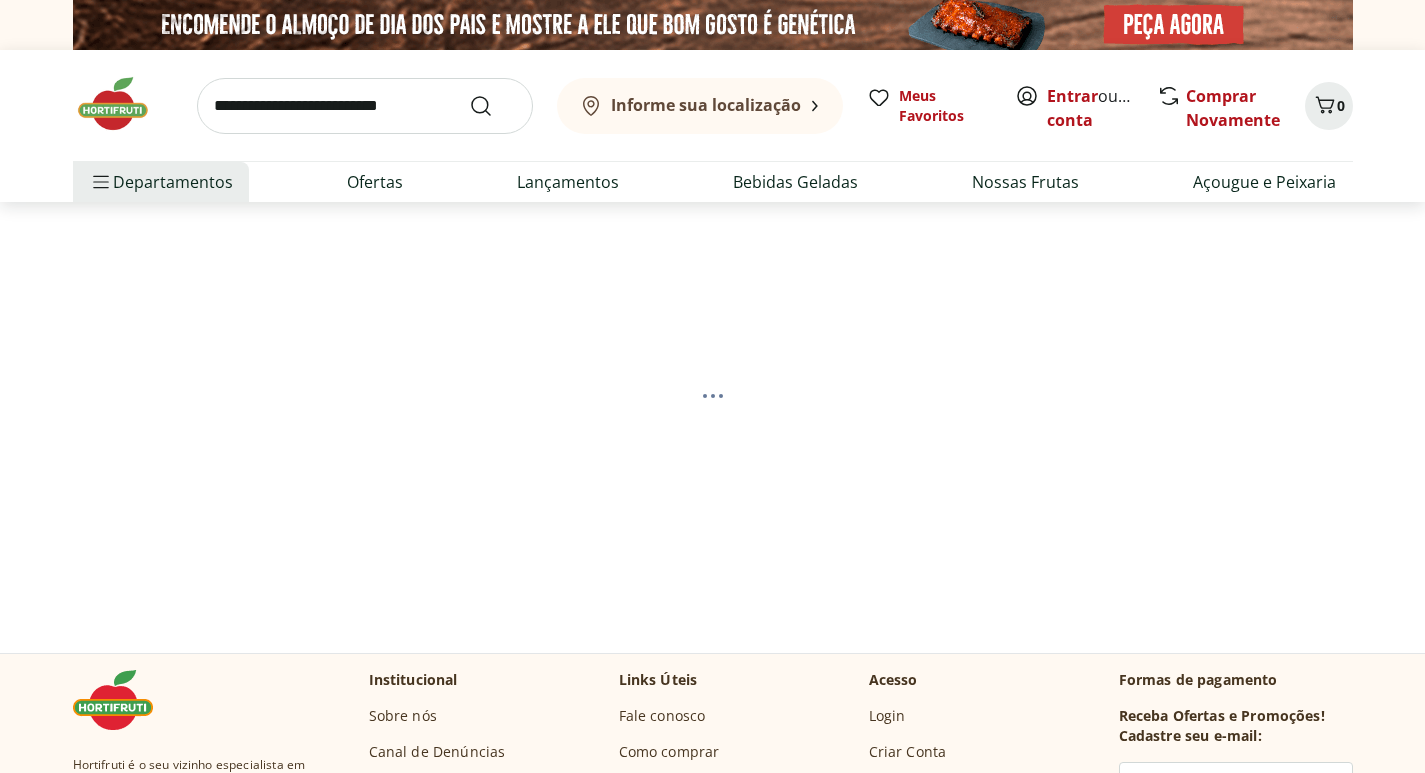 scroll, scrollTop: 0, scrollLeft: 0, axis: both 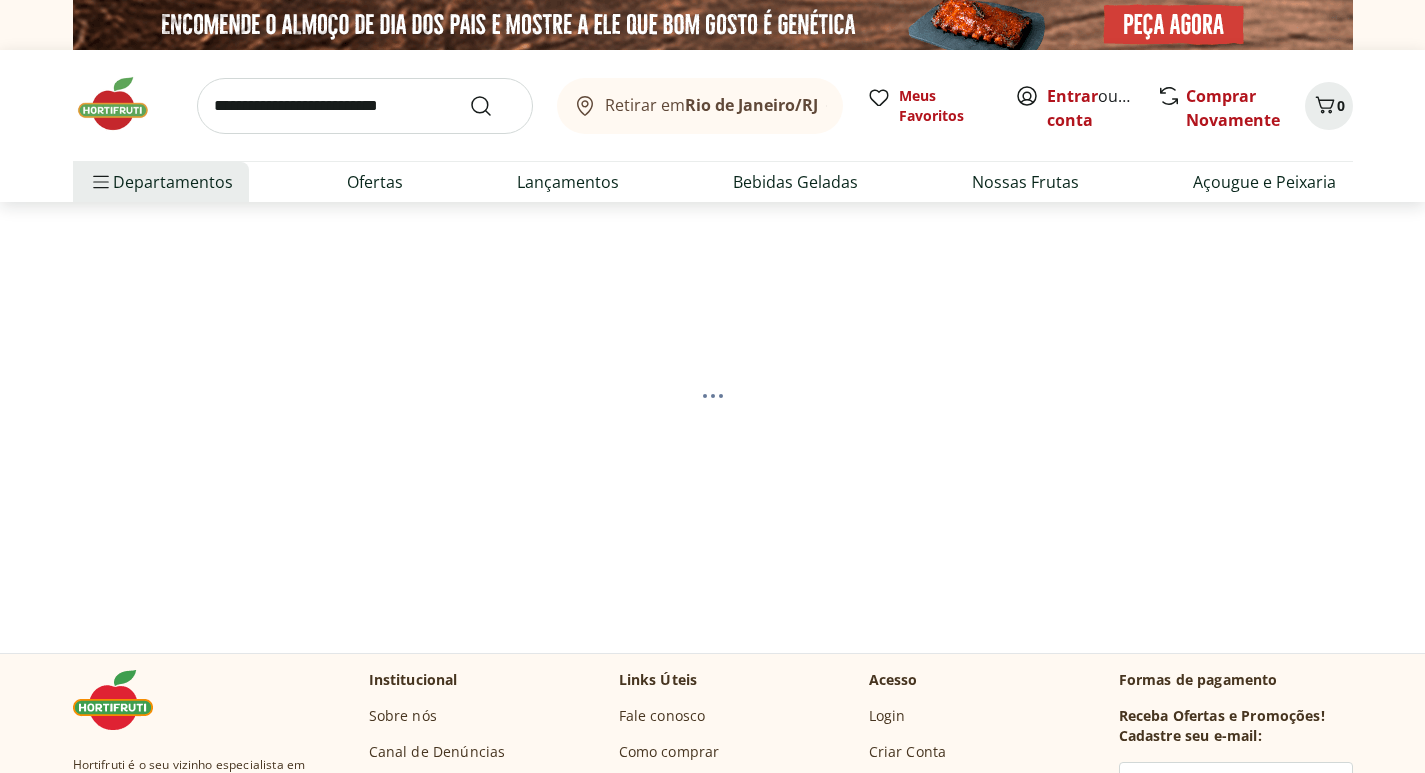 select on "**********" 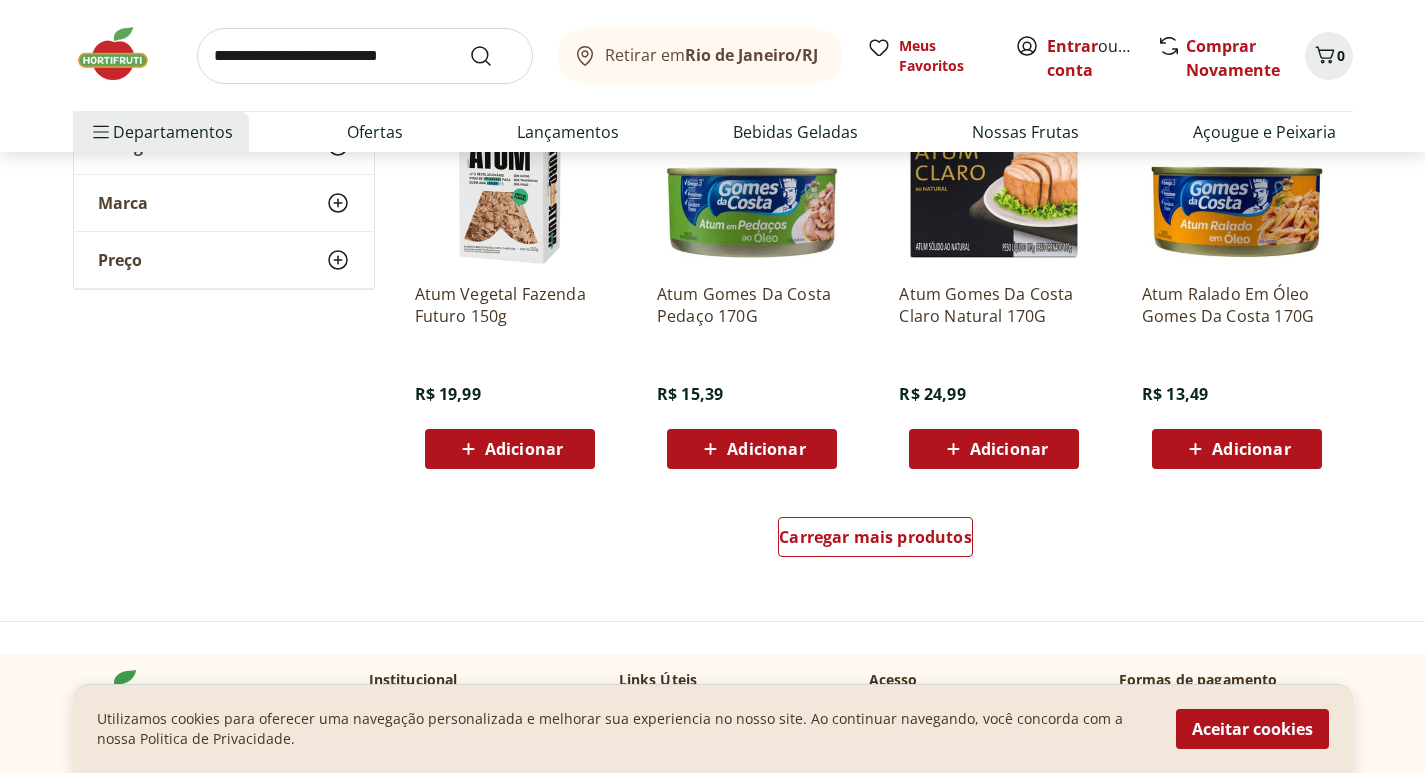 scroll, scrollTop: 1255, scrollLeft: 0, axis: vertical 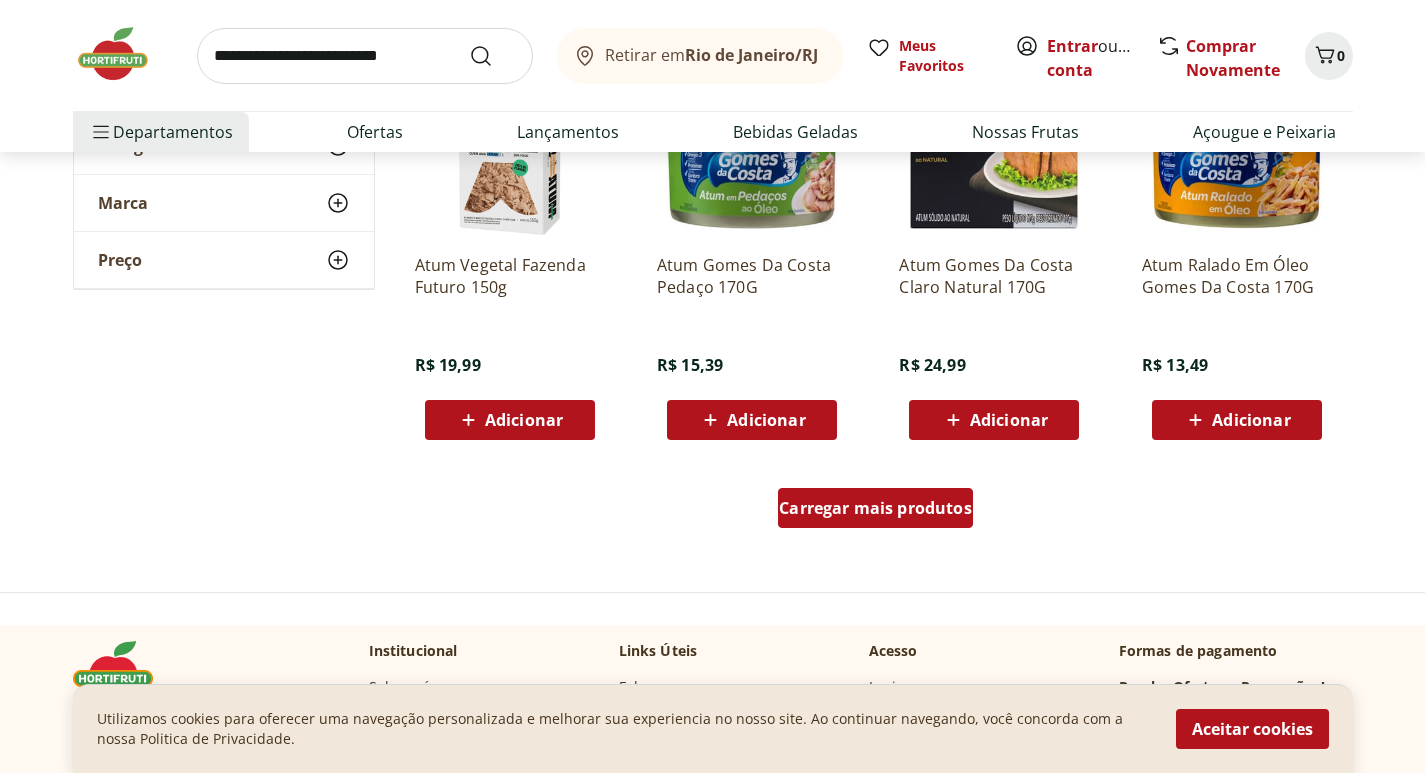 click on "Carregar mais produtos" at bounding box center [875, 508] 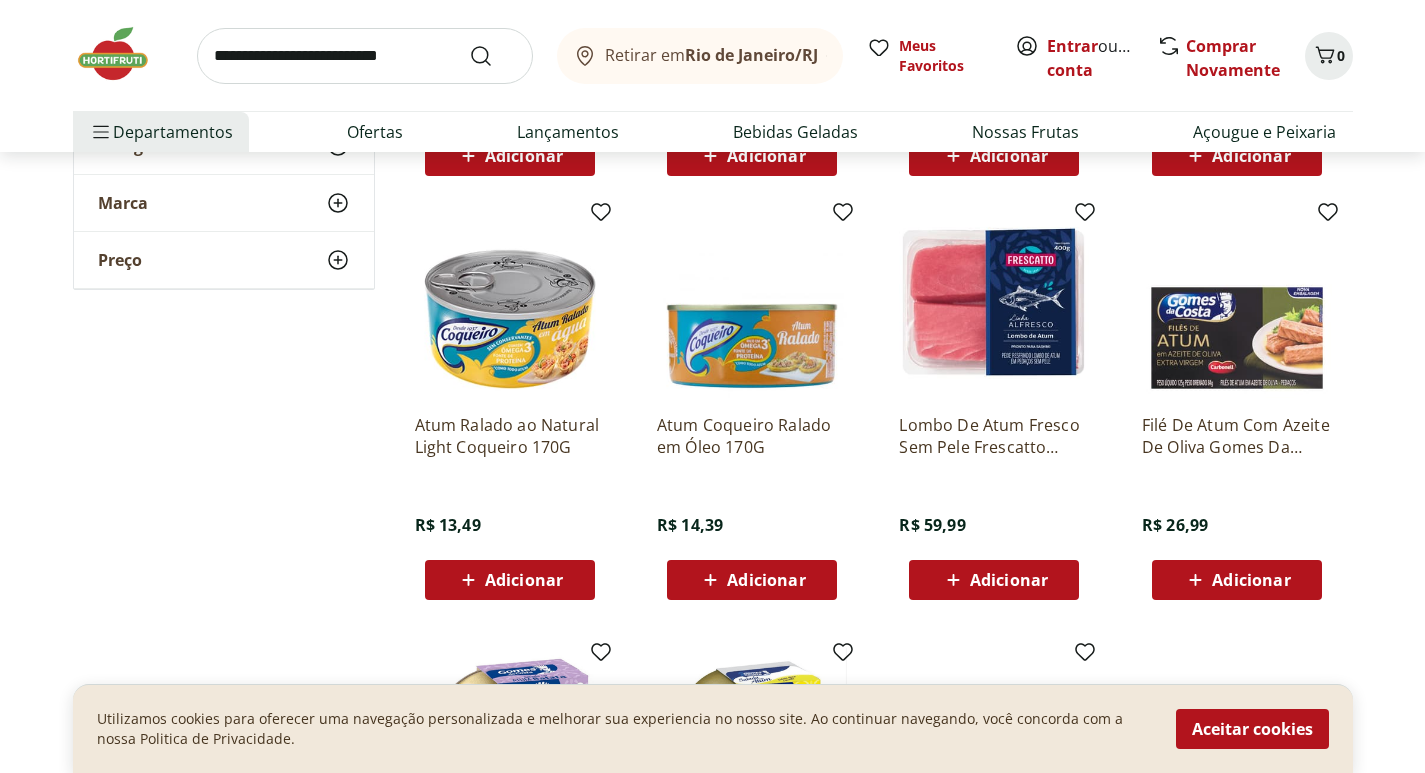 scroll, scrollTop: 1460, scrollLeft: 0, axis: vertical 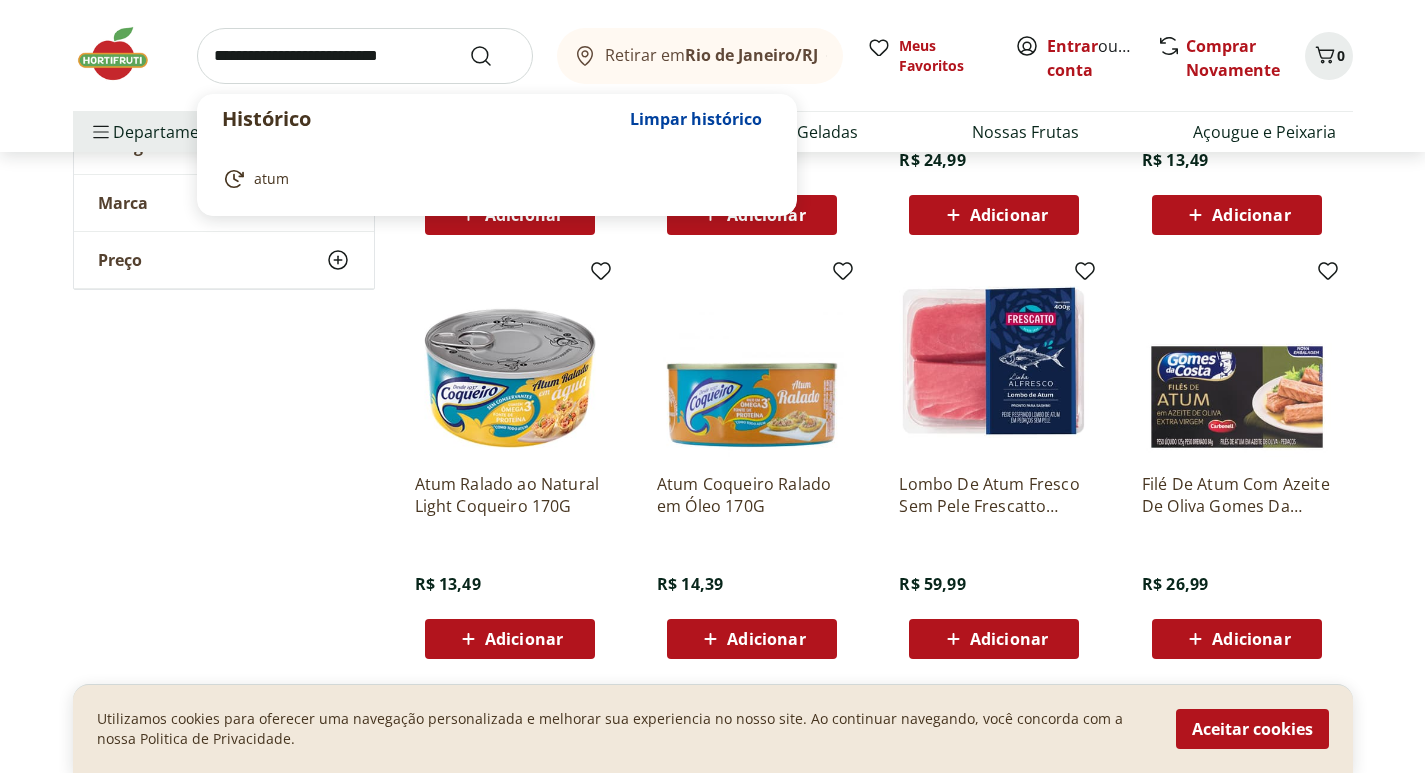 click at bounding box center [365, 56] 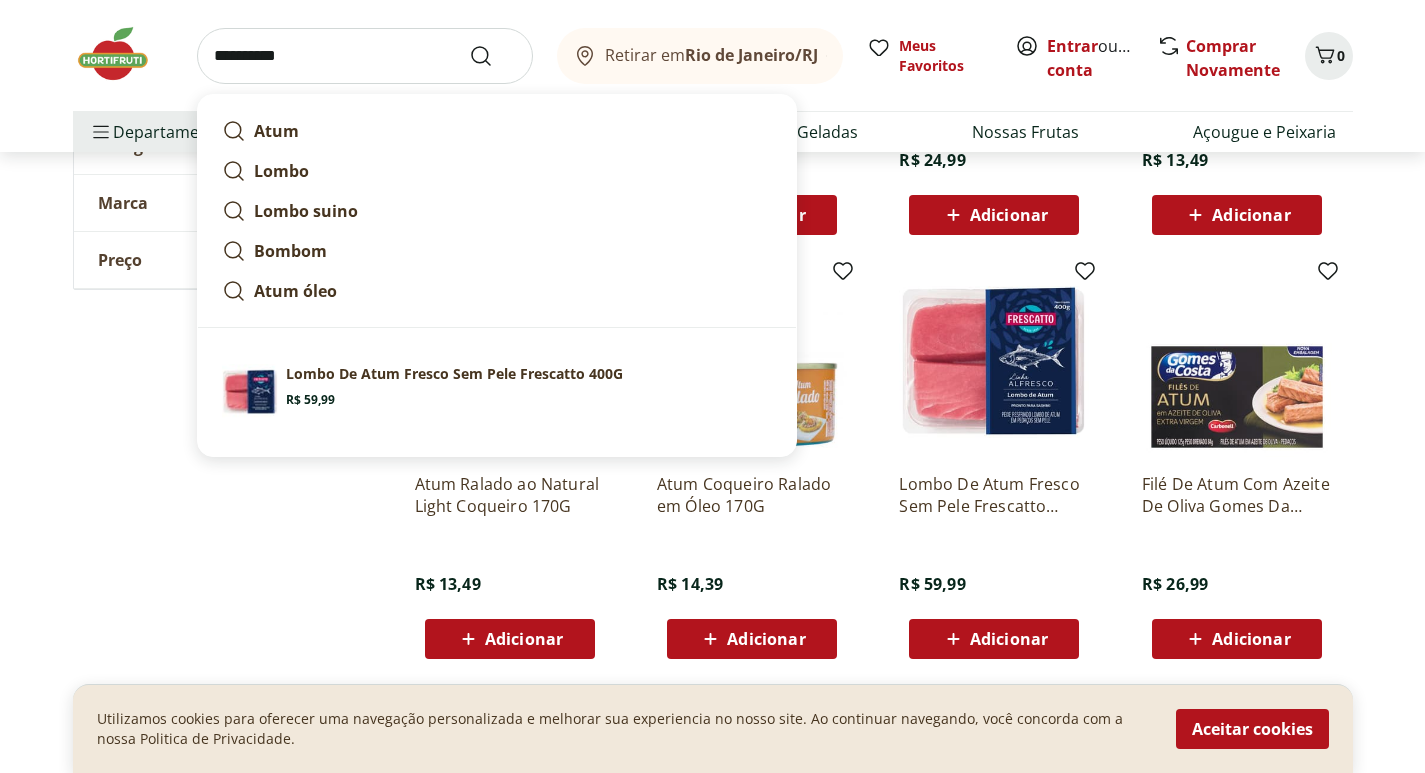 type on "**********" 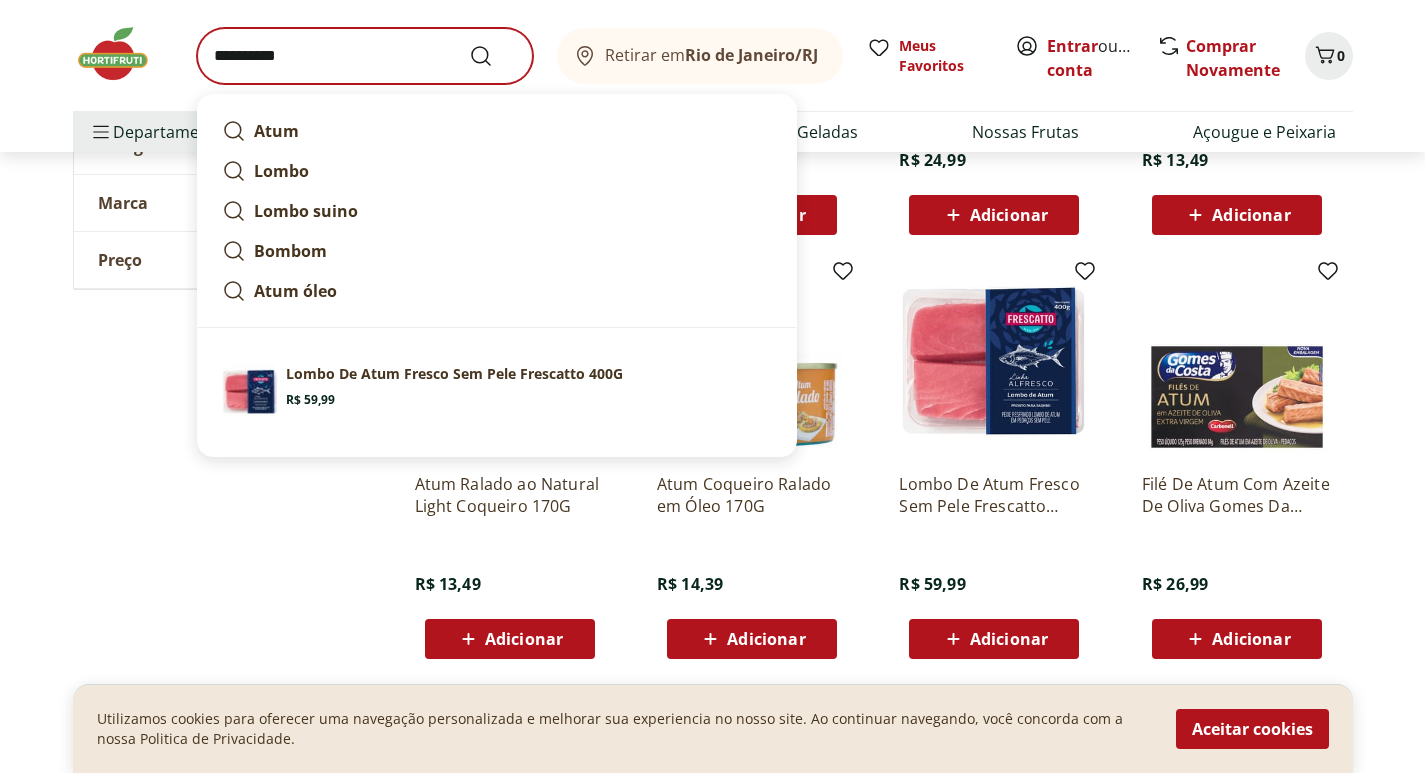 scroll, scrollTop: 0, scrollLeft: 0, axis: both 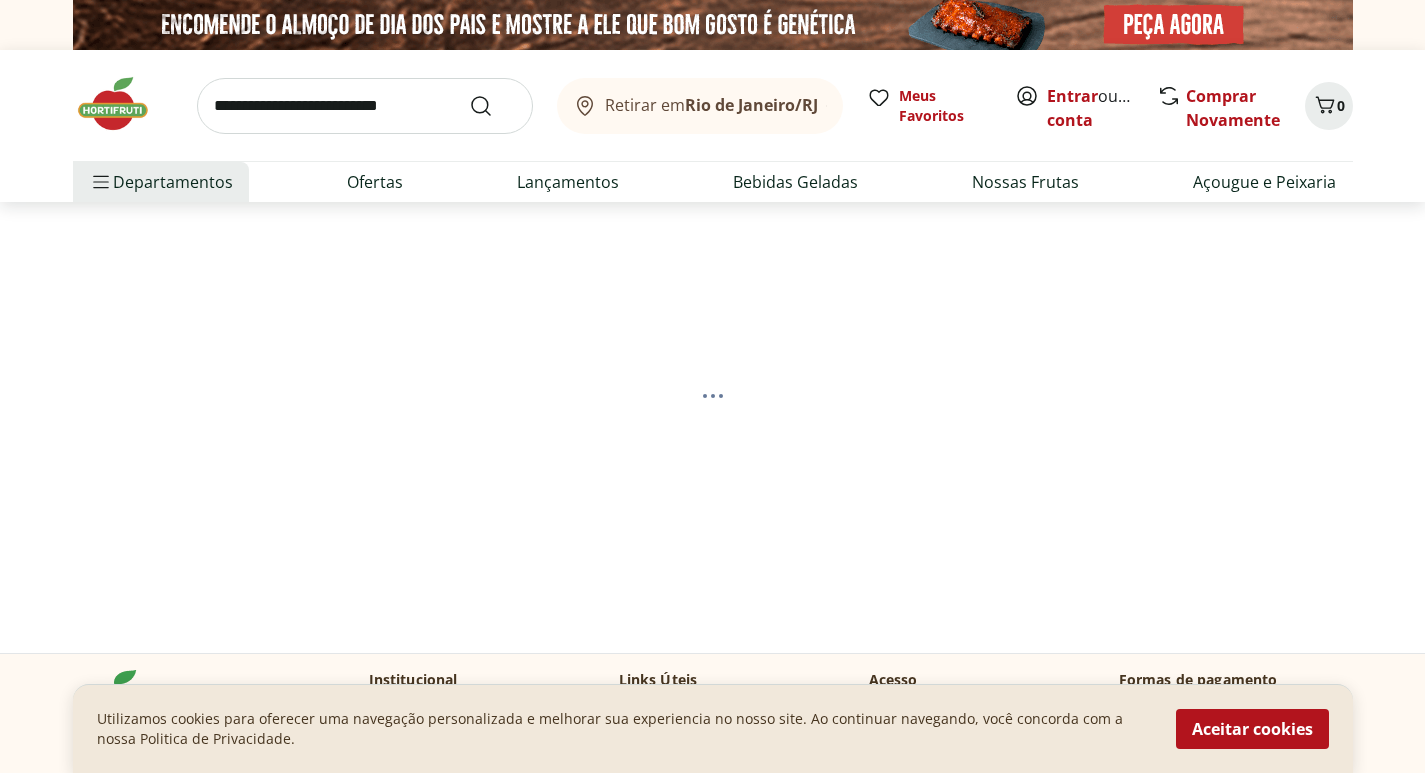 select on "**********" 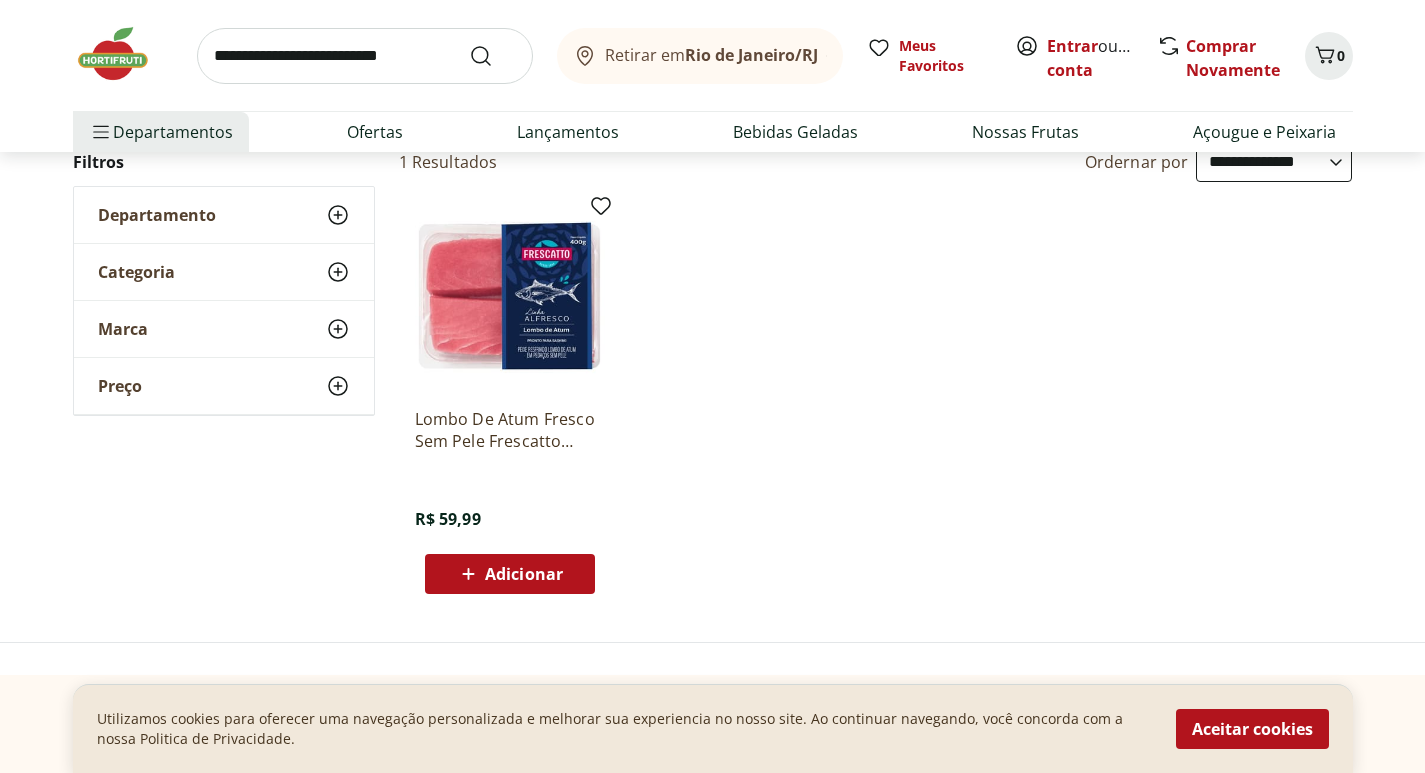 scroll, scrollTop: 0, scrollLeft: 0, axis: both 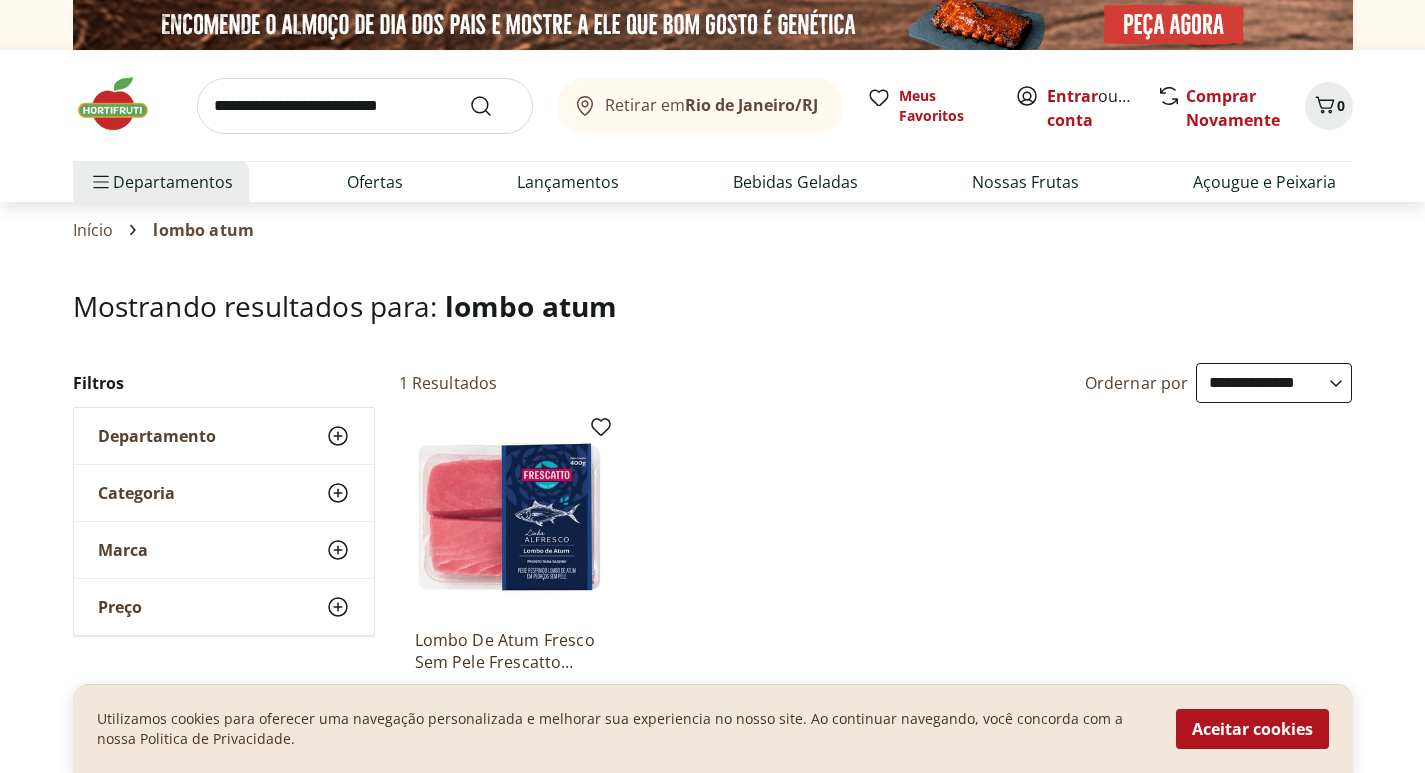 click at bounding box center [510, 518] 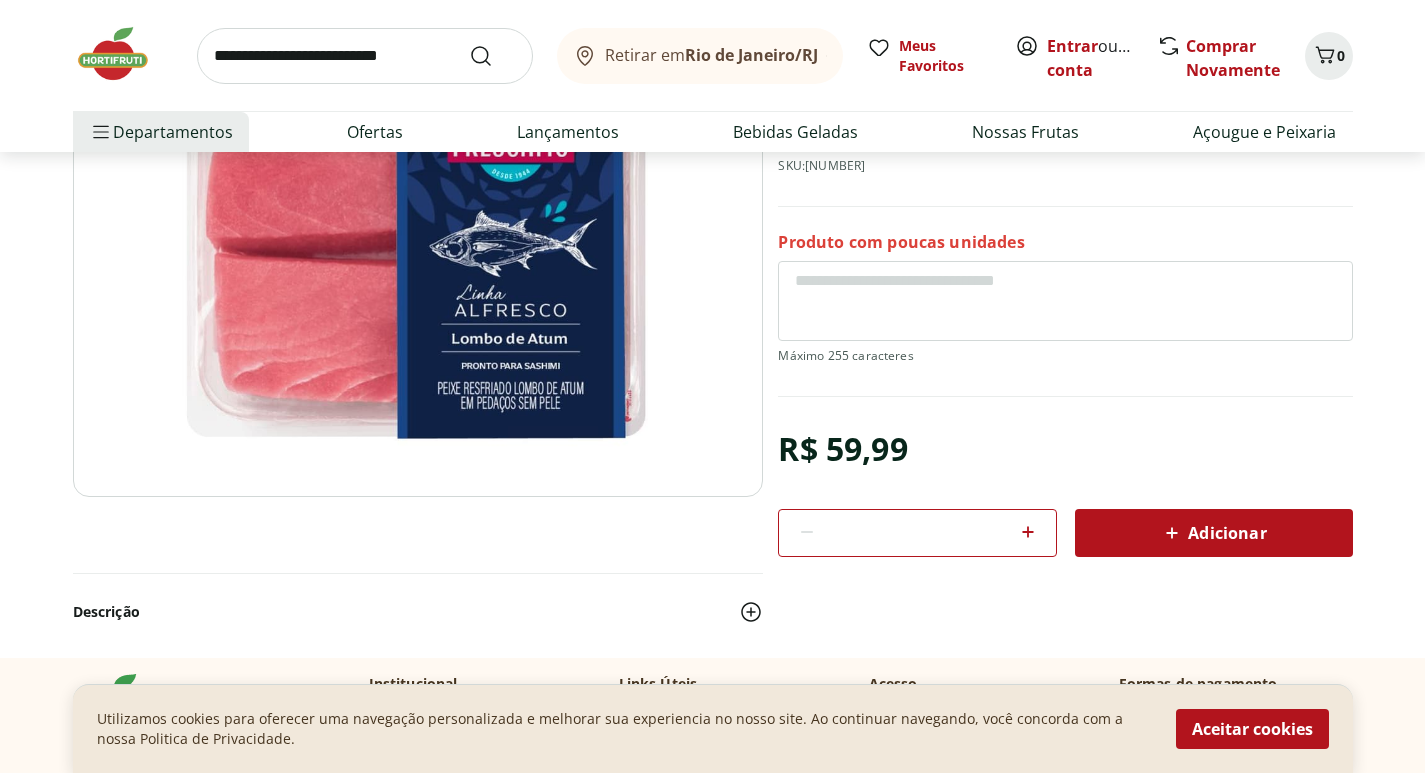 scroll, scrollTop: 0, scrollLeft: 0, axis: both 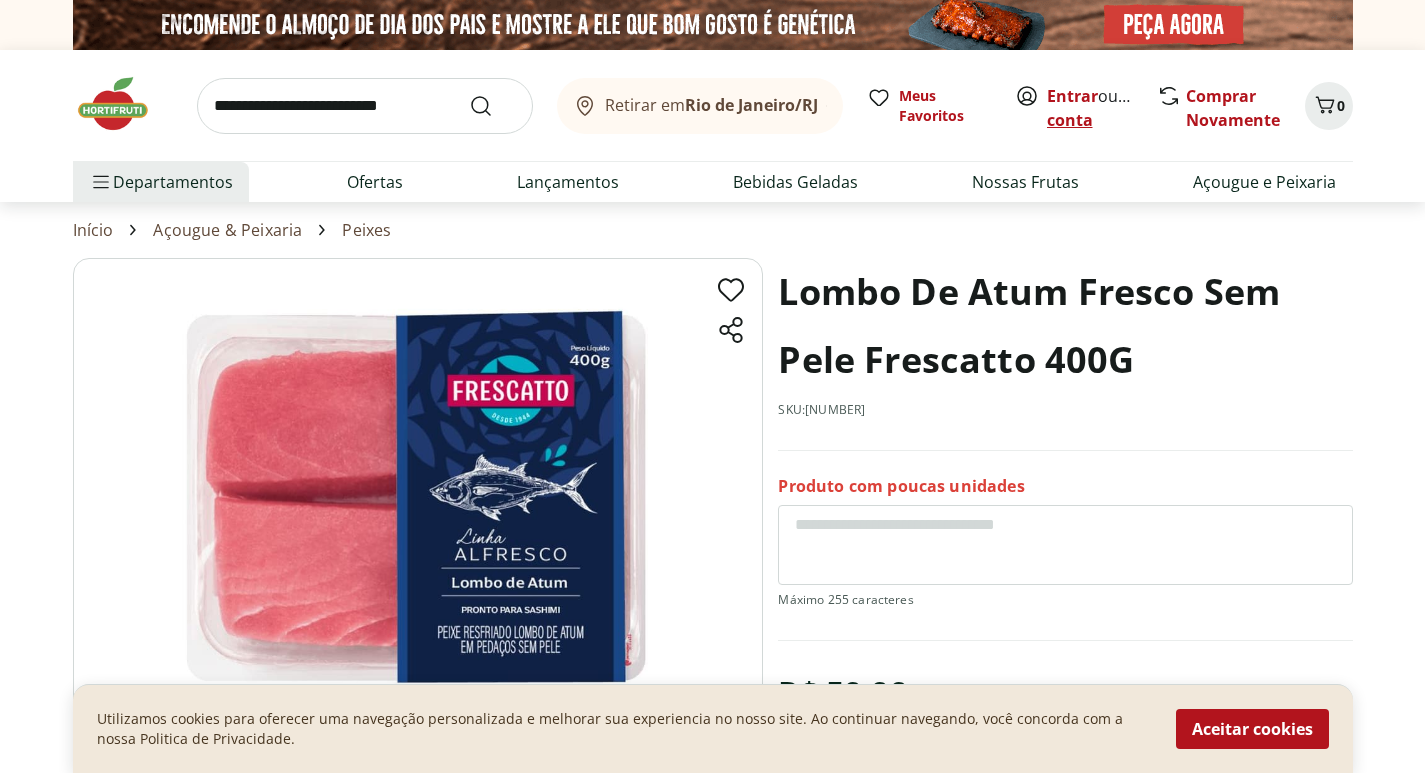 click on "Criar conta" at bounding box center (1102, 108) 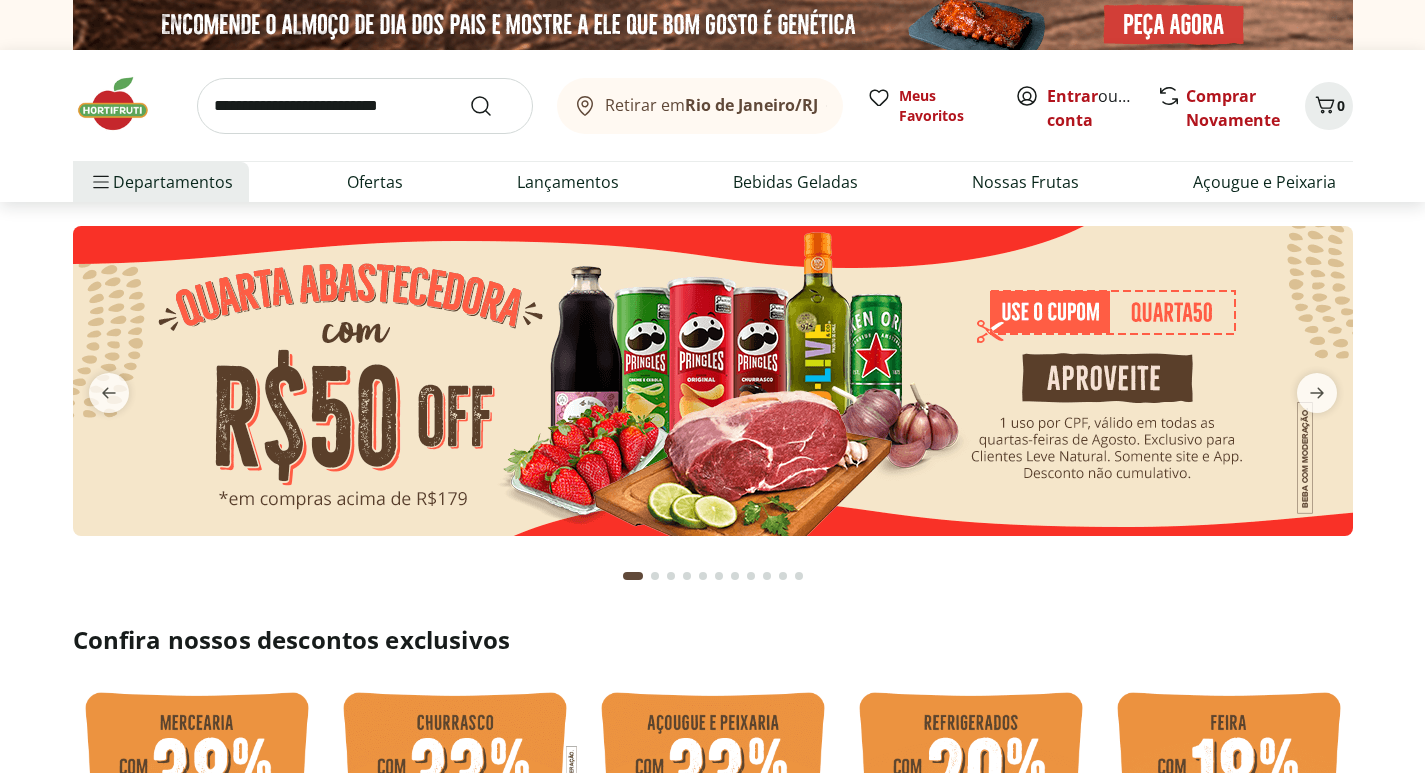 scroll, scrollTop: 0, scrollLeft: 0, axis: both 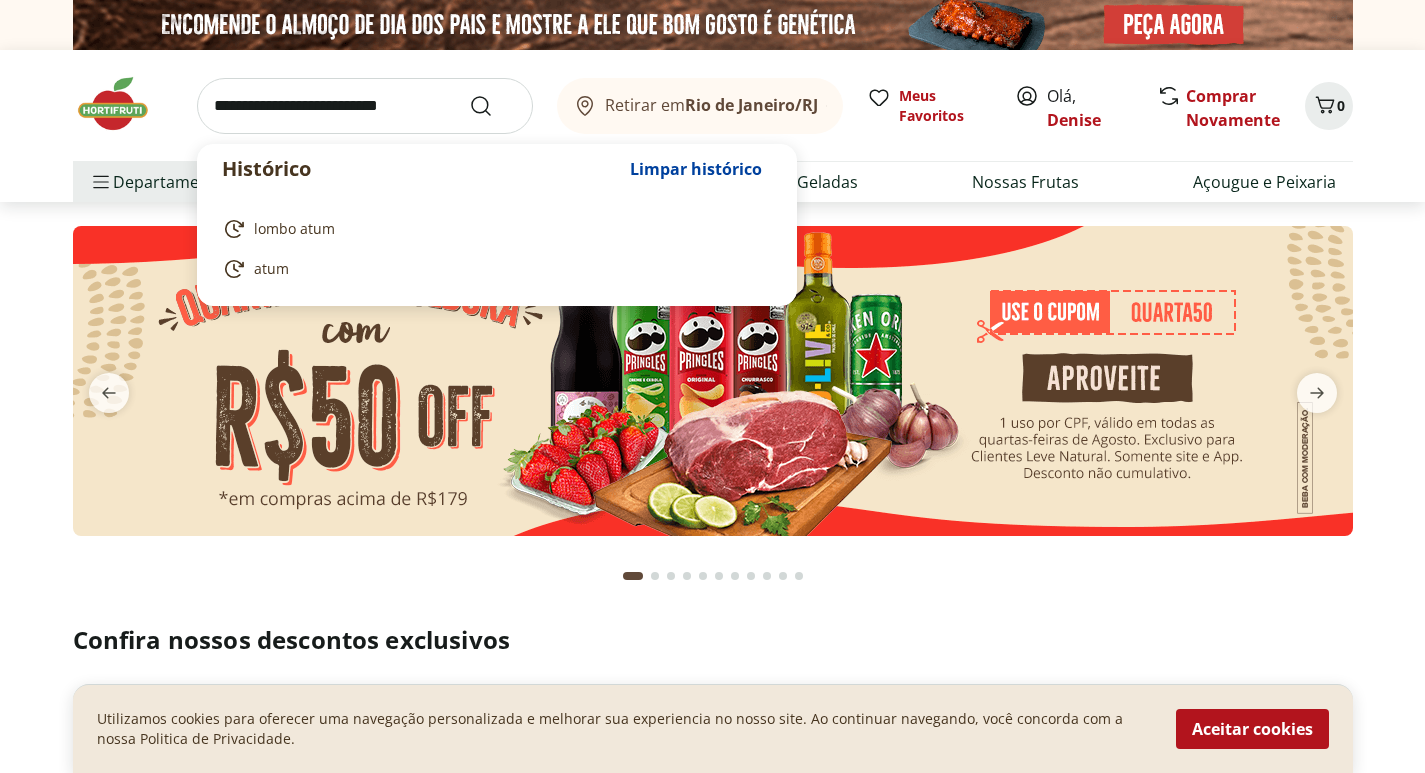 click at bounding box center [365, 106] 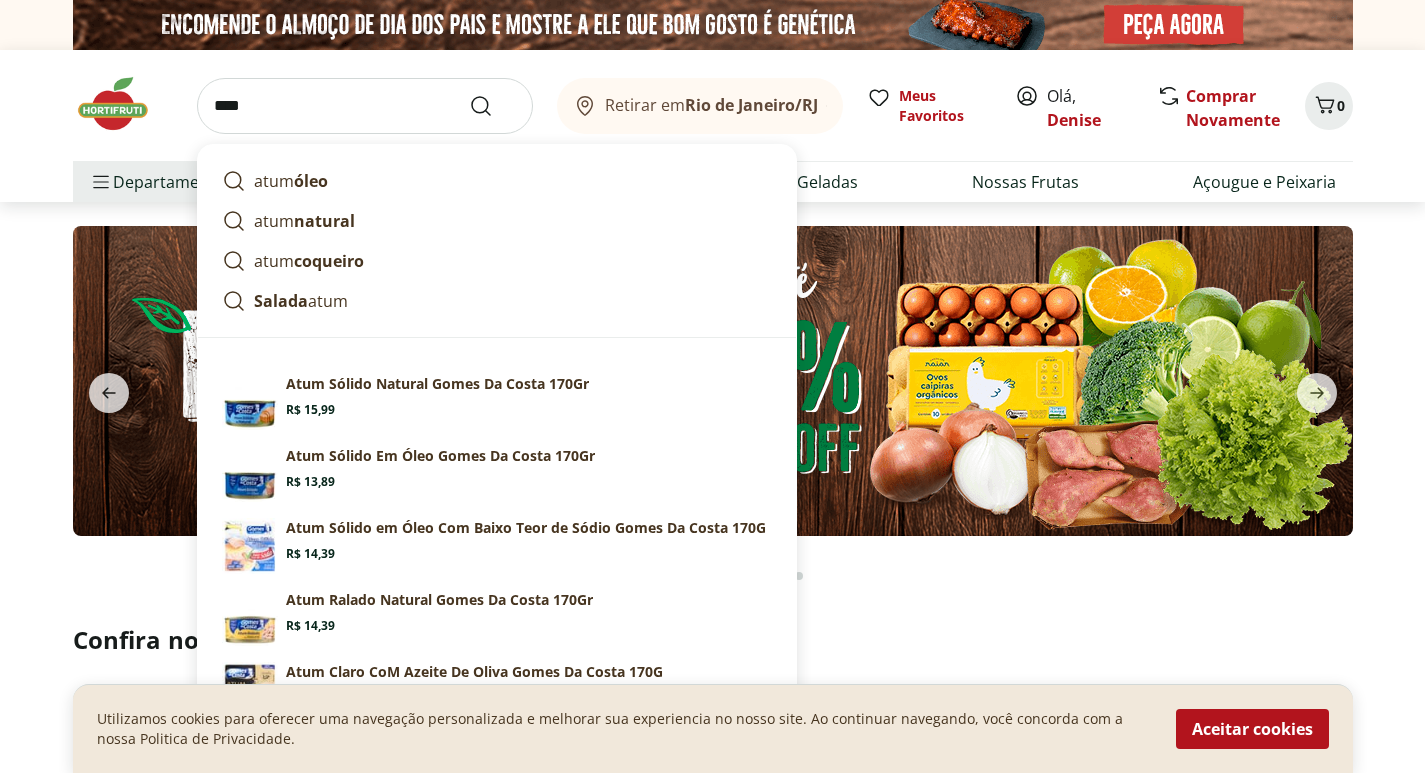 click on "****" at bounding box center [365, 106] 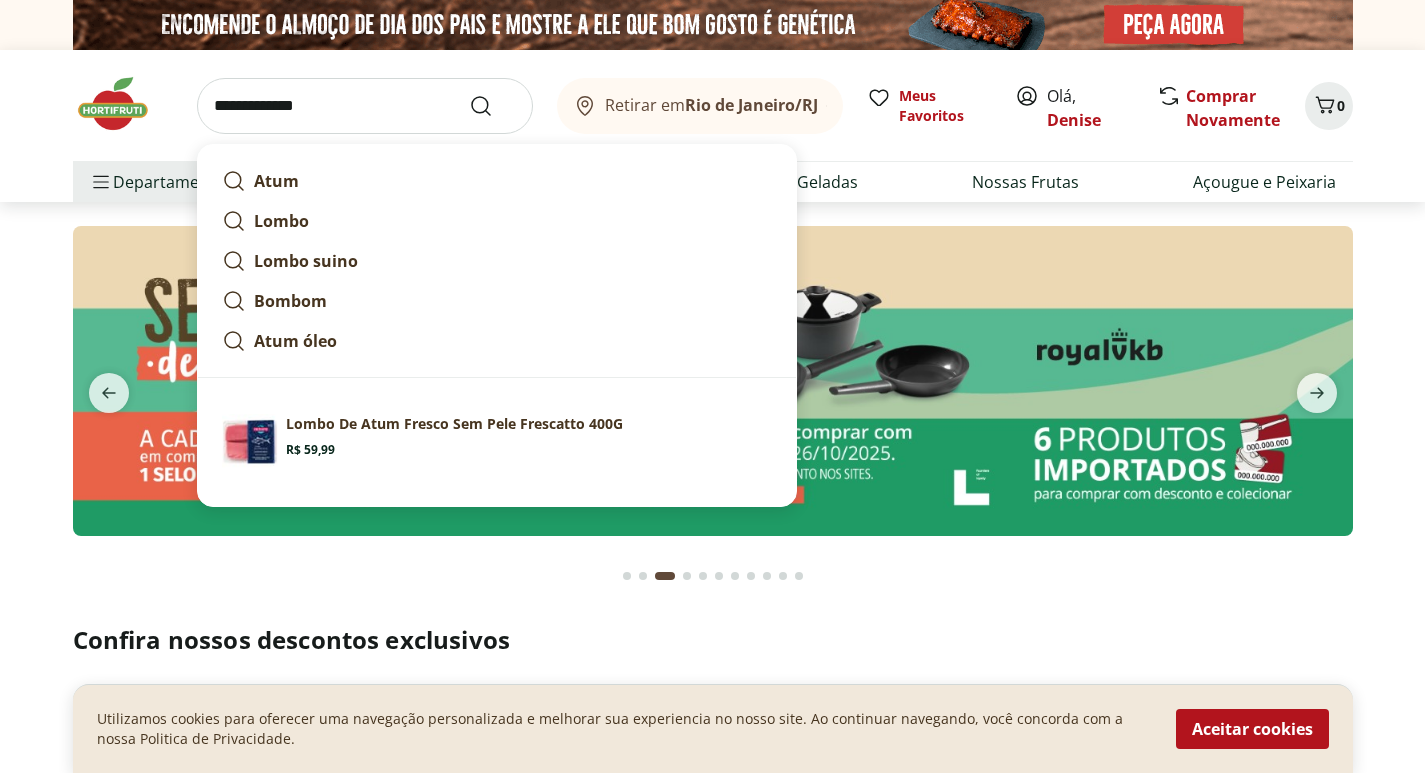 type on "**********" 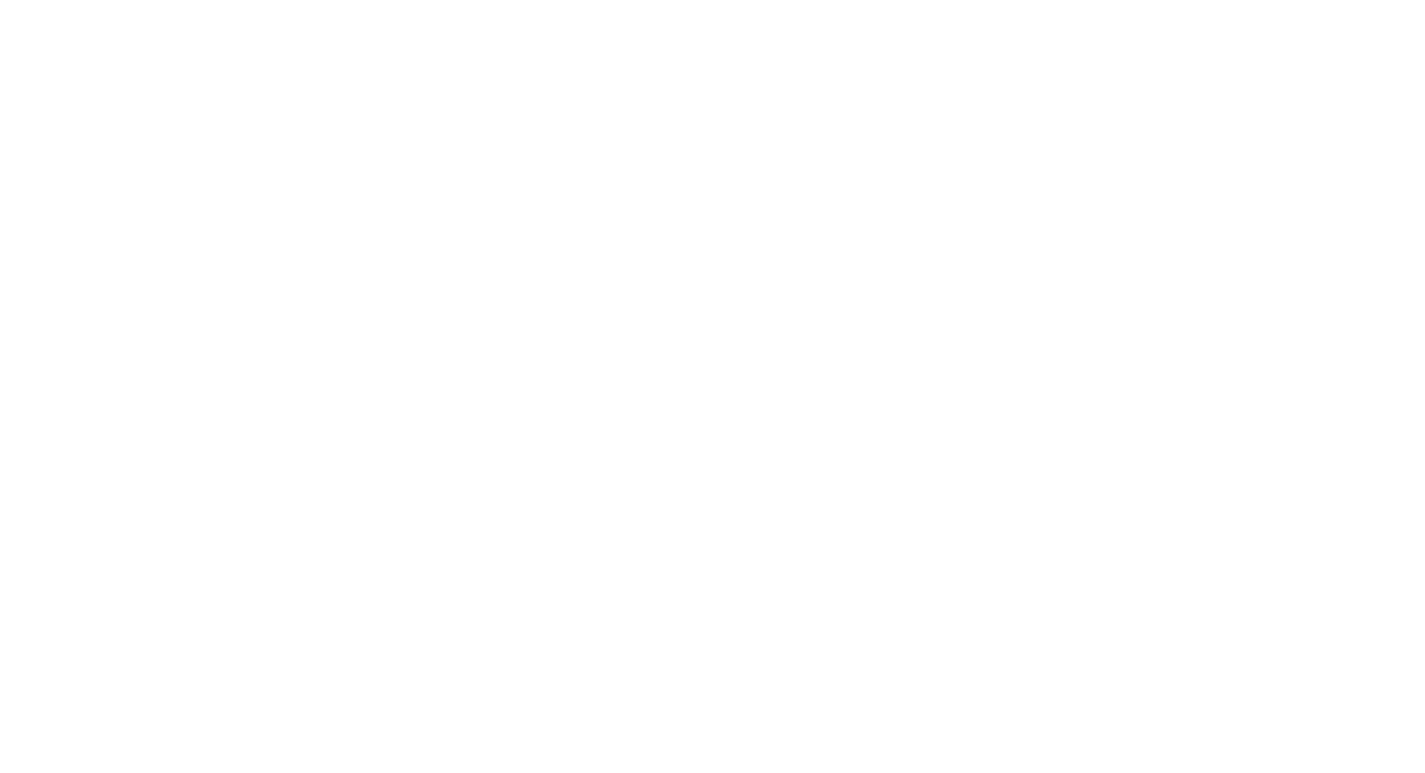 select on "**********" 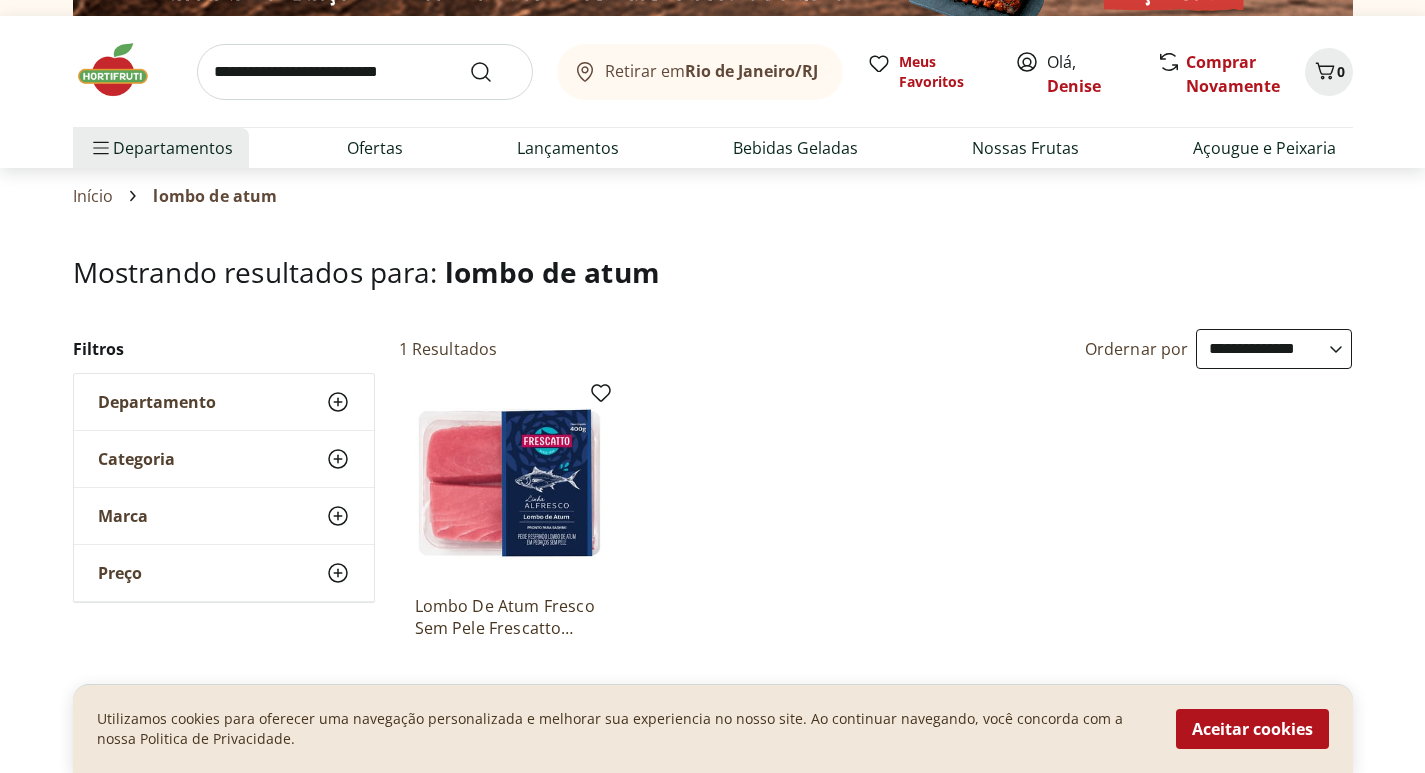 scroll, scrollTop: 0, scrollLeft: 0, axis: both 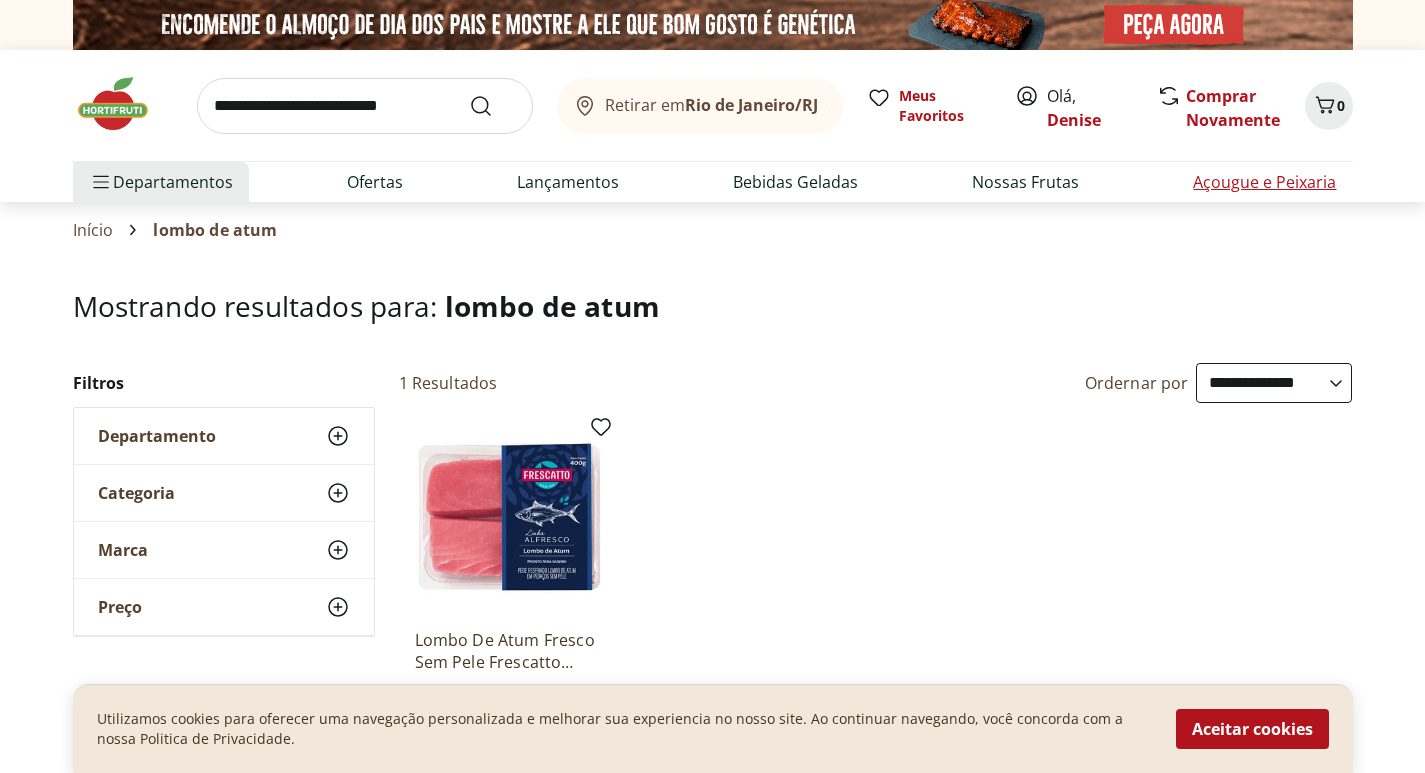 click on "Açougue e Peixaria" at bounding box center [1264, 182] 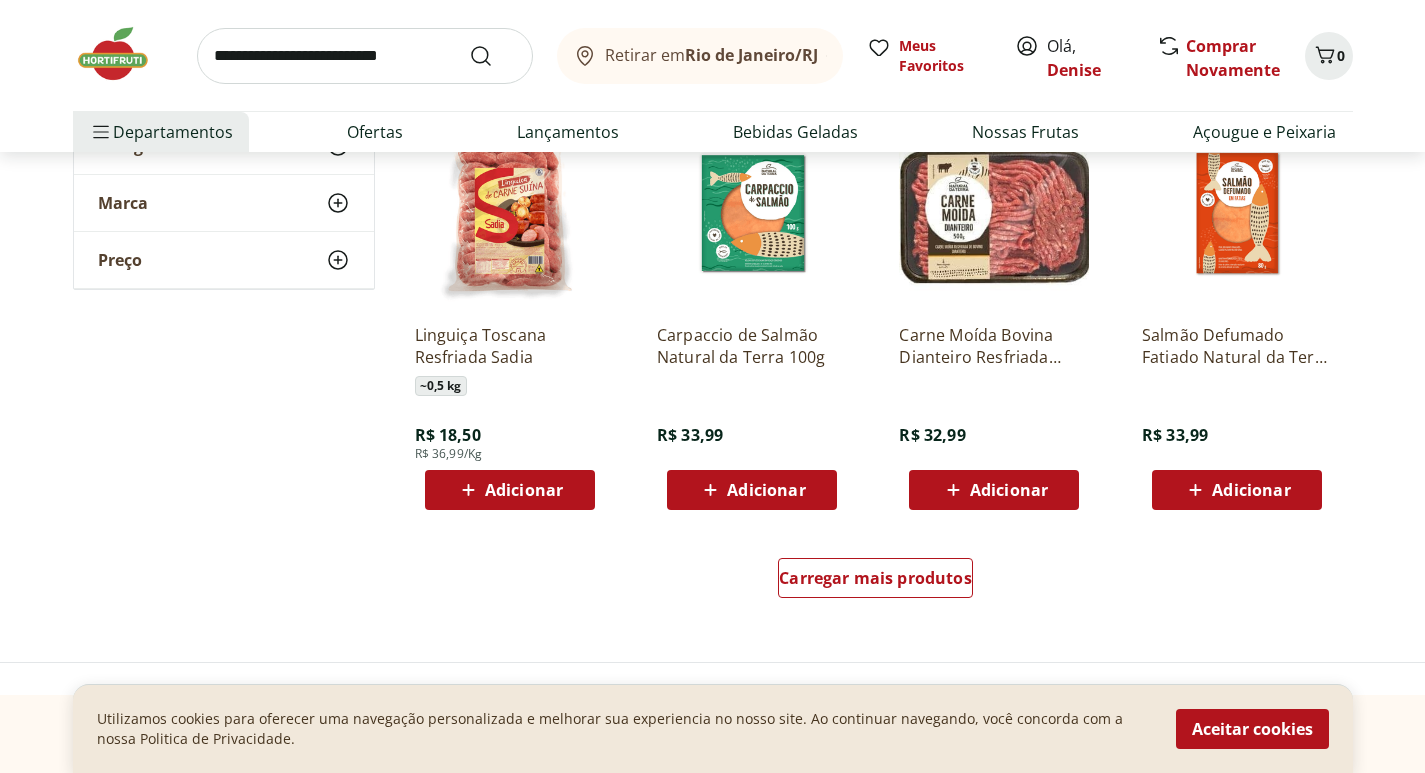 scroll, scrollTop: 1140, scrollLeft: 0, axis: vertical 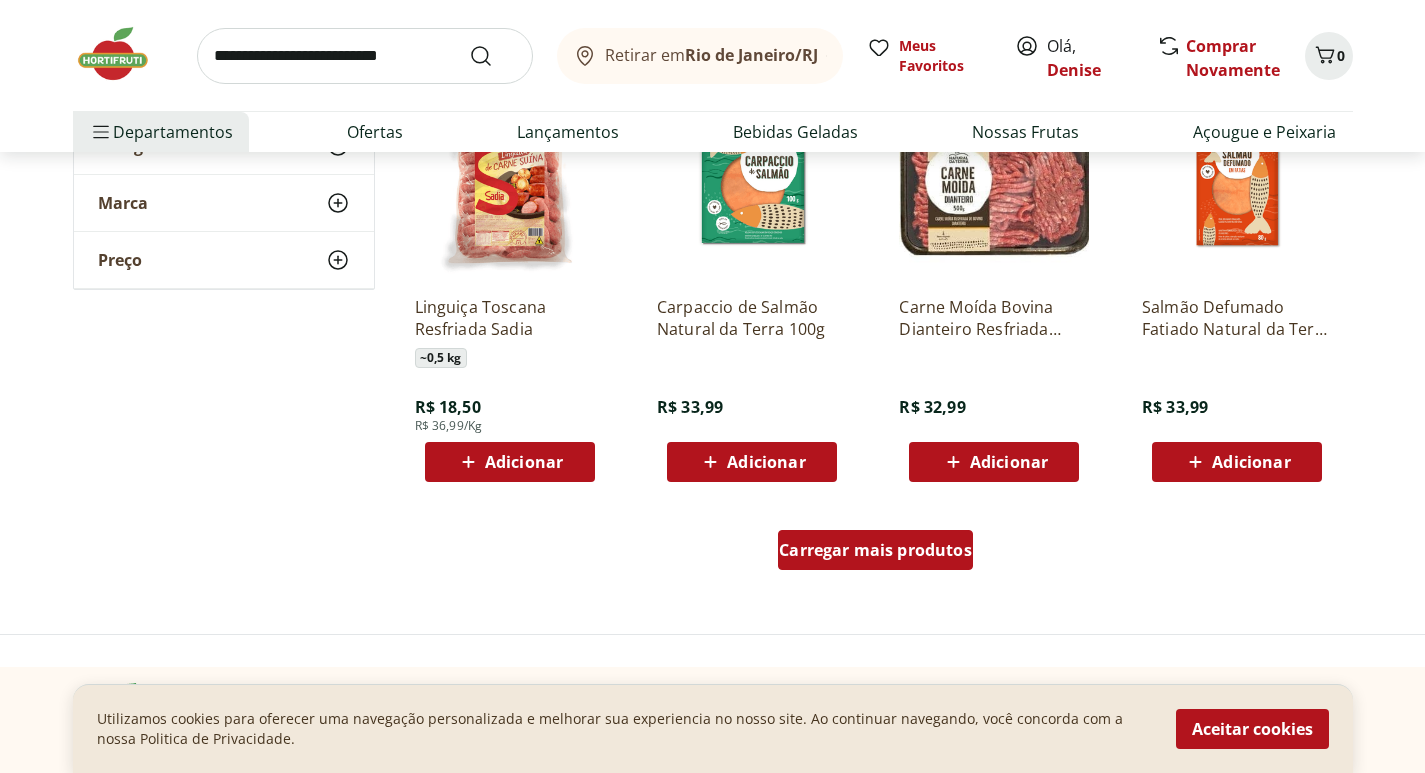 click on "Carregar mais produtos" at bounding box center [875, 550] 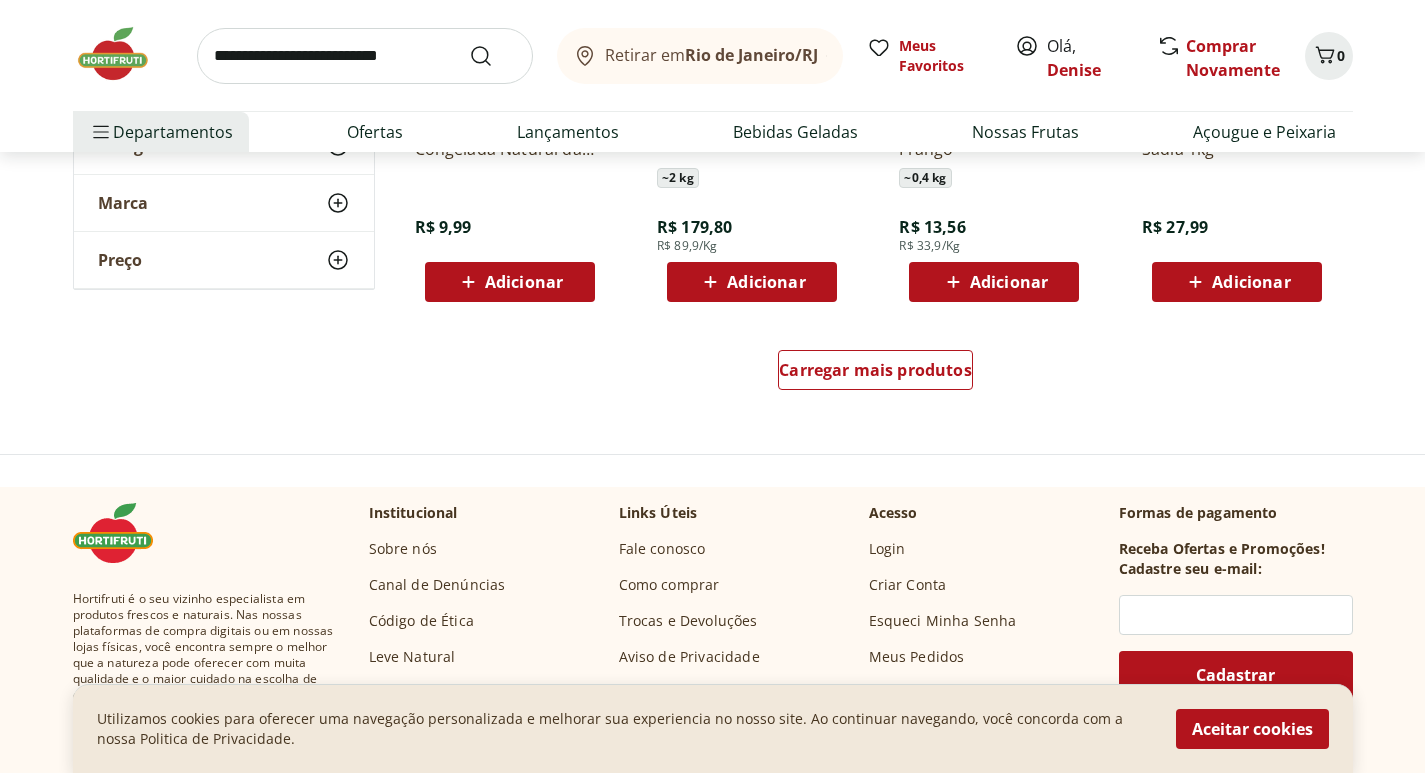 scroll, scrollTop: 2630, scrollLeft: 0, axis: vertical 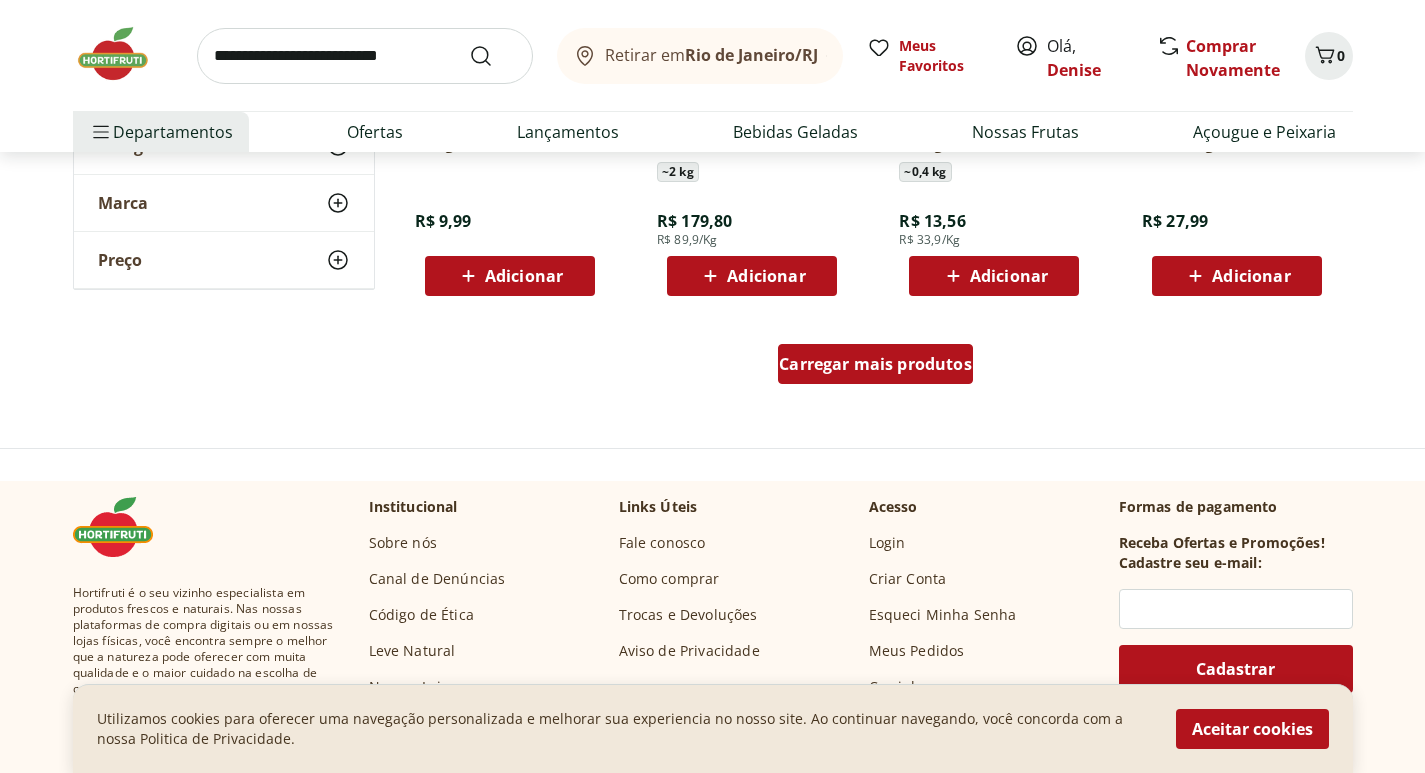 click on "Carregar mais produtos" at bounding box center [875, 364] 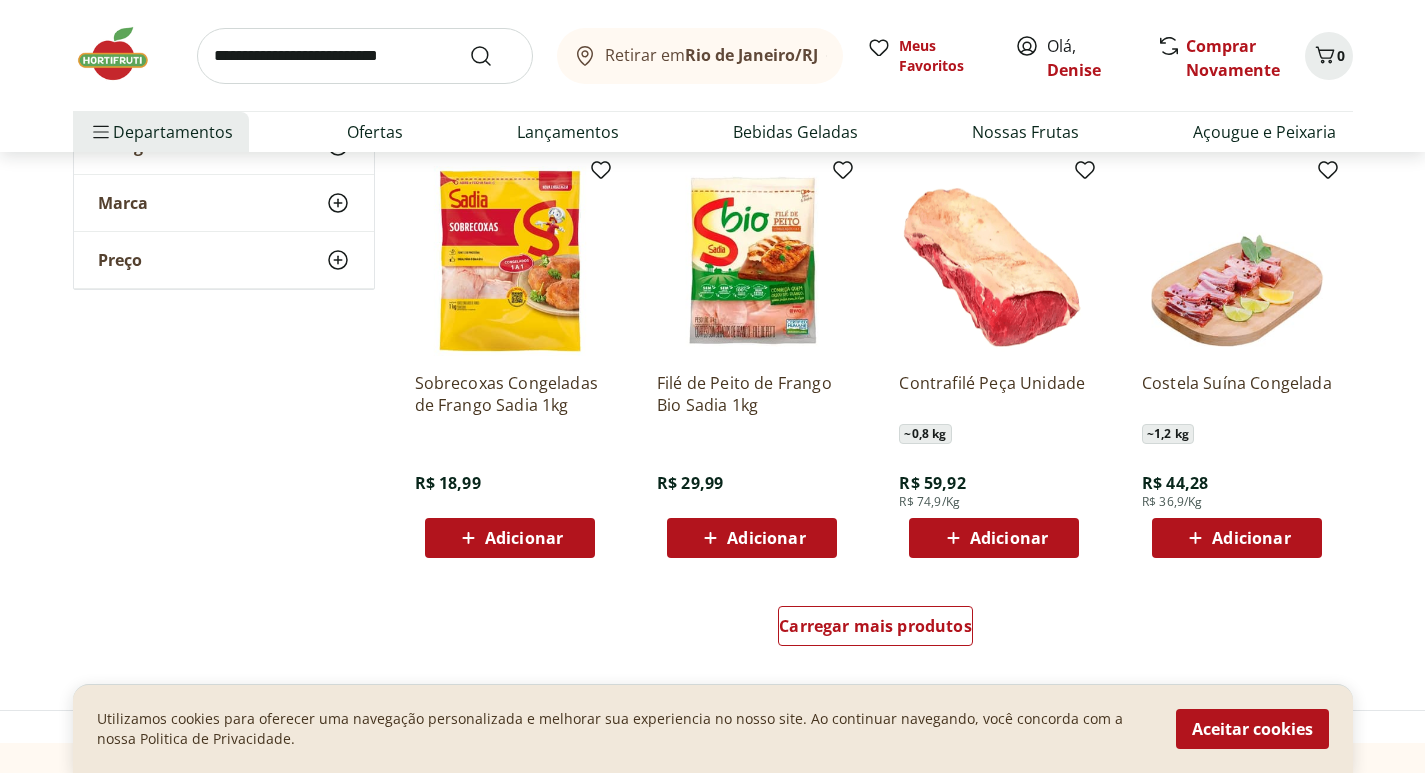 scroll, scrollTop: 3755, scrollLeft: 0, axis: vertical 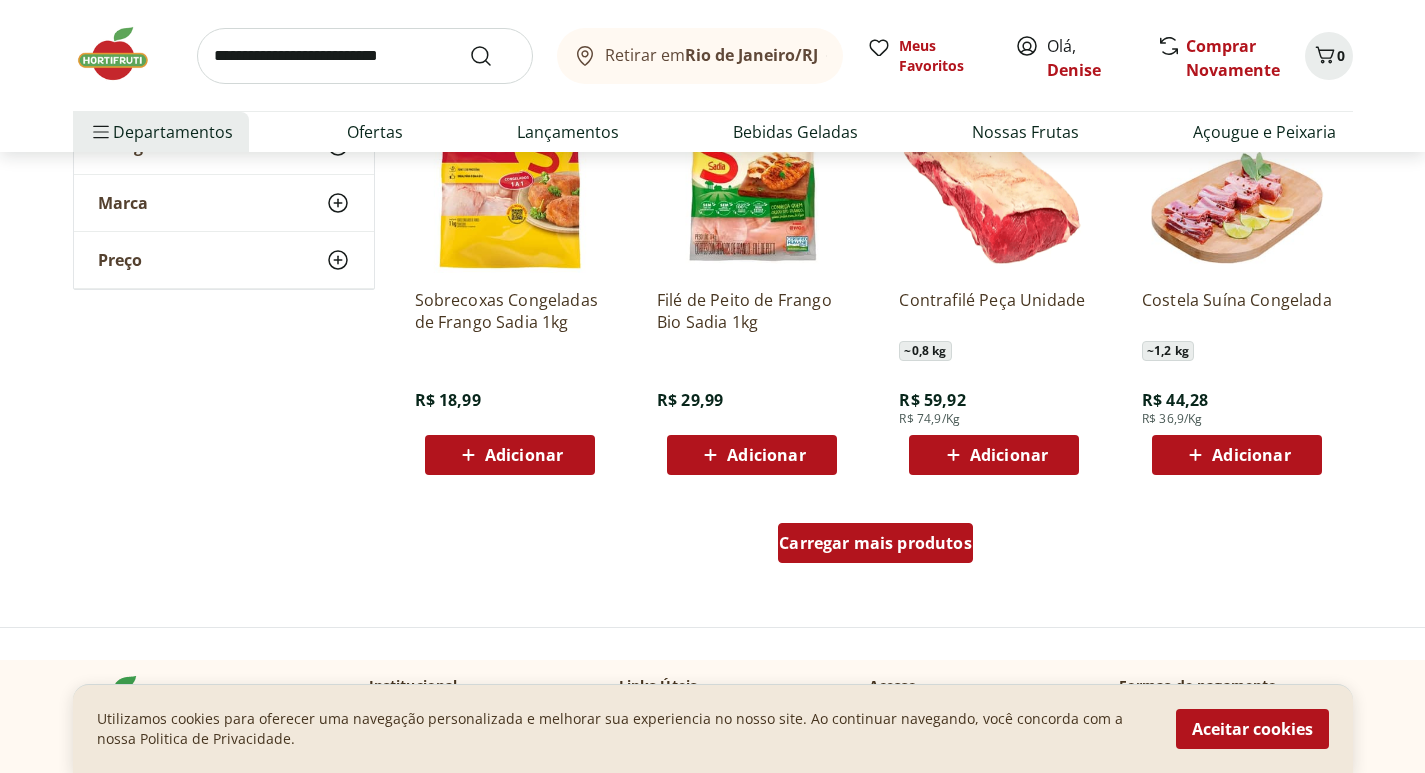 click on "Carregar mais produtos" at bounding box center (875, 543) 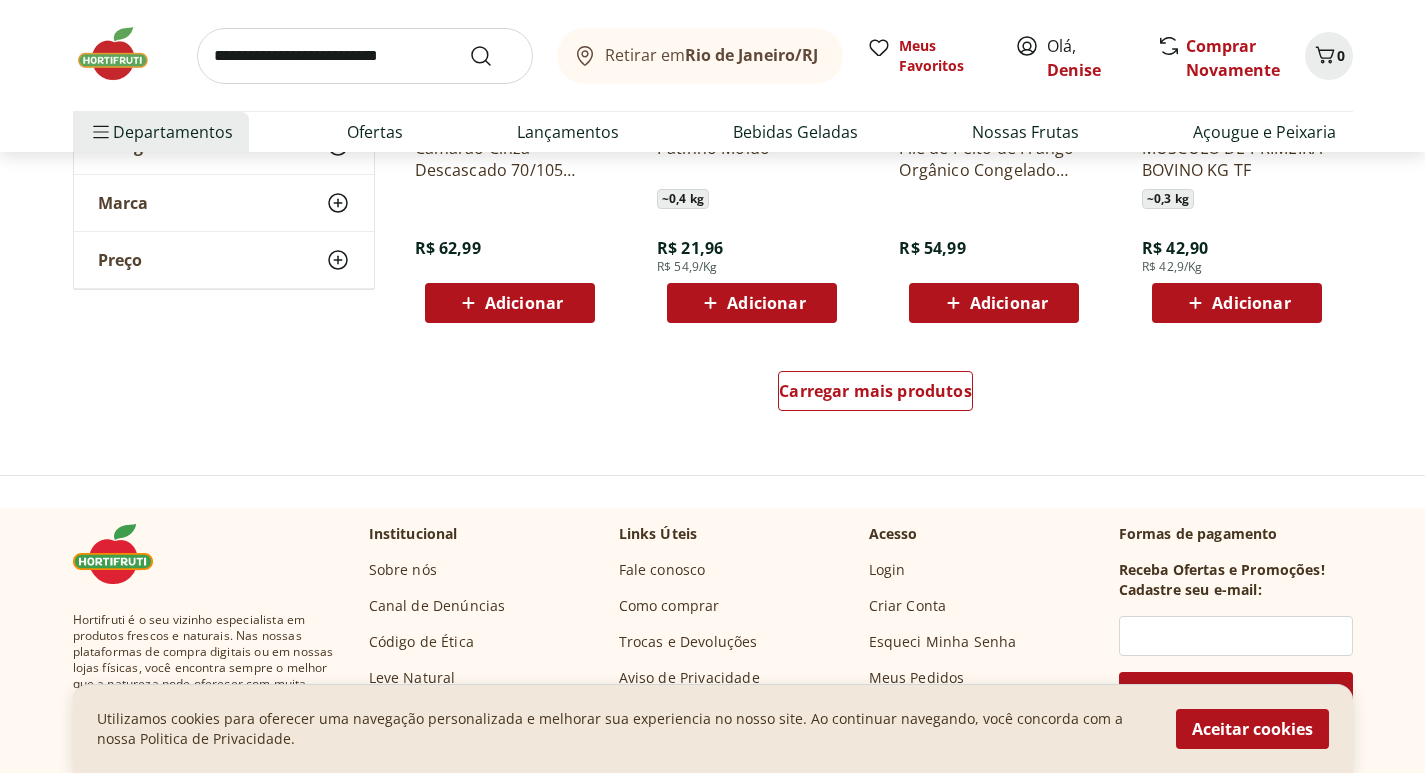 scroll, scrollTop: 5231, scrollLeft: 0, axis: vertical 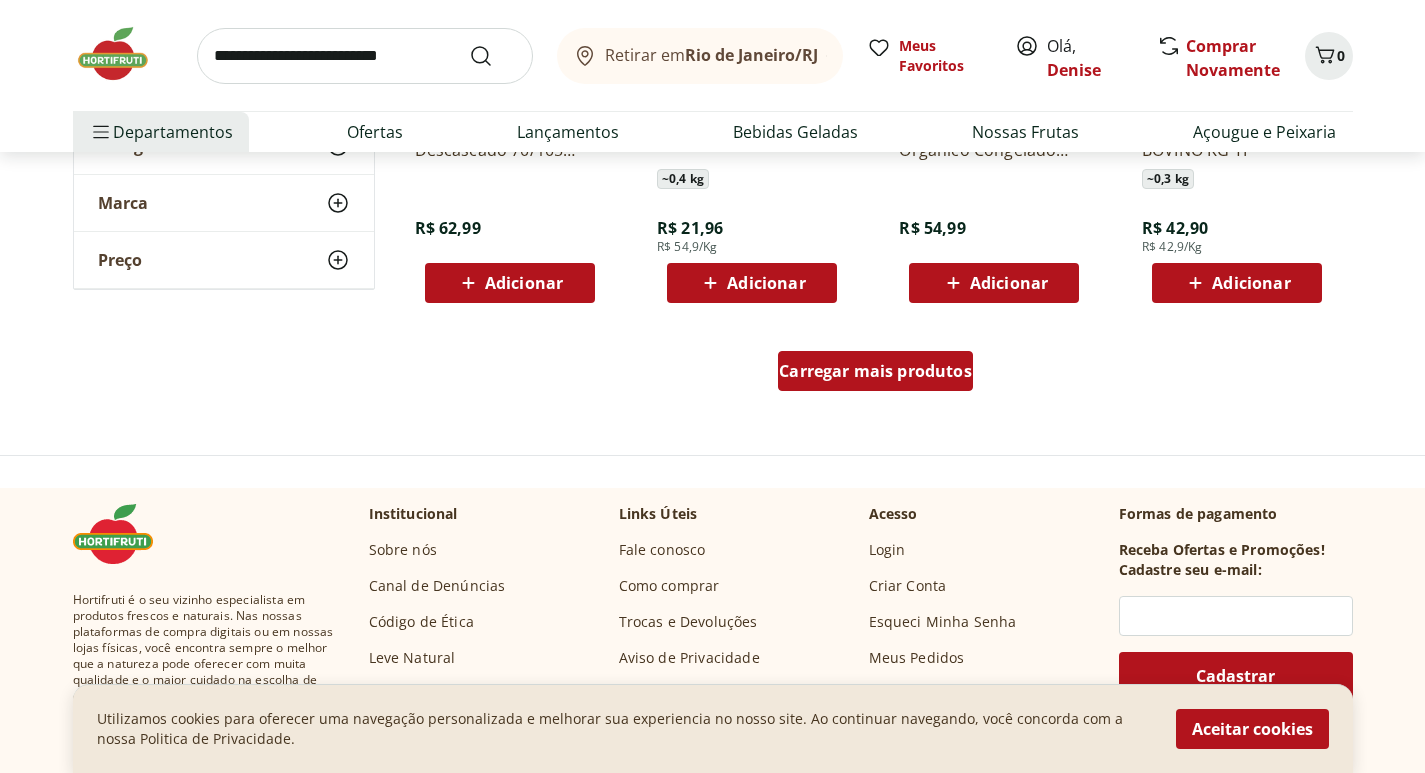 click on "Carregar mais produtos" at bounding box center [875, 371] 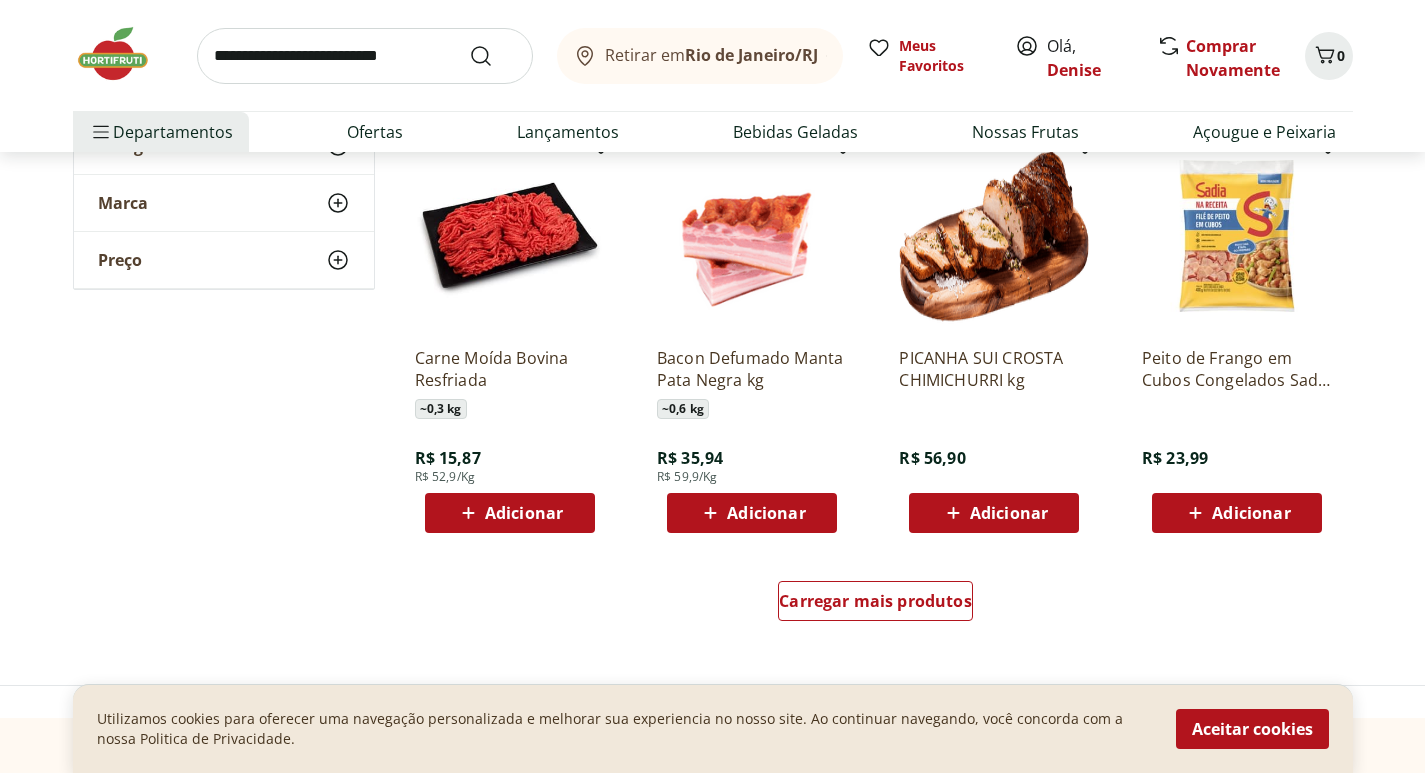 scroll, scrollTop: 6353, scrollLeft: 0, axis: vertical 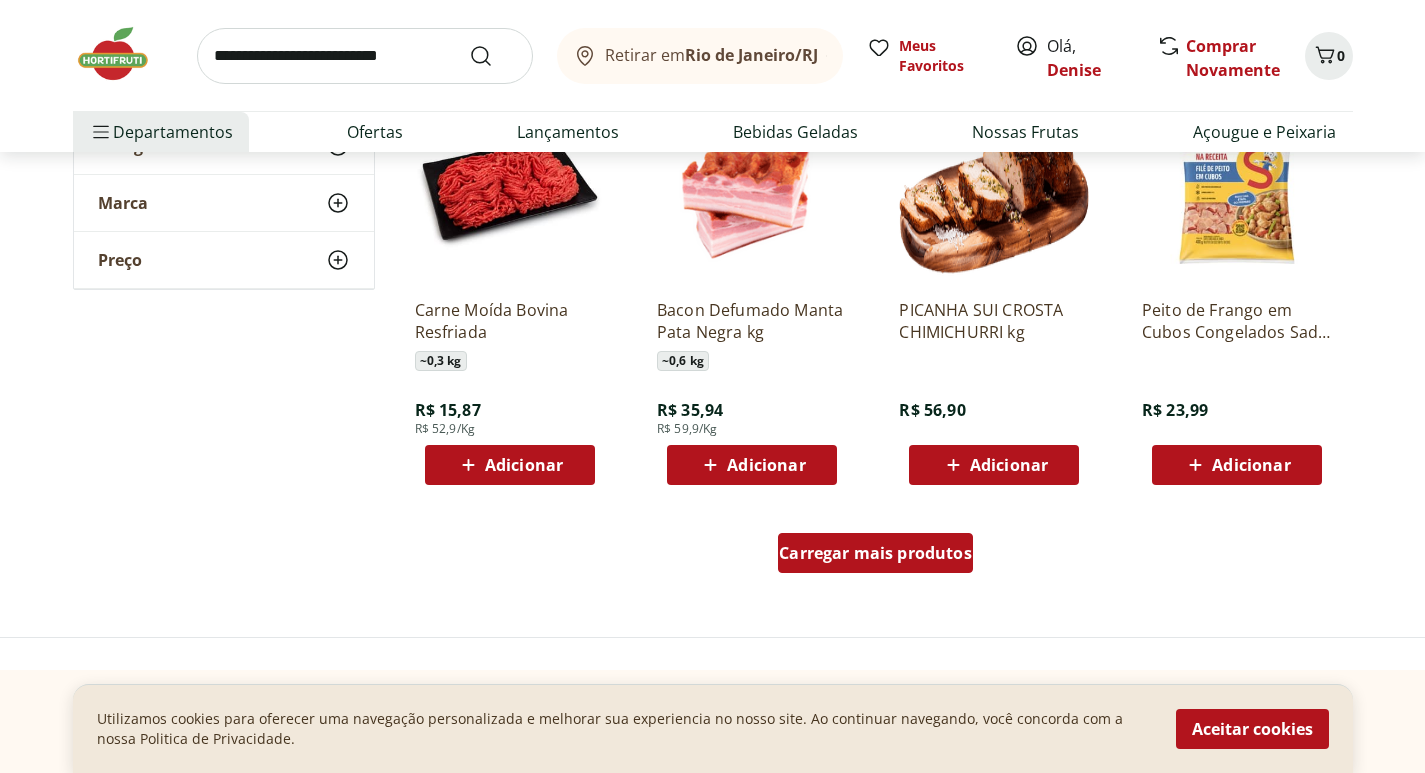 click on "Carregar mais produtos" at bounding box center [875, 553] 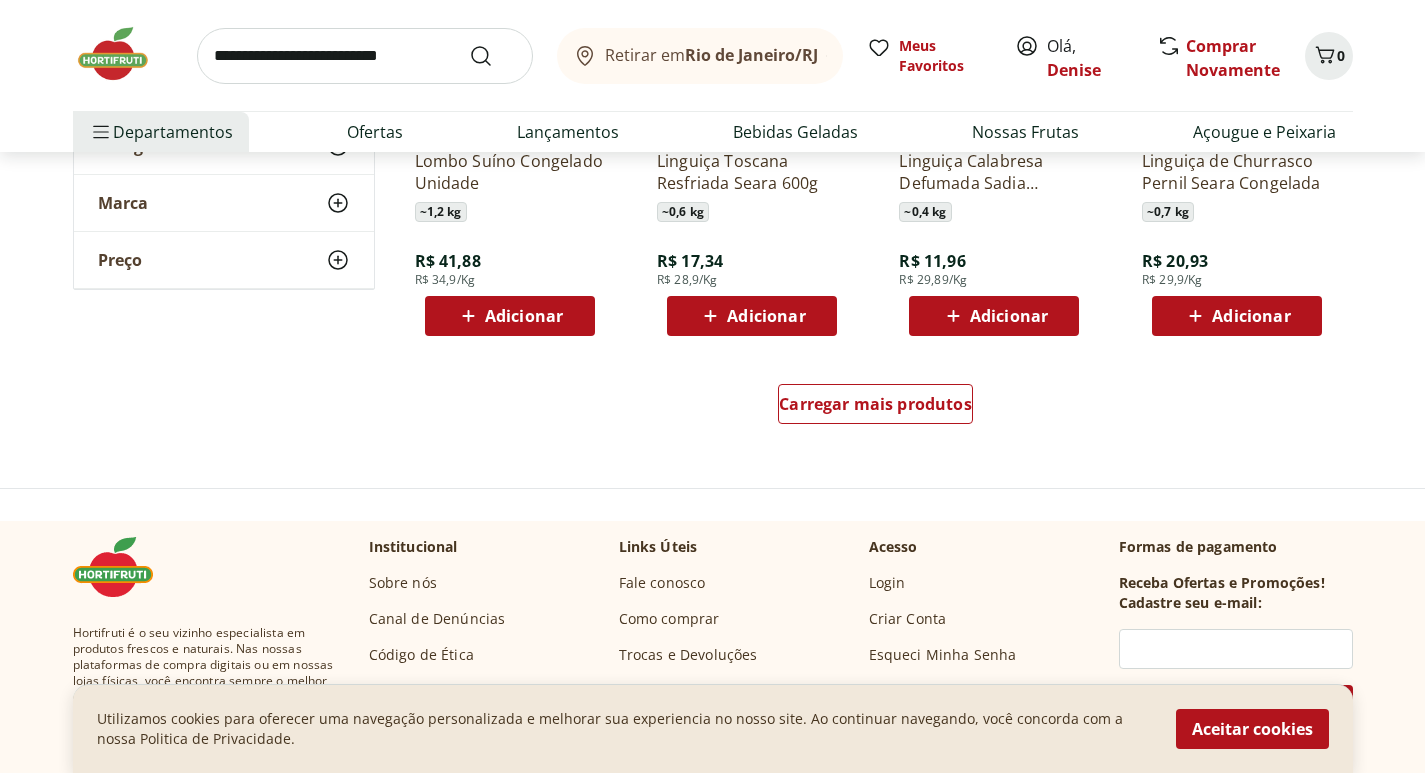 scroll, scrollTop: 7901, scrollLeft: 0, axis: vertical 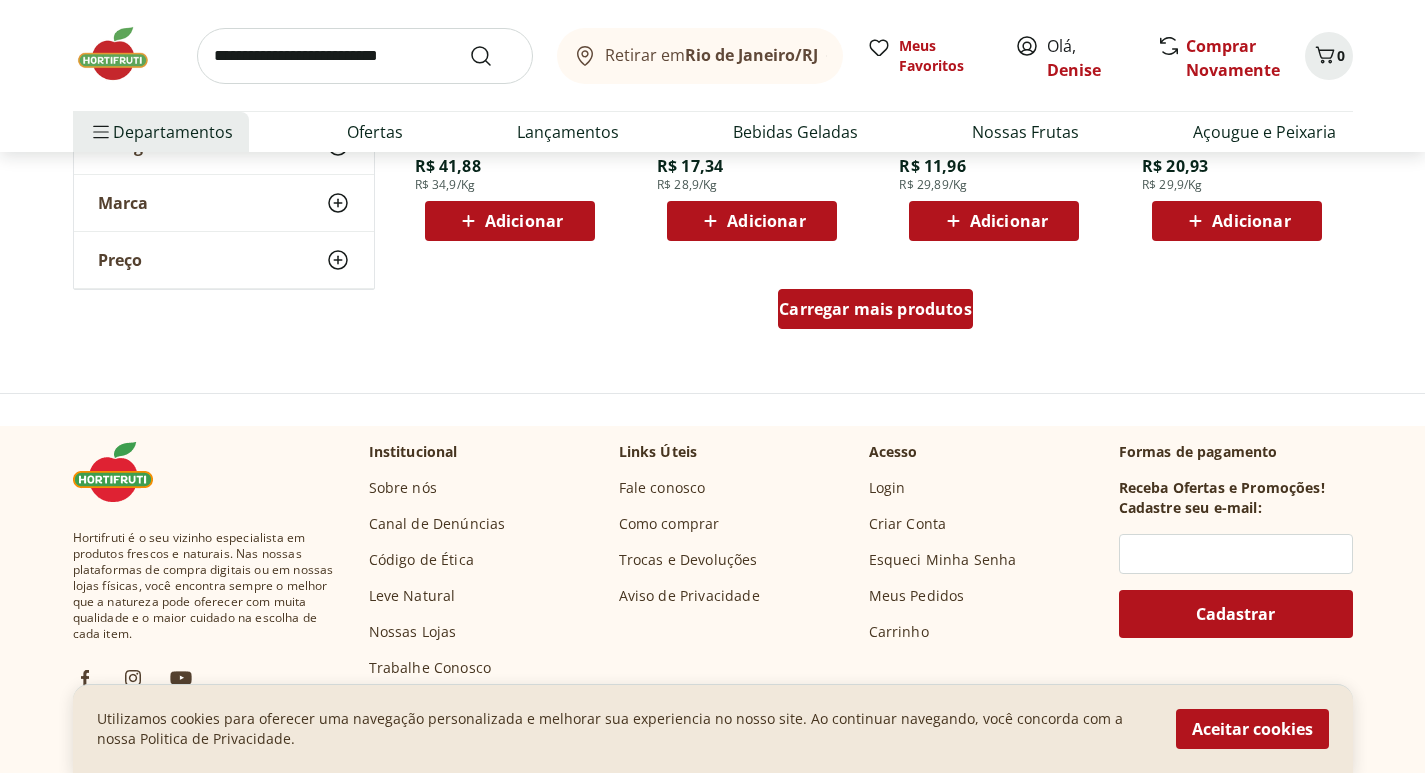 click on "Carregar mais produtos" at bounding box center [875, 309] 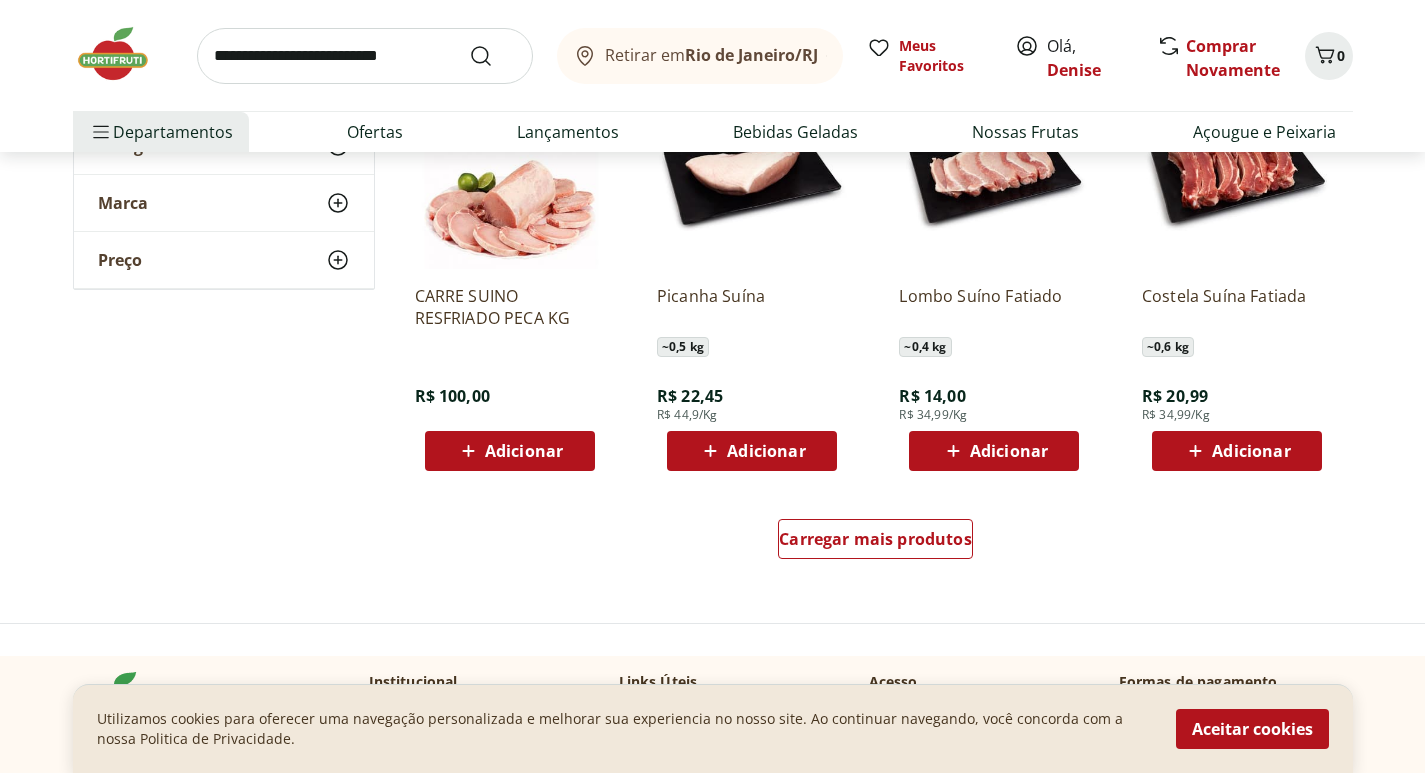 scroll, scrollTop: 9021, scrollLeft: 0, axis: vertical 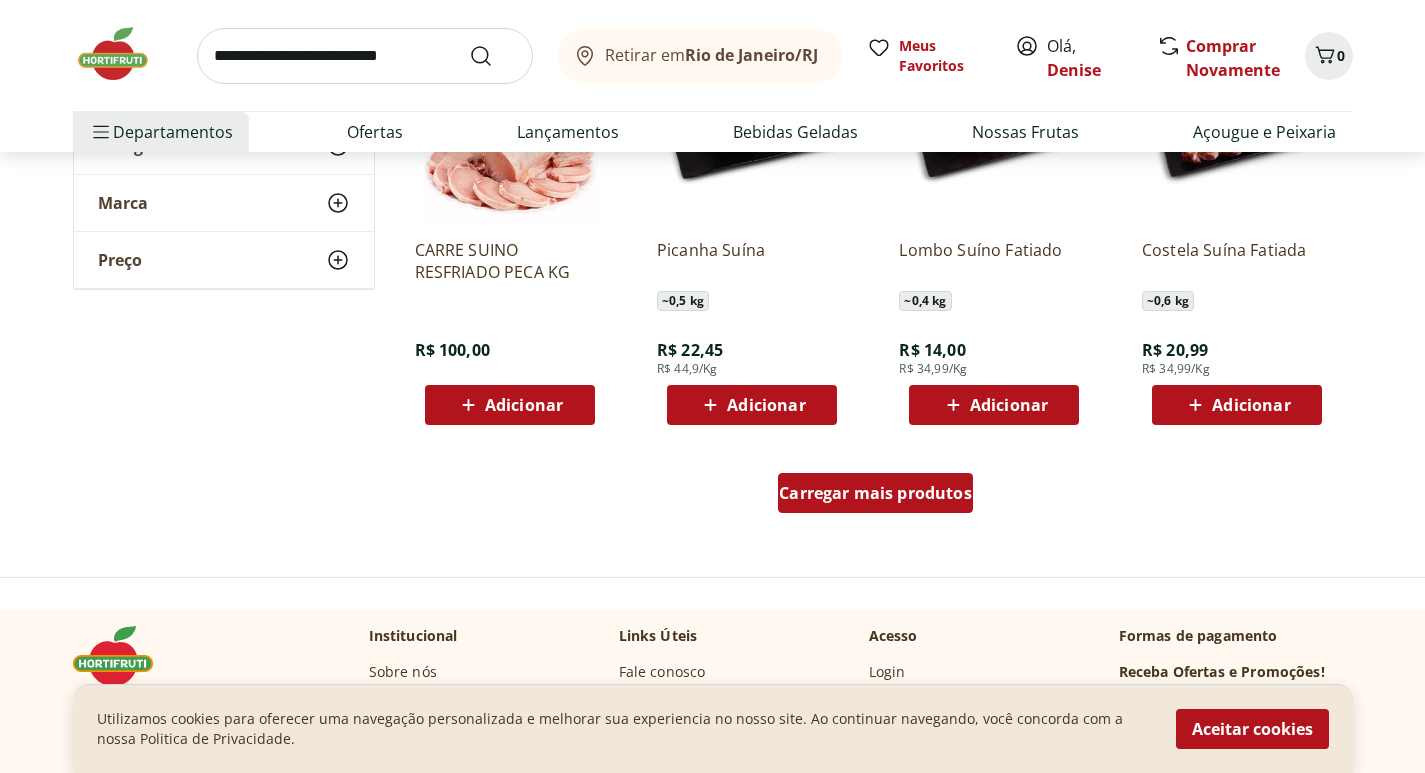 click on "Carregar mais produtos" at bounding box center [875, 493] 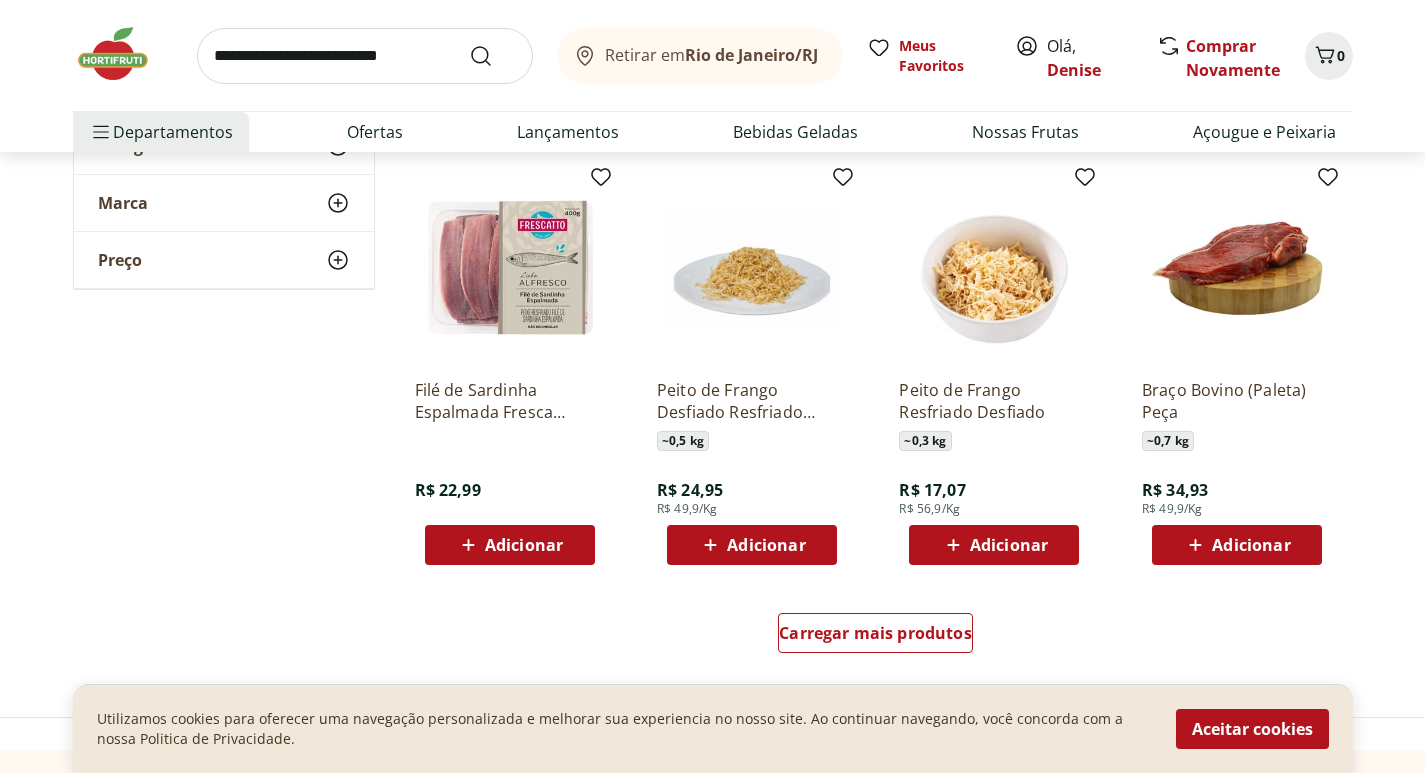 scroll, scrollTop: 10271, scrollLeft: 0, axis: vertical 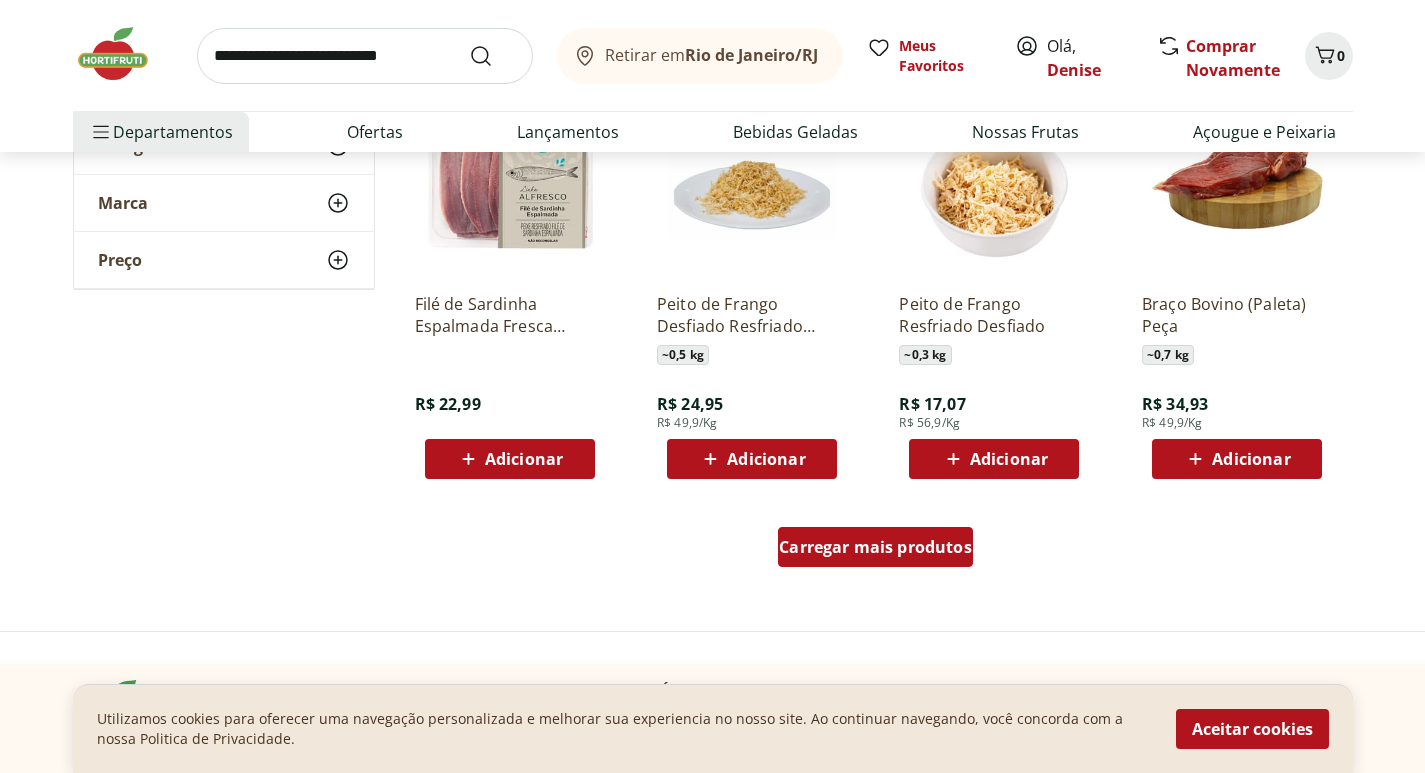 click on "Carregar mais produtos" at bounding box center (875, 547) 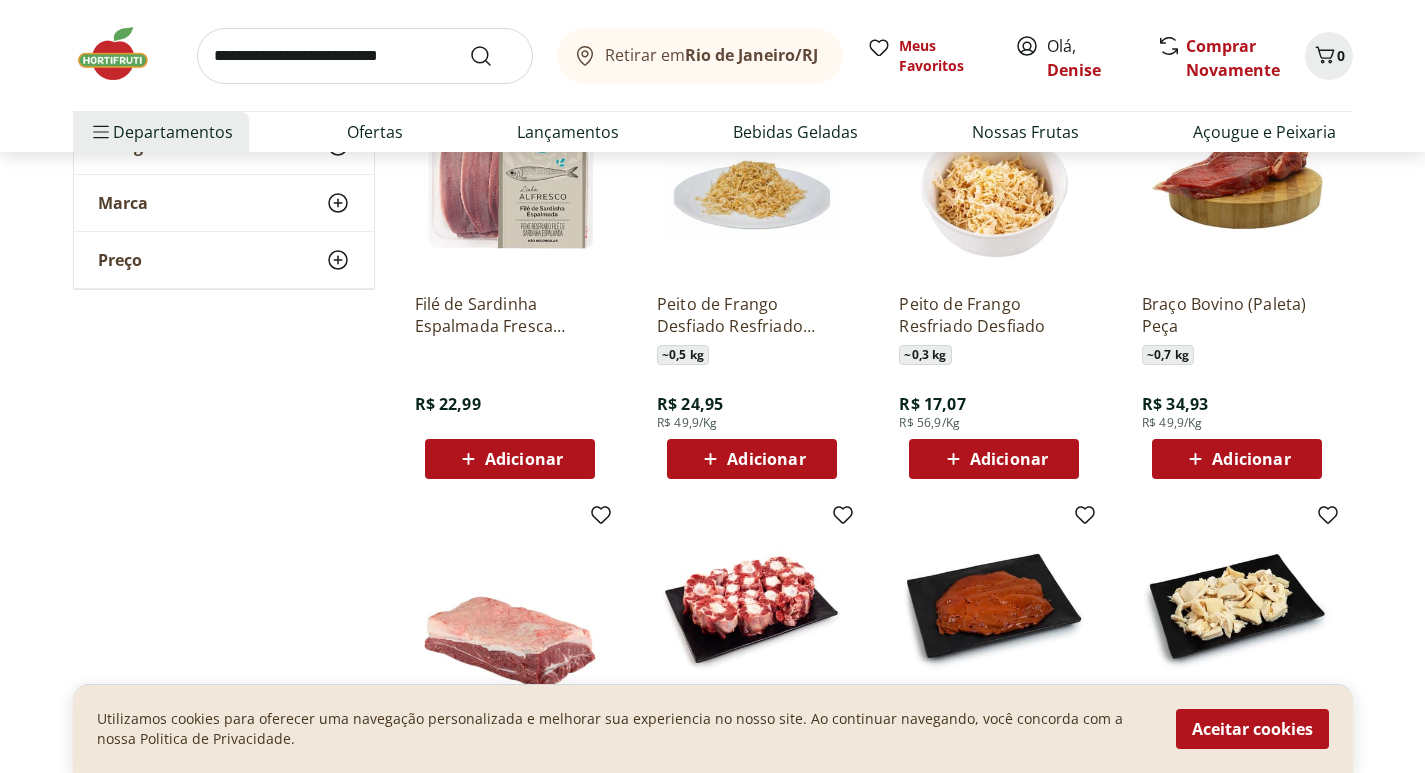 drag, startPoint x: 1424, startPoint y: 579, endPoint x: 1425, endPoint y: 589, distance: 10.049875 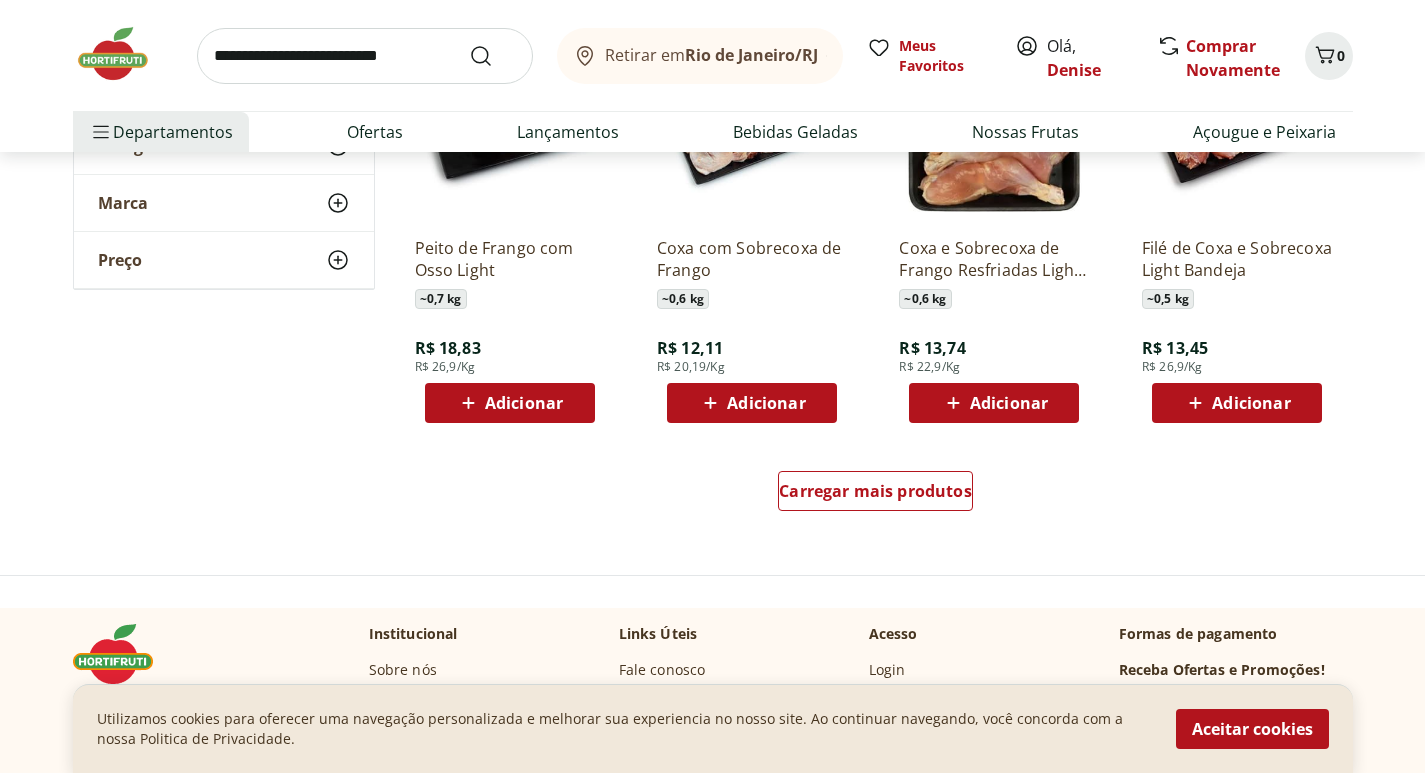 scroll, scrollTop: 11688, scrollLeft: 0, axis: vertical 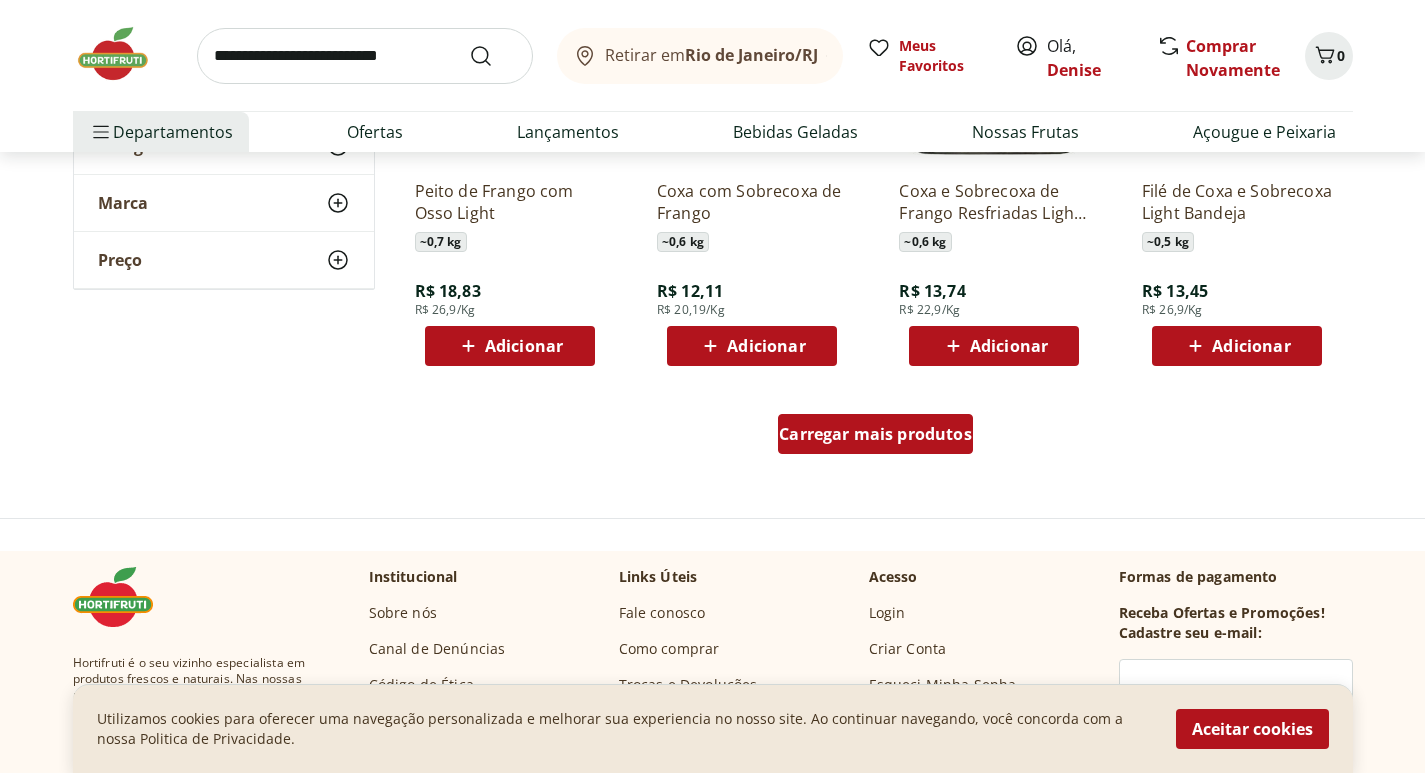 click on "Carregar mais produtos" at bounding box center (875, 434) 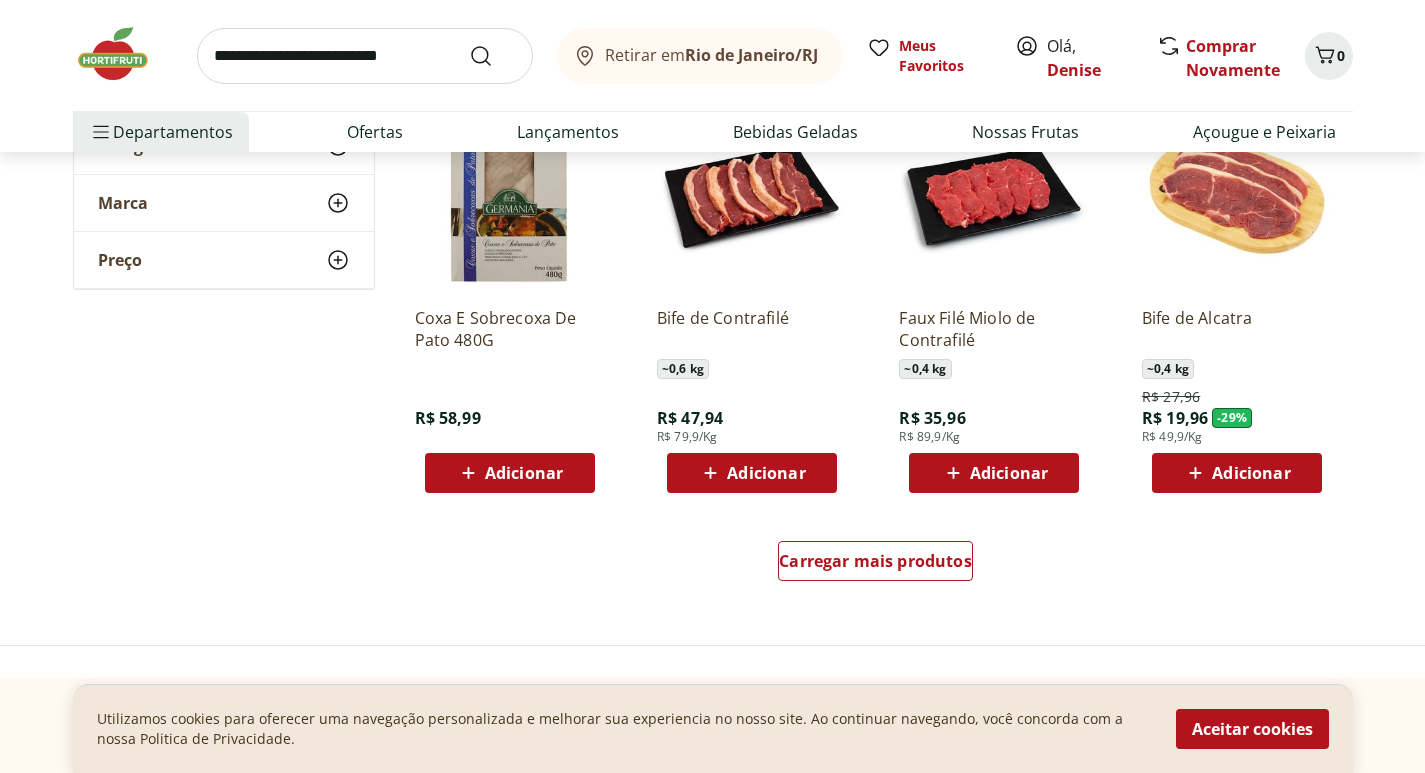 scroll, scrollTop: 12906, scrollLeft: 0, axis: vertical 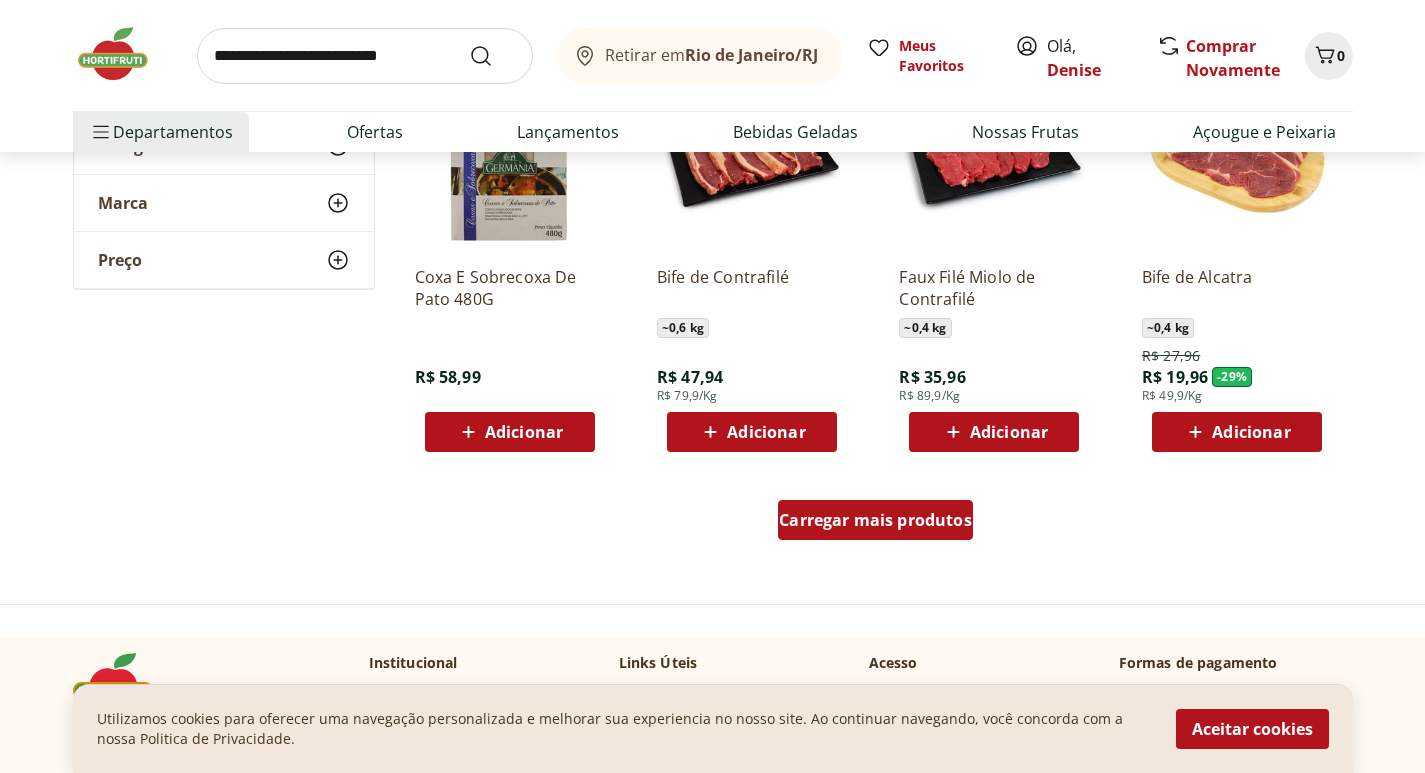 click on "Carregar mais produtos" at bounding box center [875, 520] 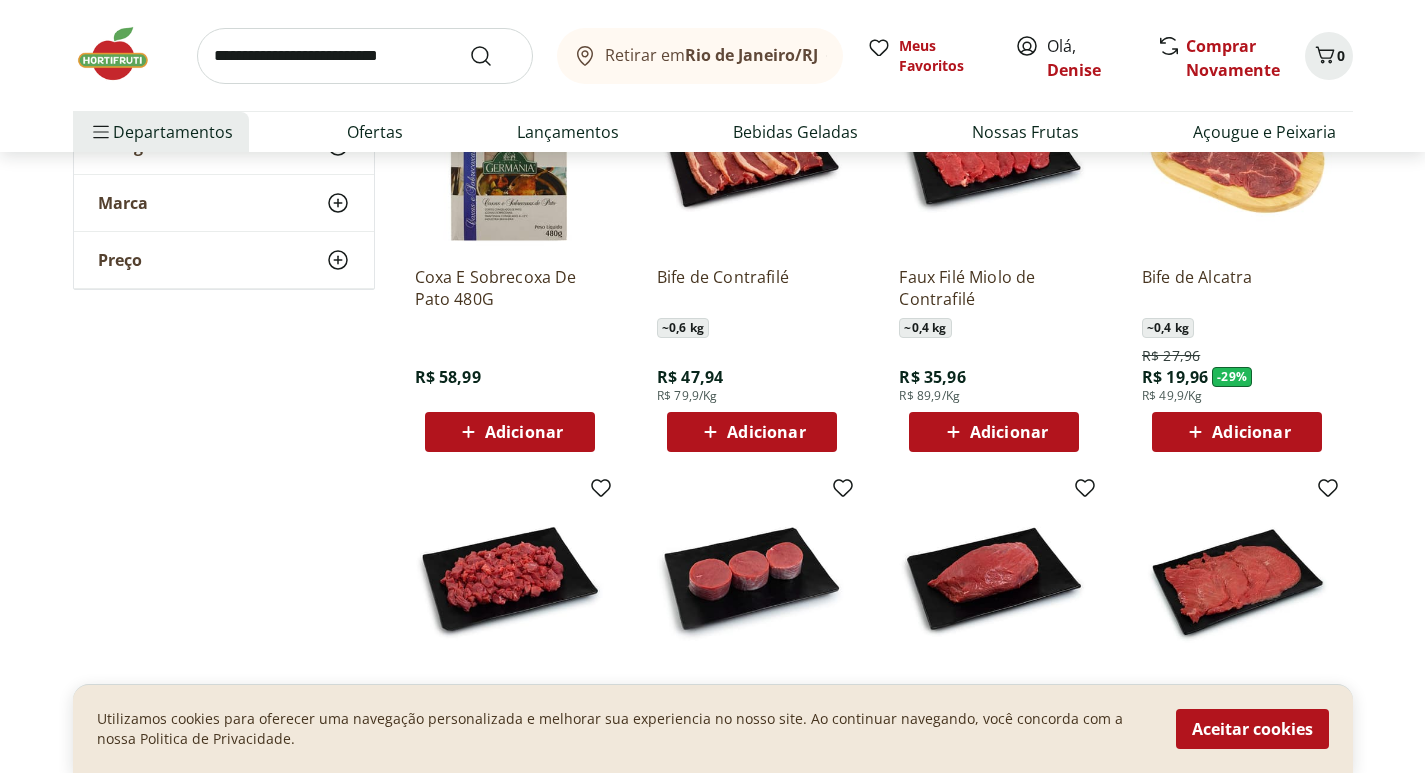 drag, startPoint x: 1424, startPoint y: 601, endPoint x: 1426, endPoint y: 625, distance: 24.083189 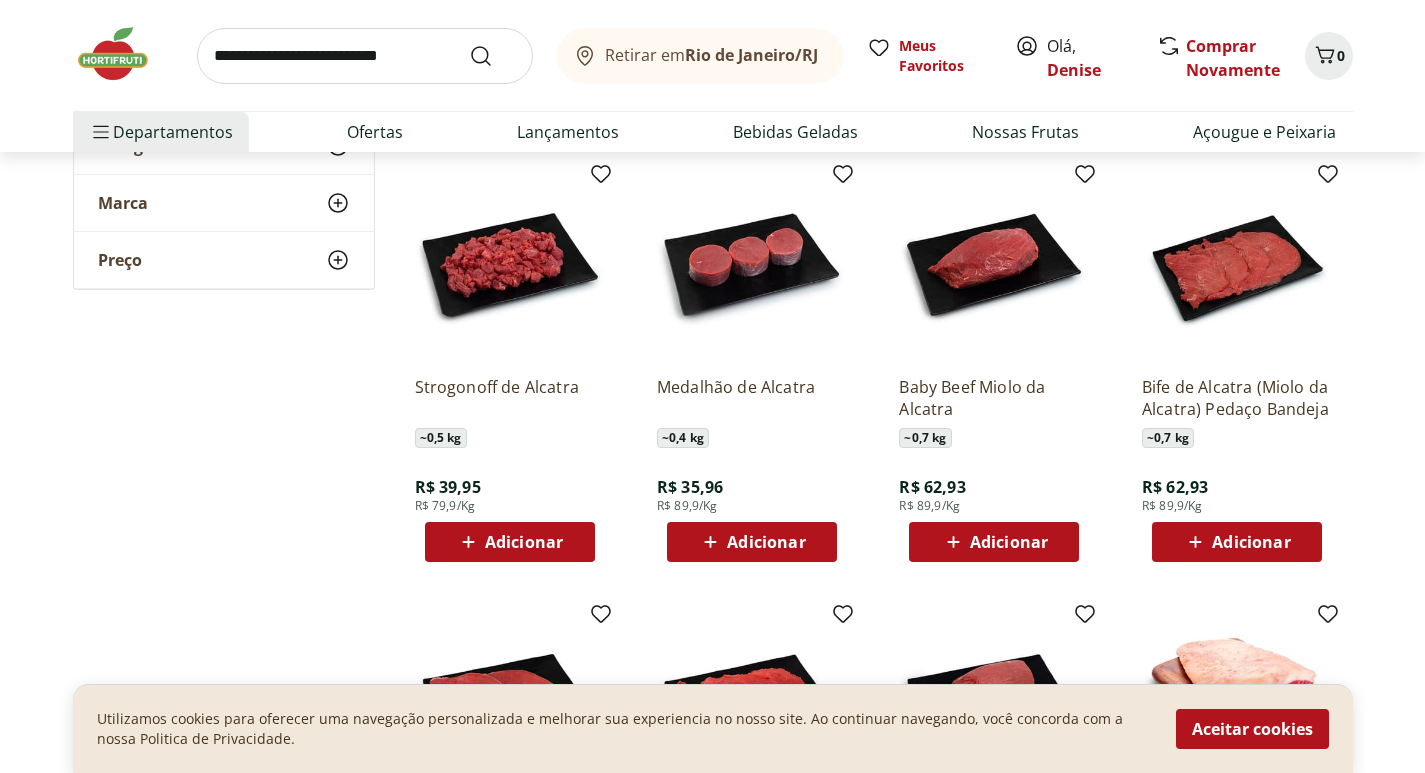 scroll, scrollTop: 13242, scrollLeft: 0, axis: vertical 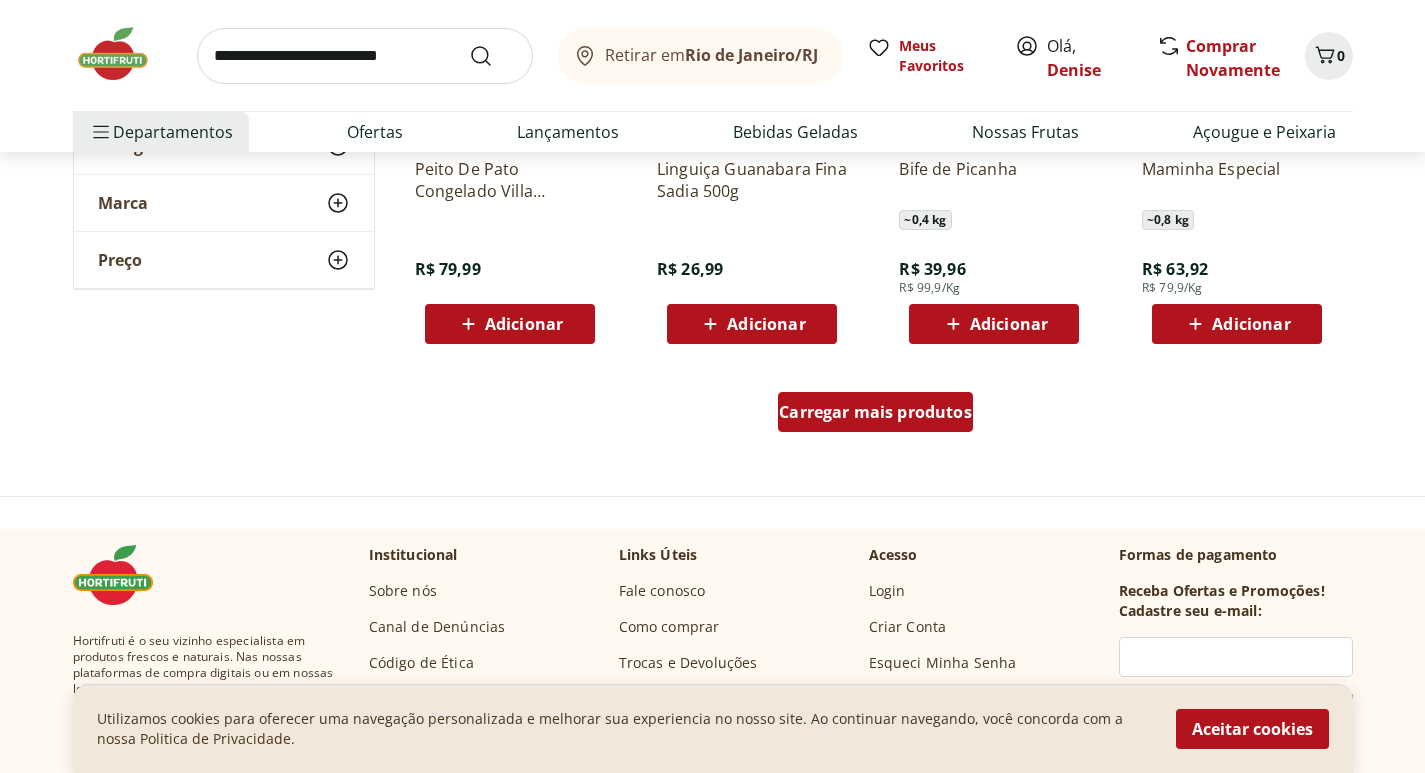 click on "Carregar mais produtos" at bounding box center [875, 412] 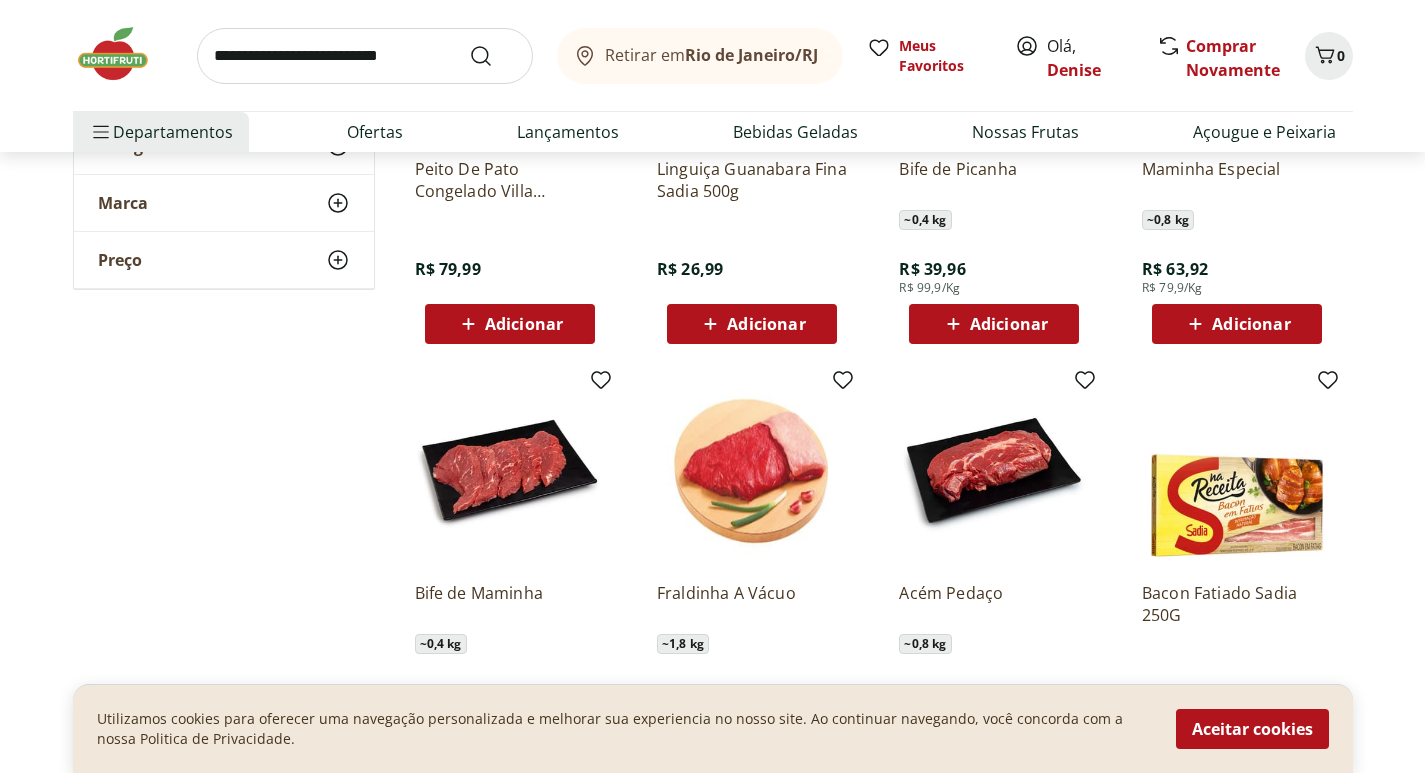 drag, startPoint x: 1423, startPoint y: 619, endPoint x: 1412, endPoint y: 622, distance: 11.401754 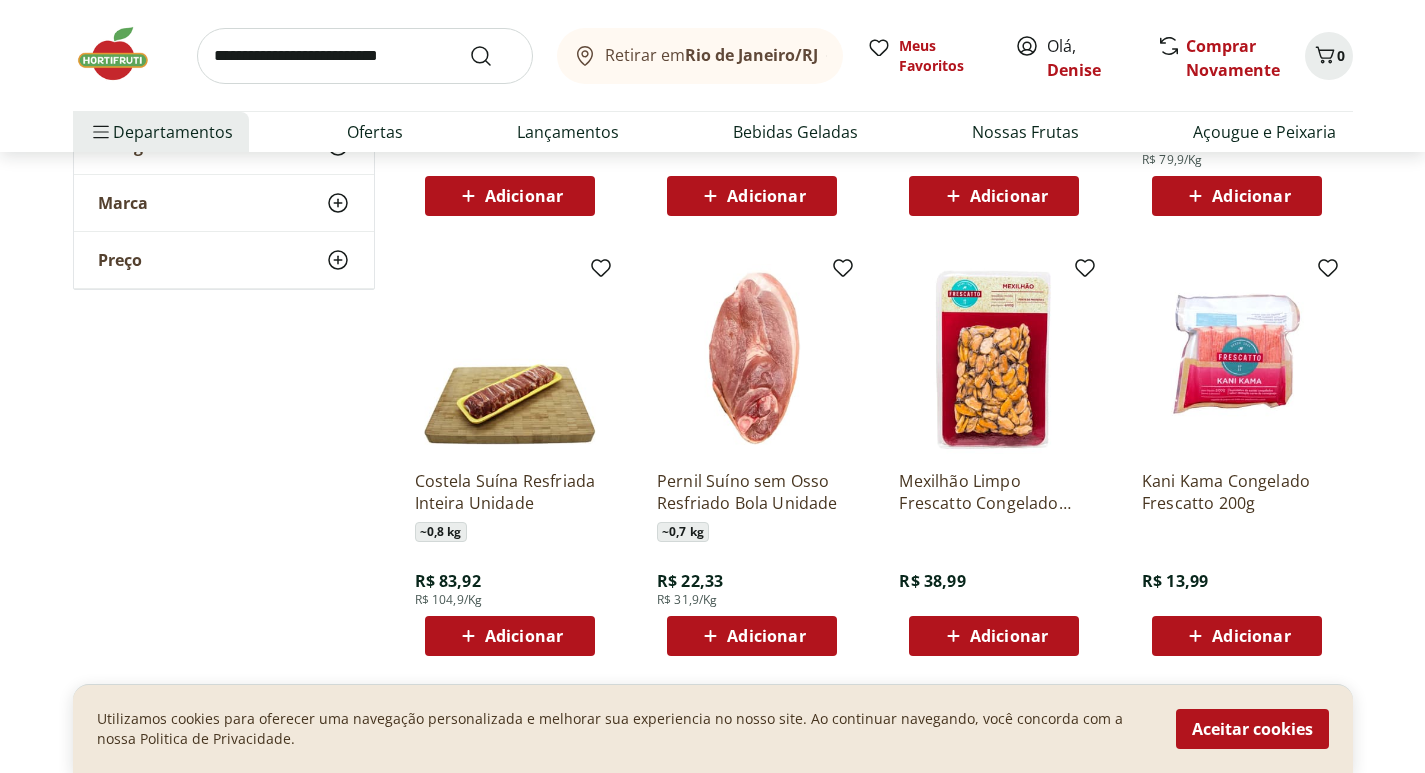 scroll, scrollTop: 15480, scrollLeft: 0, axis: vertical 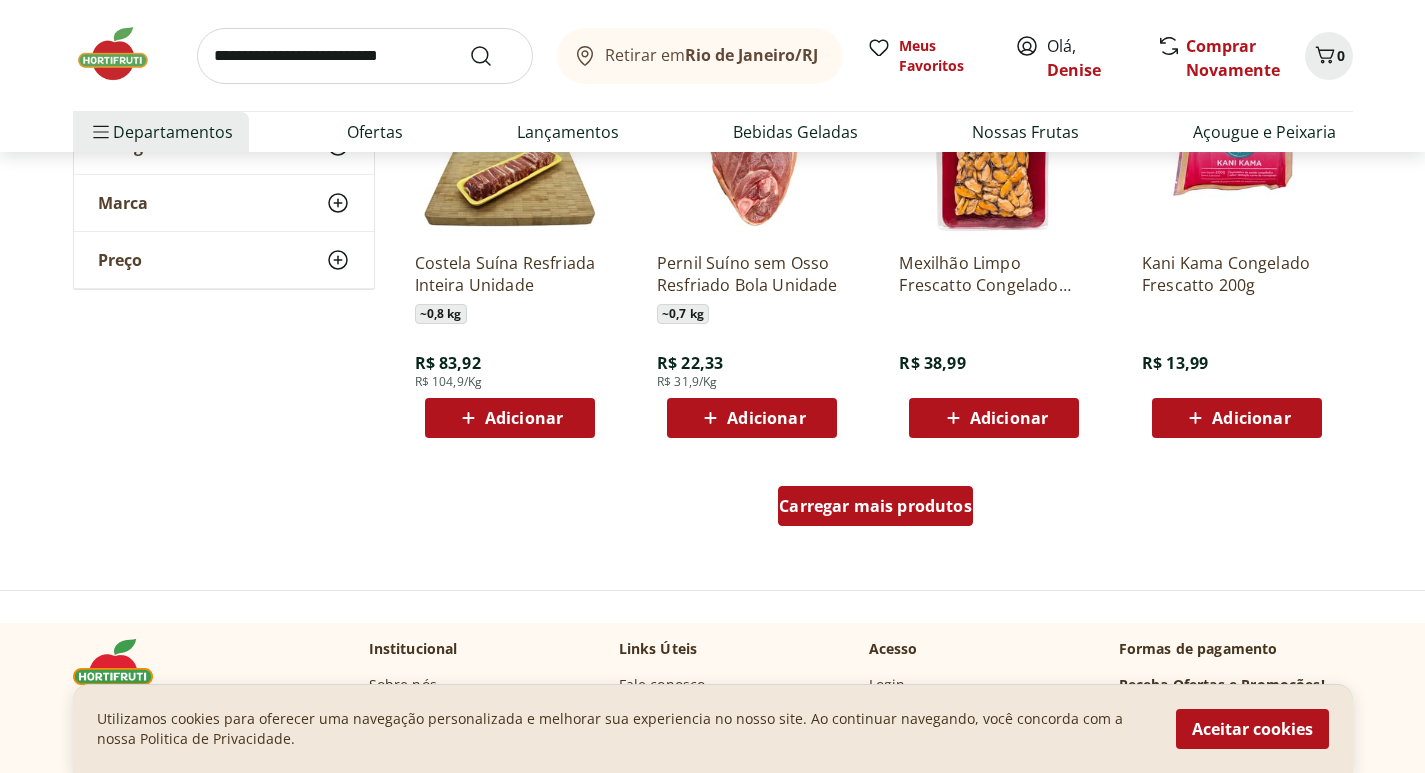 click on "Carregar mais produtos" at bounding box center [875, 506] 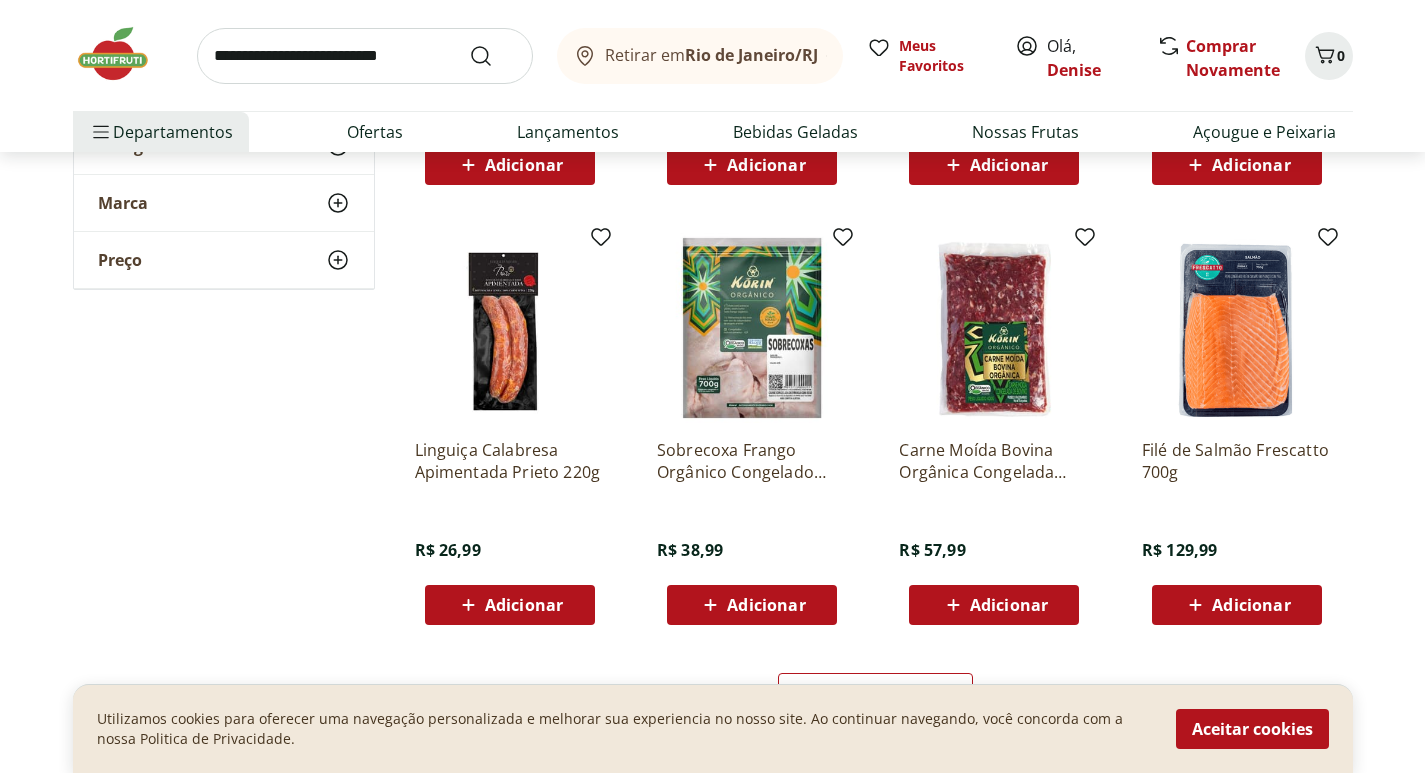 scroll, scrollTop: 16697, scrollLeft: 0, axis: vertical 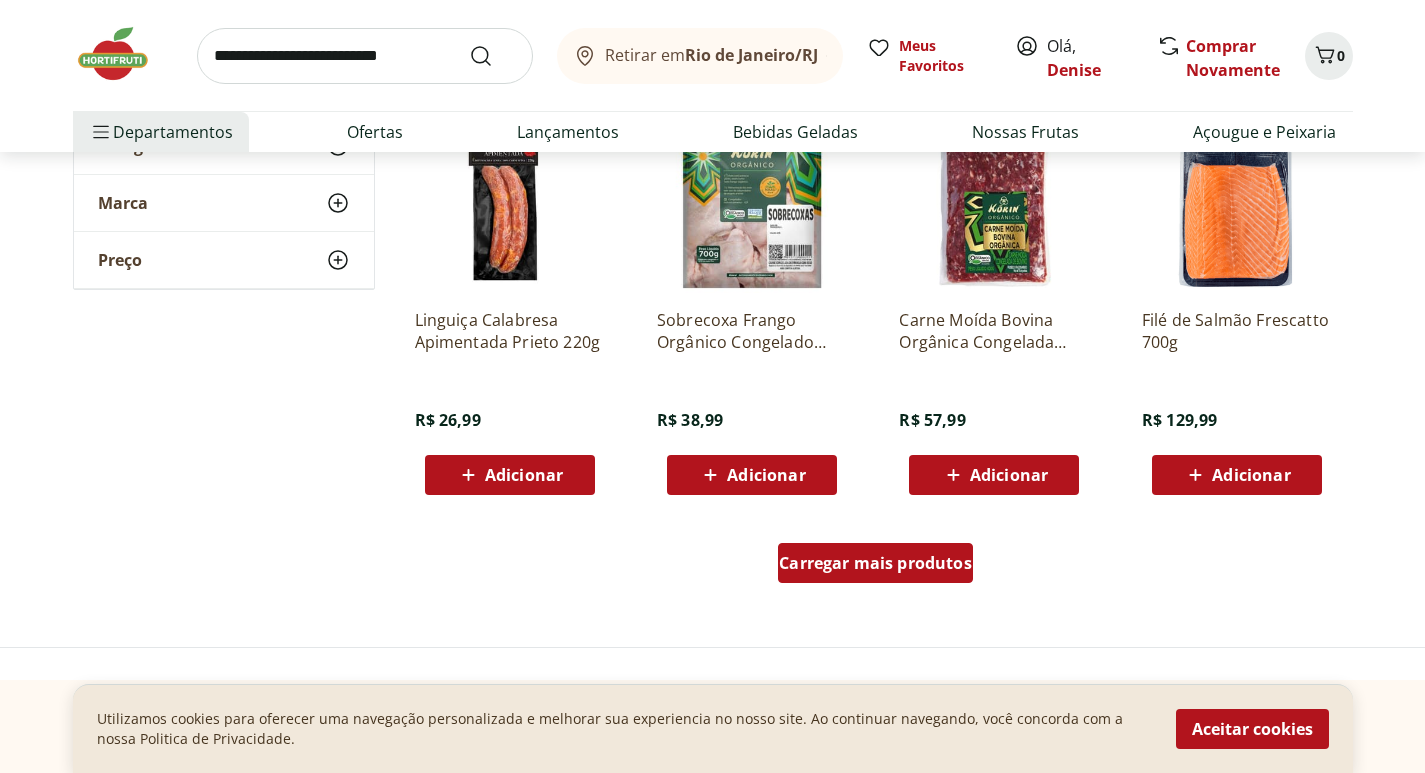 click on "Carregar mais produtos" at bounding box center (875, 563) 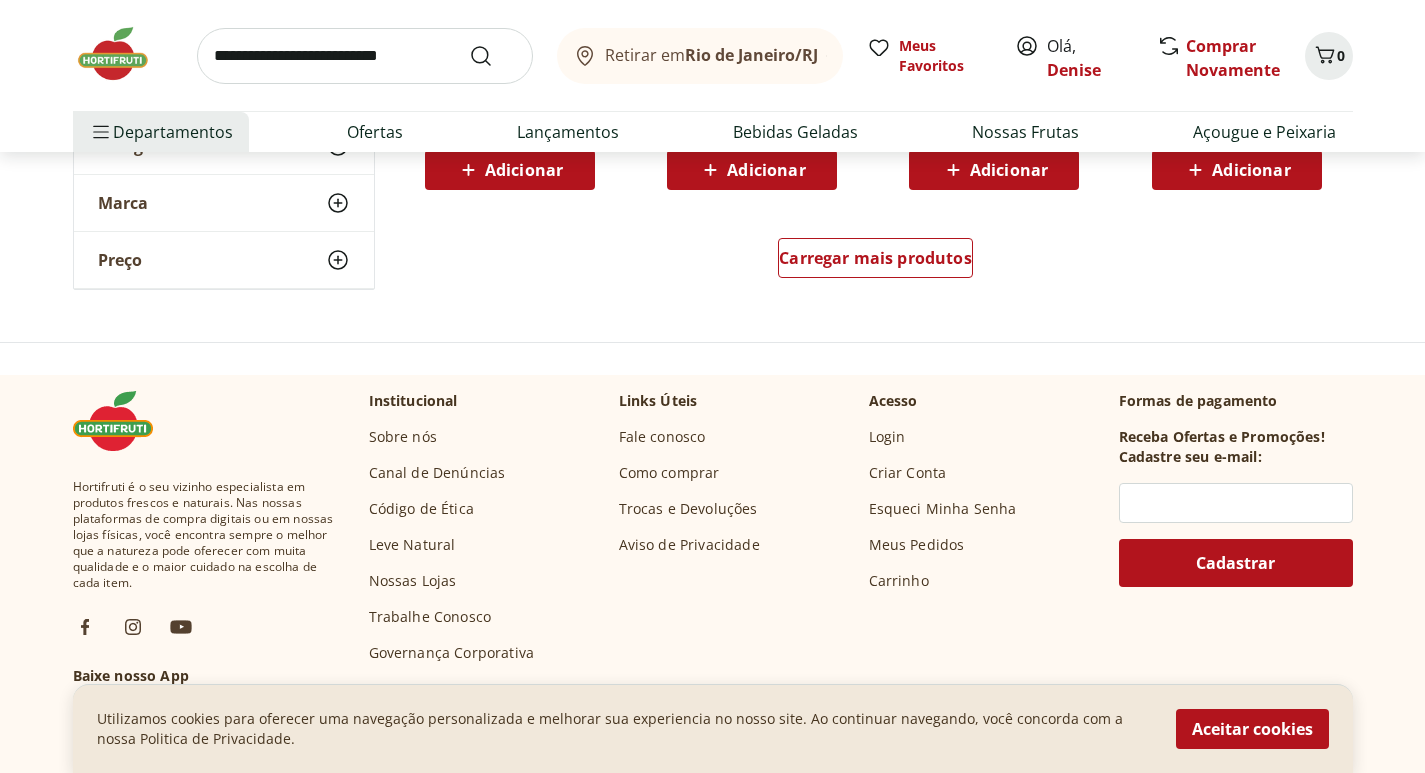 scroll, scrollTop: 18023, scrollLeft: 0, axis: vertical 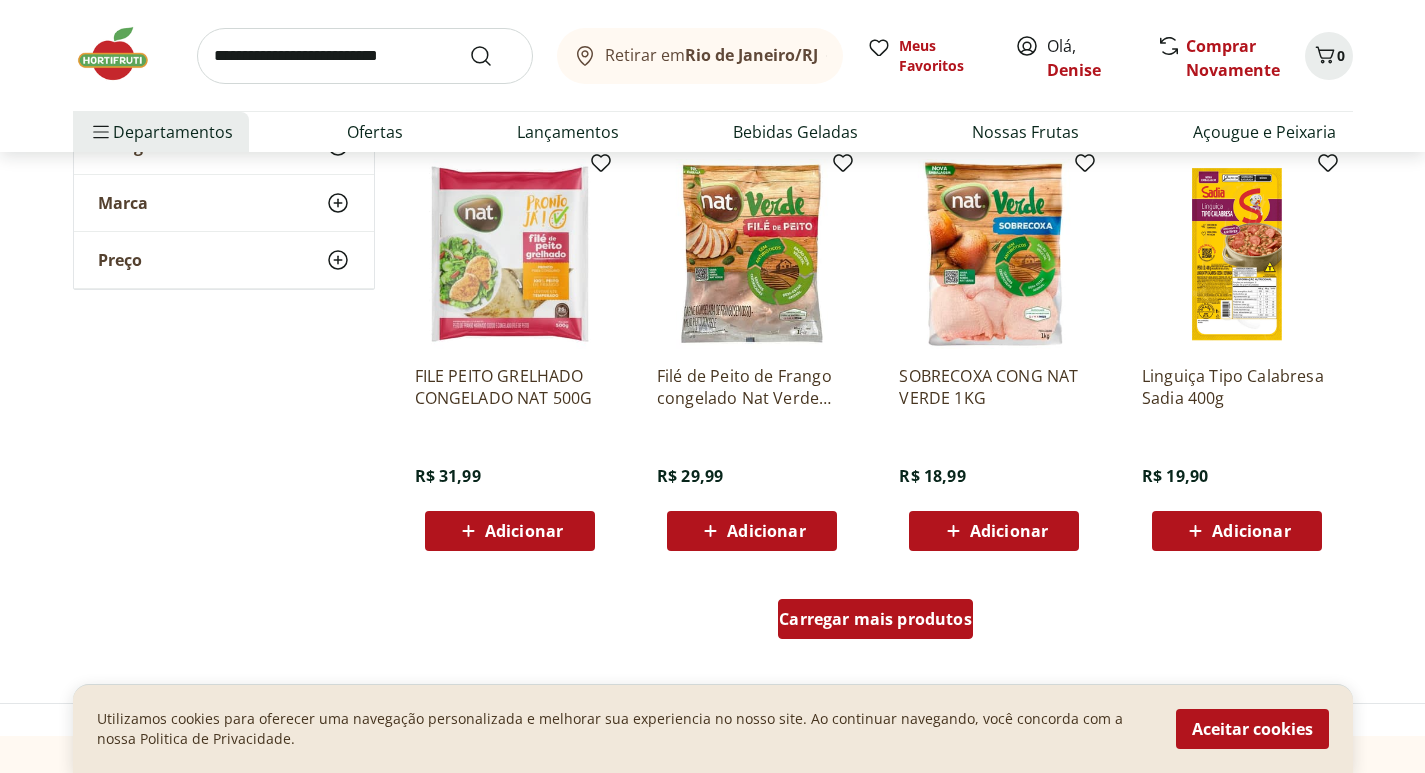 click on "Carregar mais produtos" at bounding box center (875, 619) 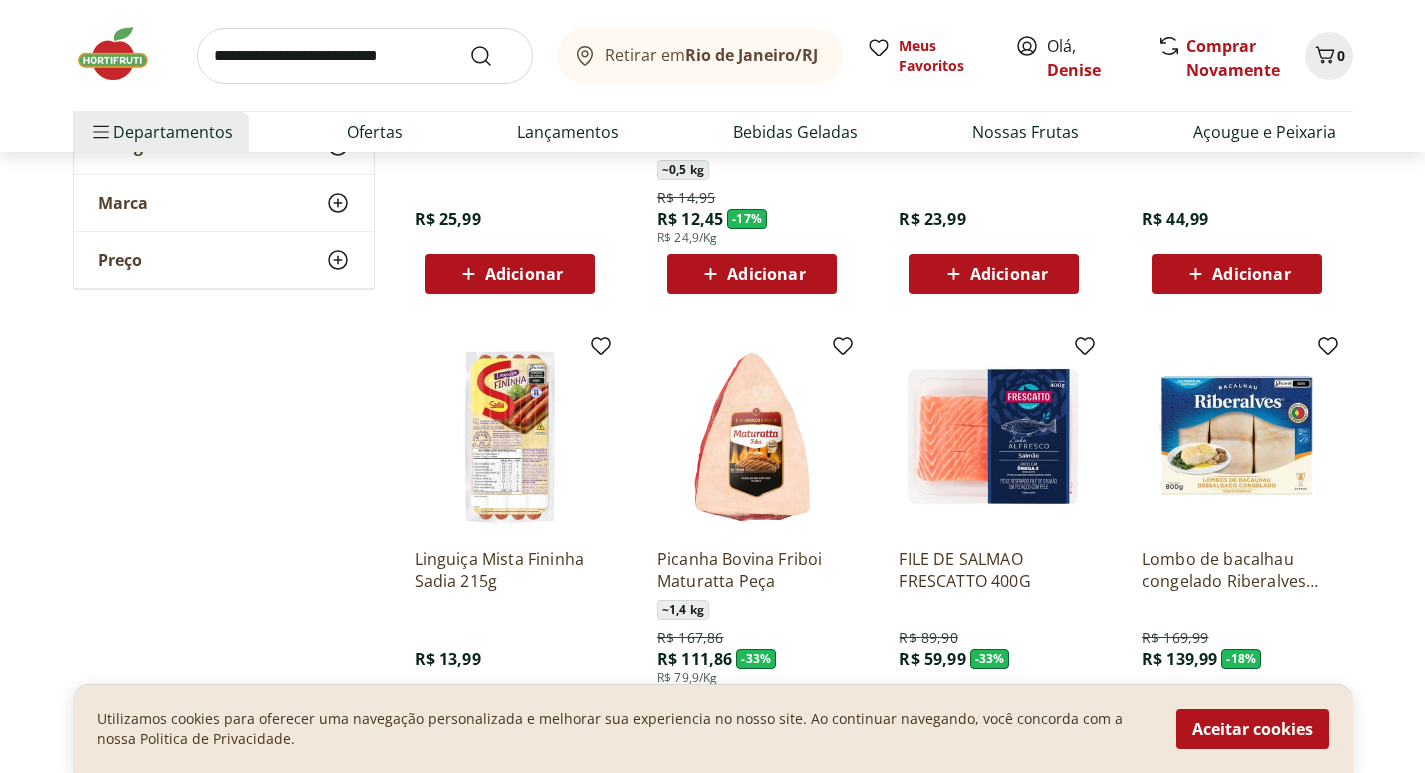 scroll, scrollTop: 19321, scrollLeft: 0, axis: vertical 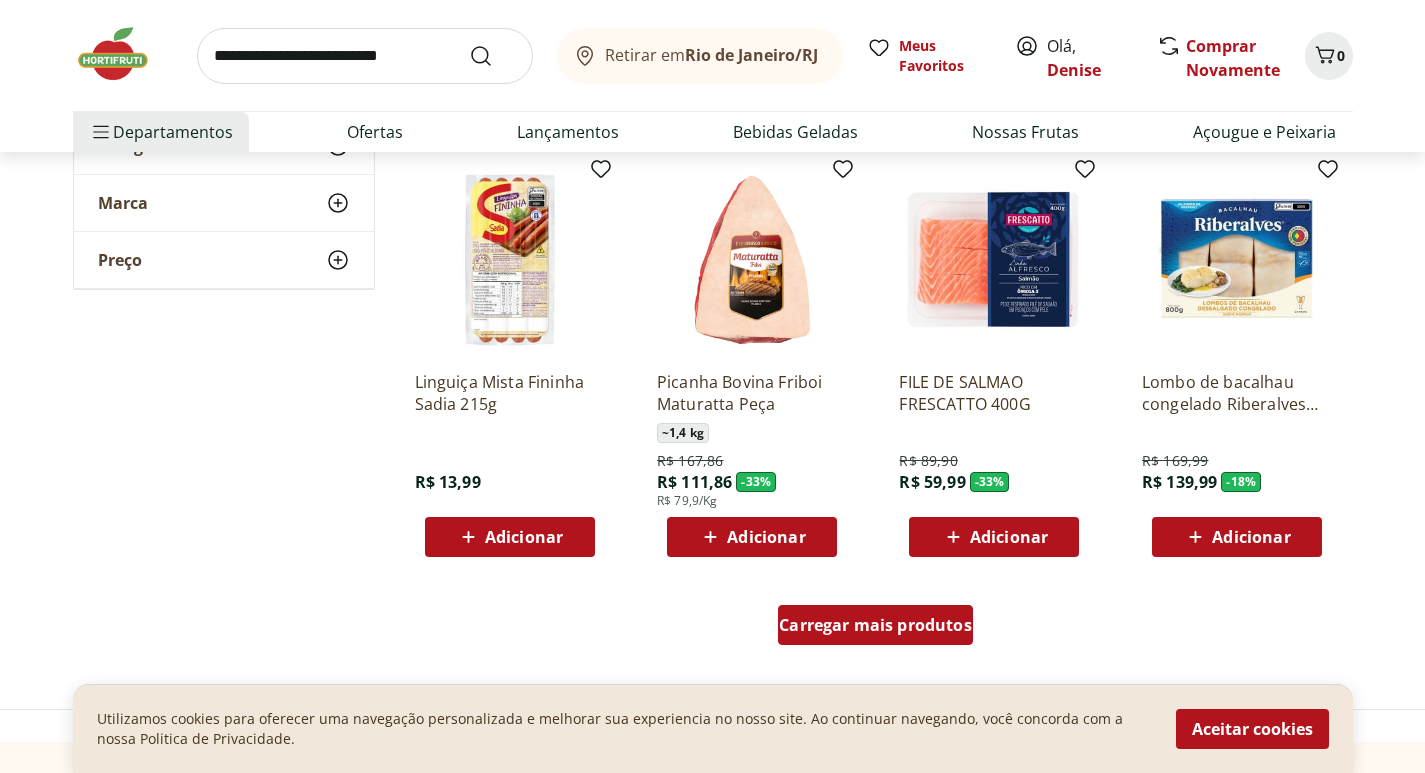 click on "Carregar mais produtos" at bounding box center [875, 625] 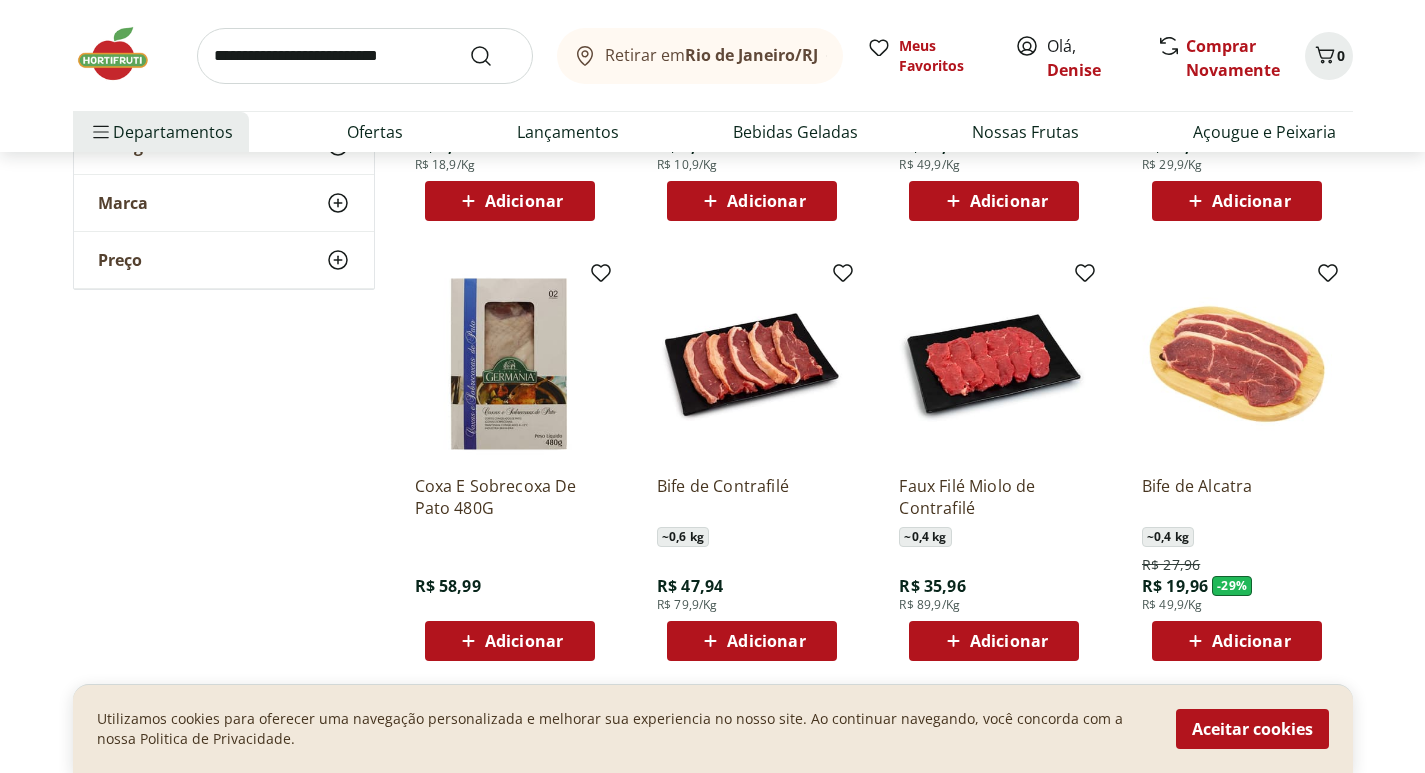 scroll, scrollTop: 19321, scrollLeft: 0, axis: vertical 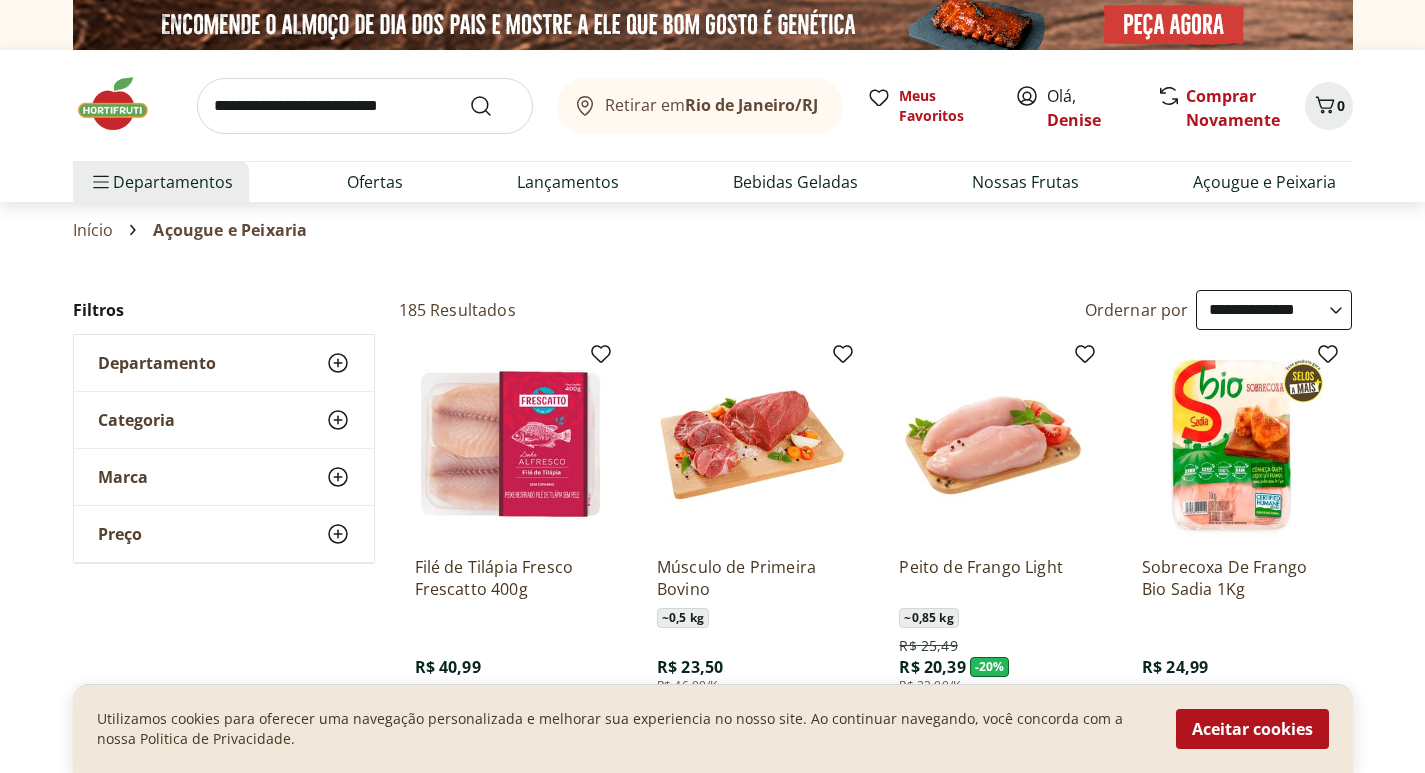 click at bounding box center [123, 104] 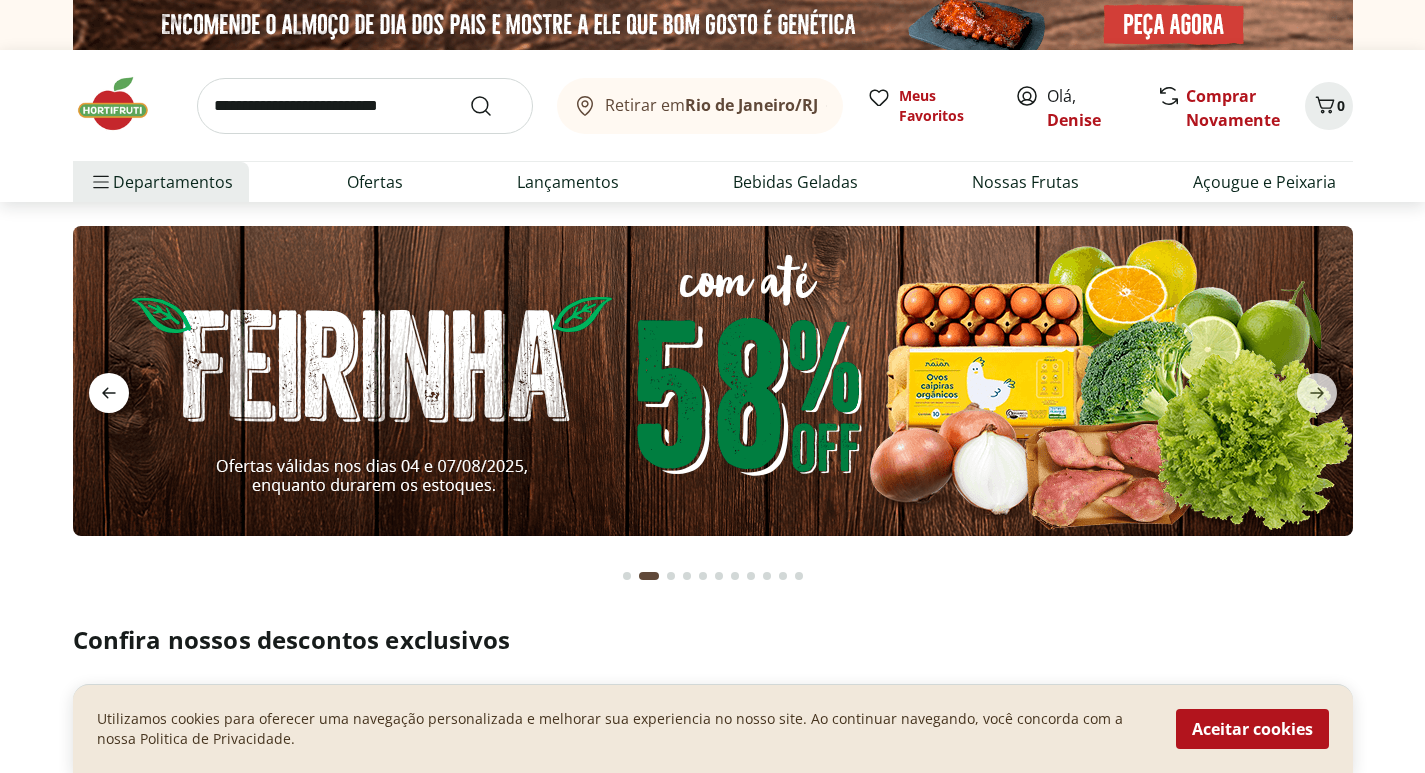 click 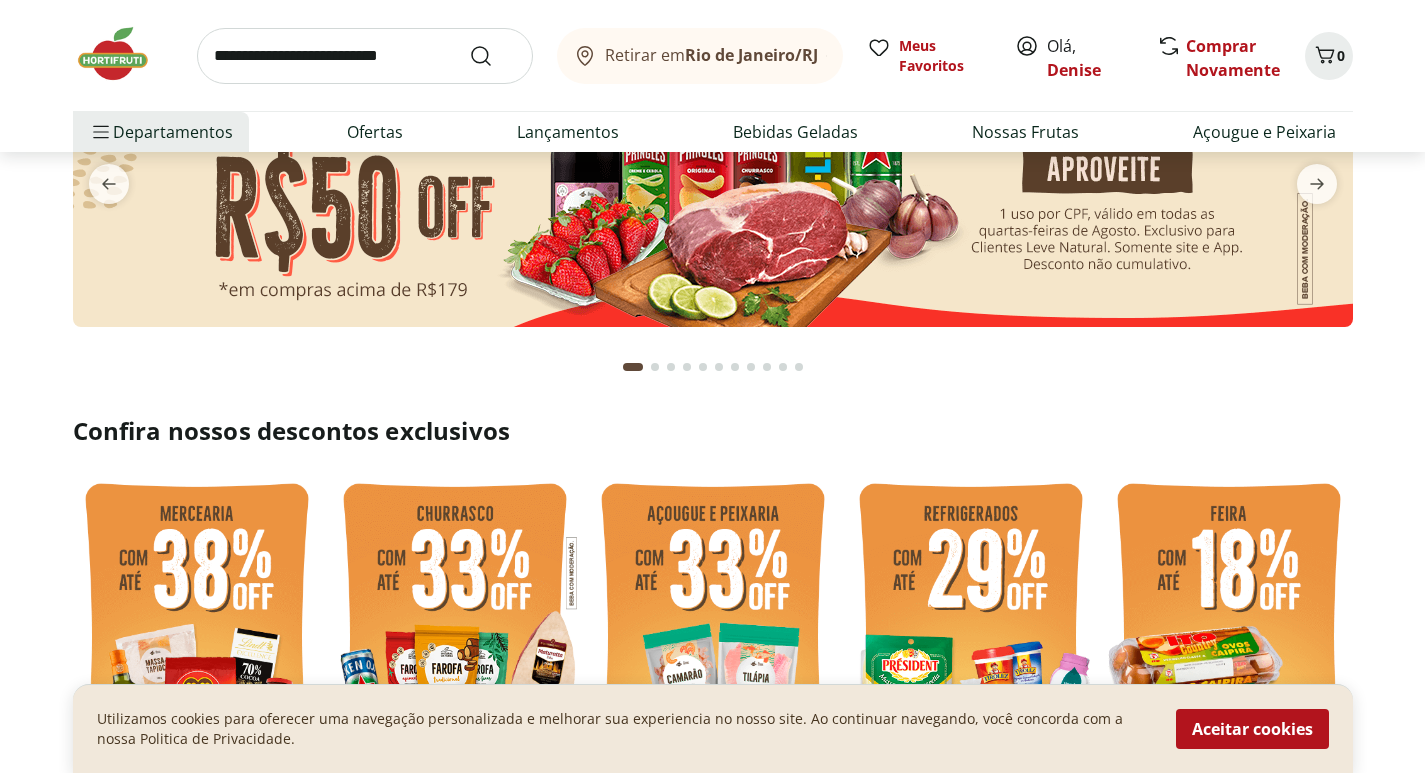scroll, scrollTop: 57, scrollLeft: 0, axis: vertical 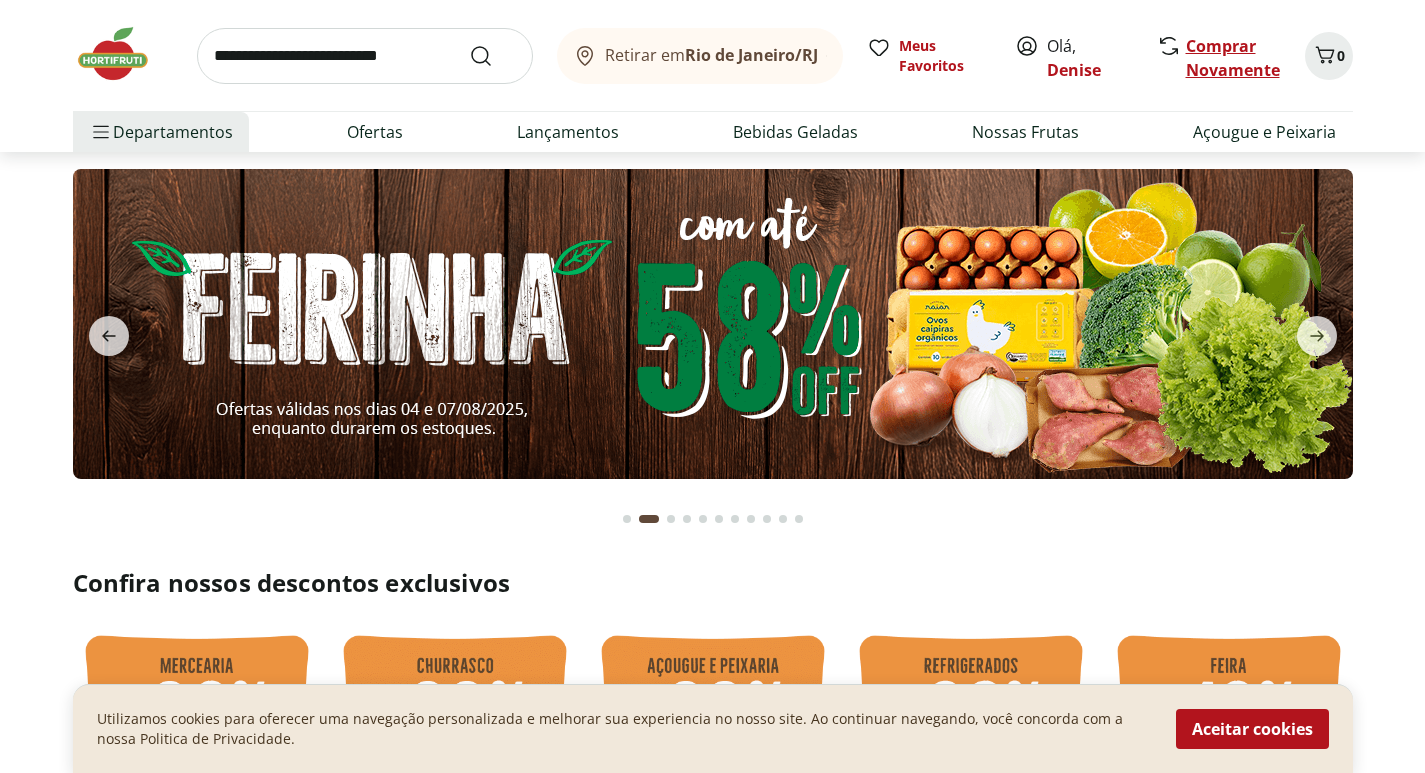 click on "Comprar Novamente" at bounding box center [1233, 58] 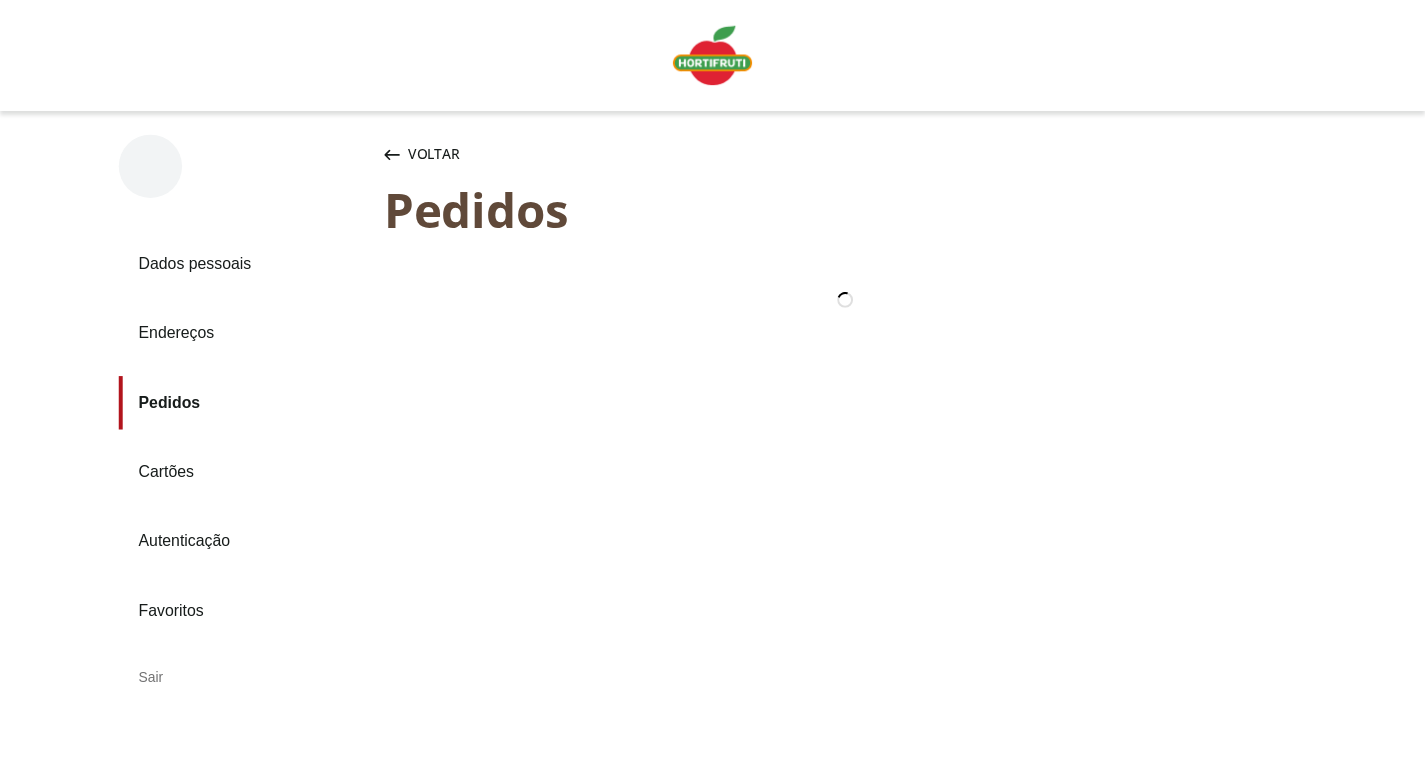 scroll, scrollTop: 0, scrollLeft: 0, axis: both 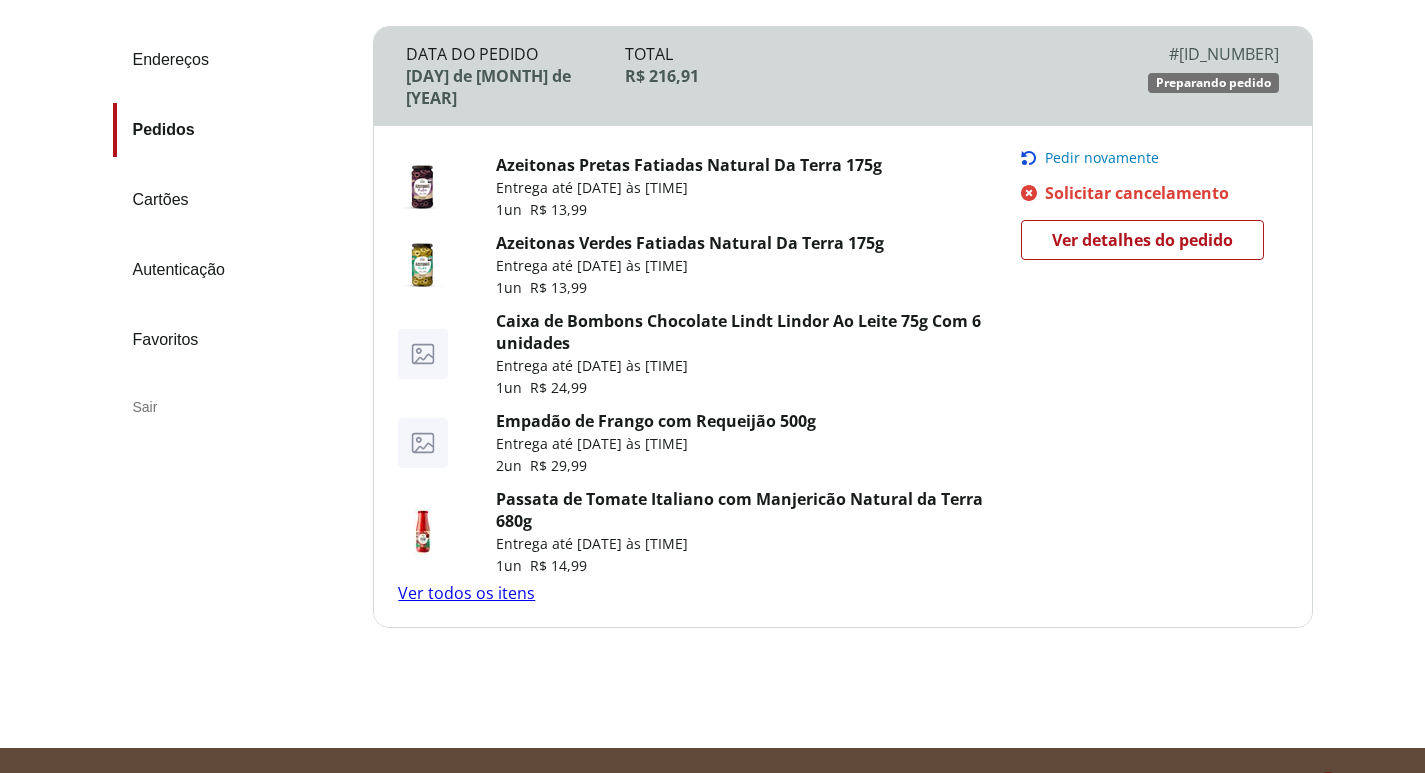 click on "Ver todos os itens" at bounding box center [466, 593] 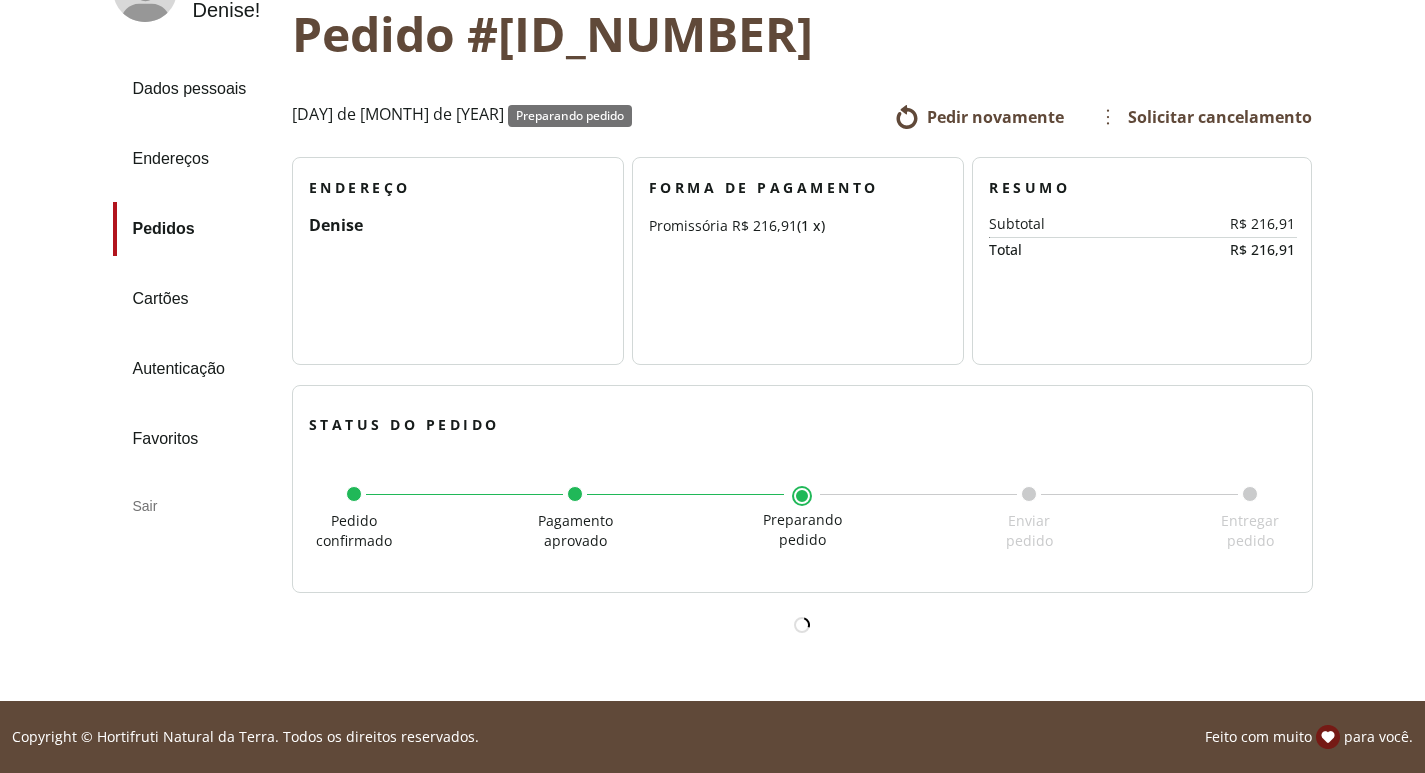 scroll, scrollTop: 0, scrollLeft: 0, axis: both 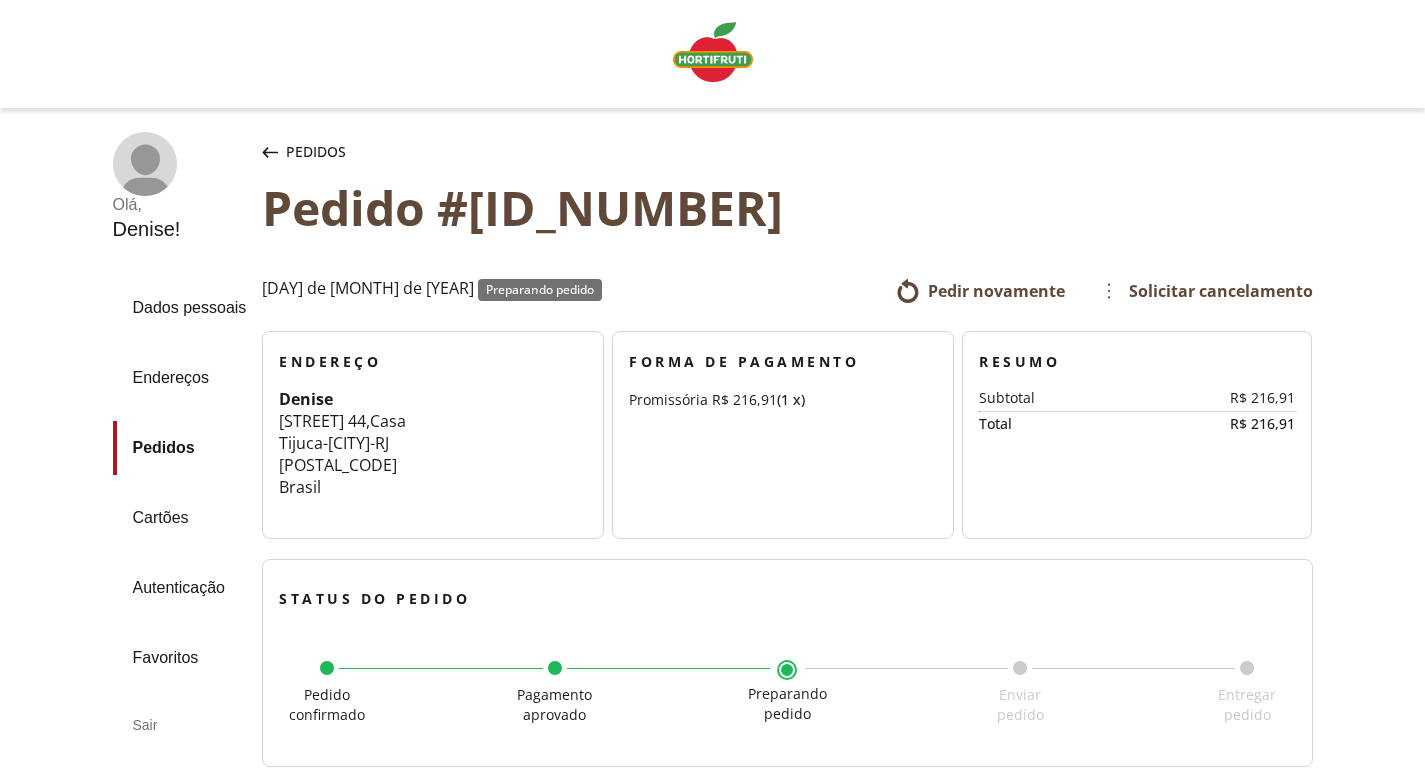 click at bounding box center (713, 52) 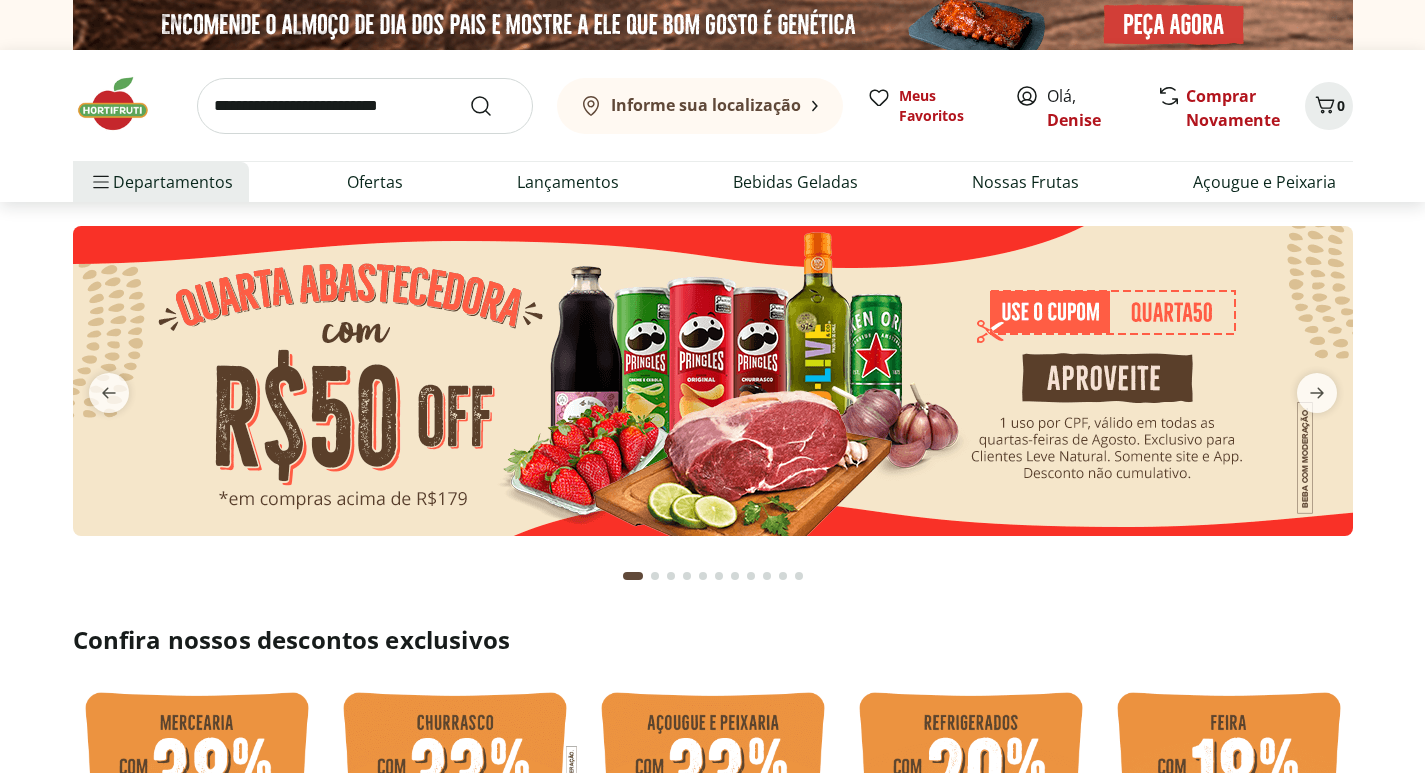 scroll, scrollTop: 0, scrollLeft: 0, axis: both 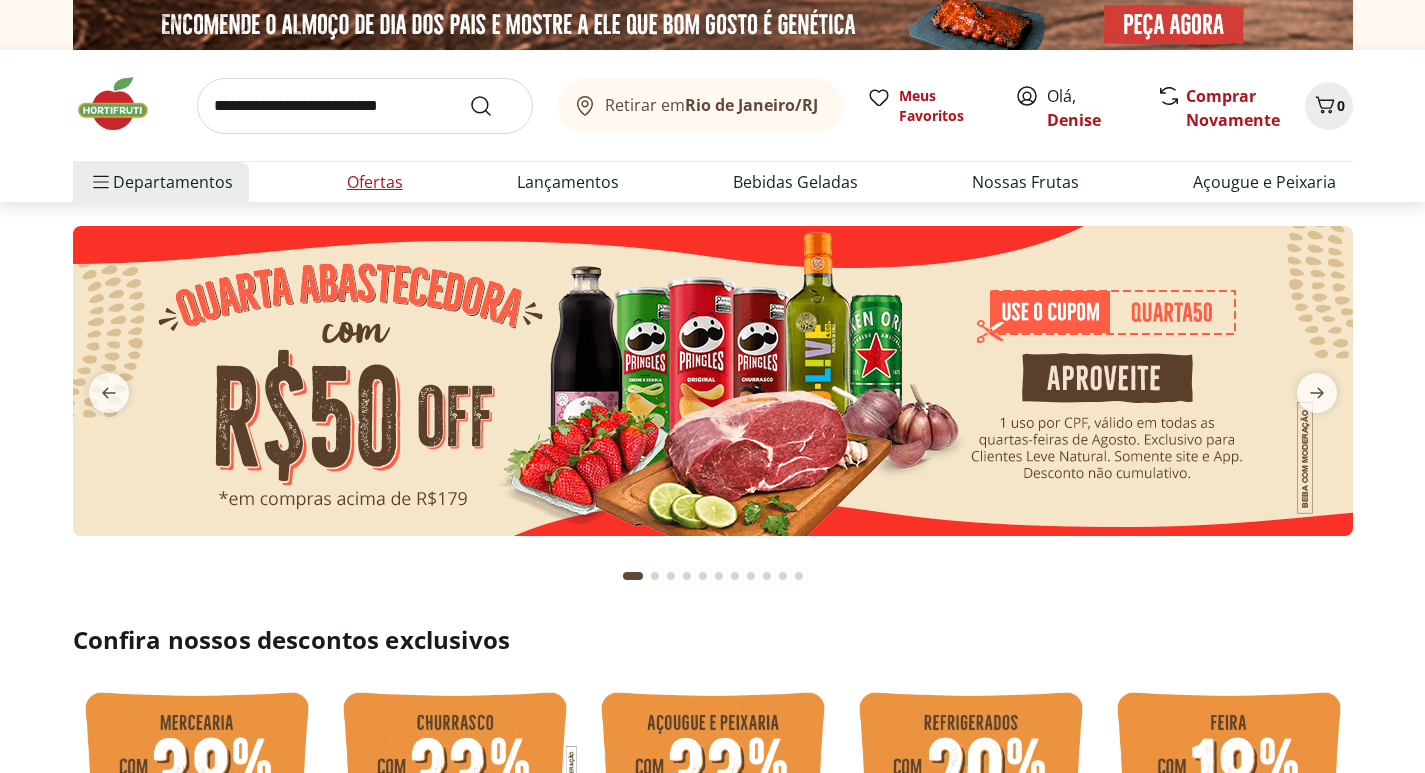 click on "Ofertas" at bounding box center (375, 182) 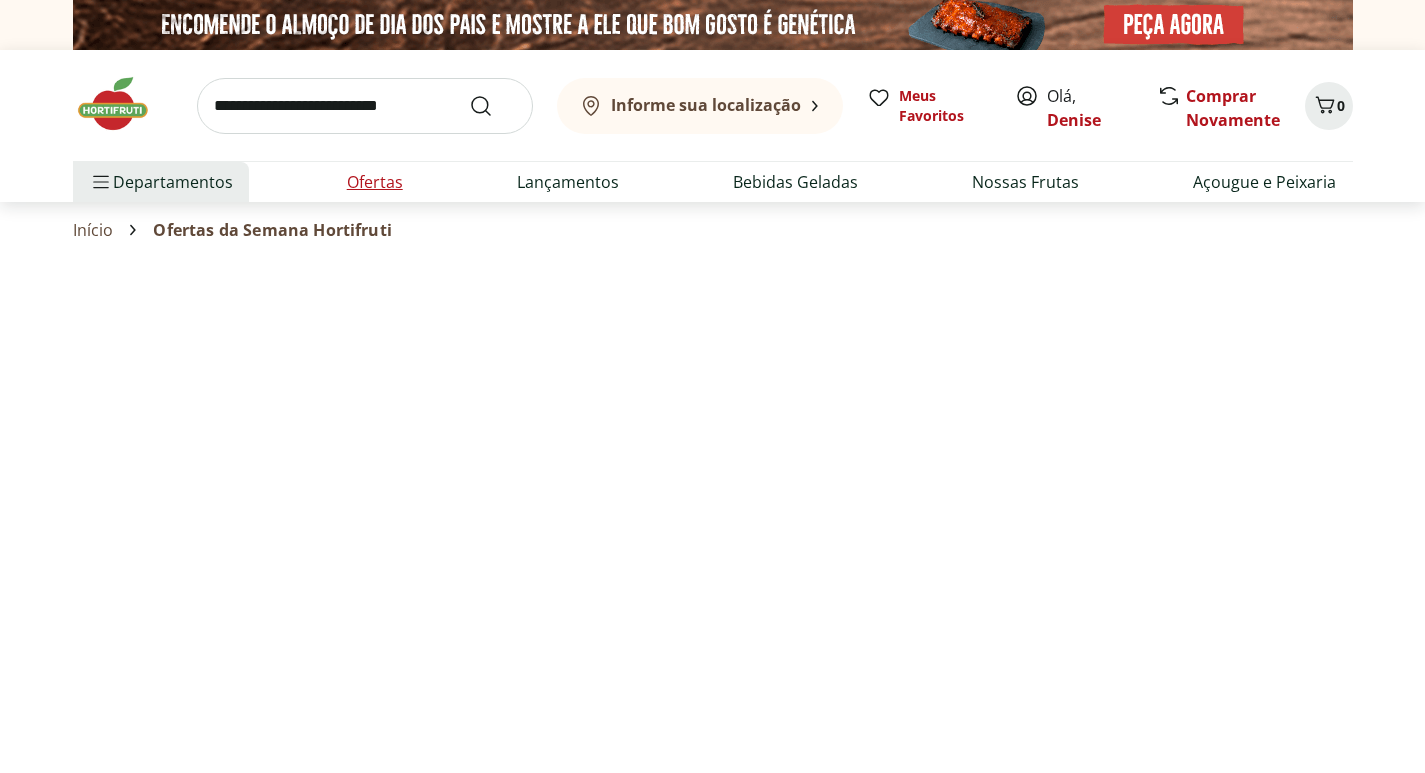 select on "**********" 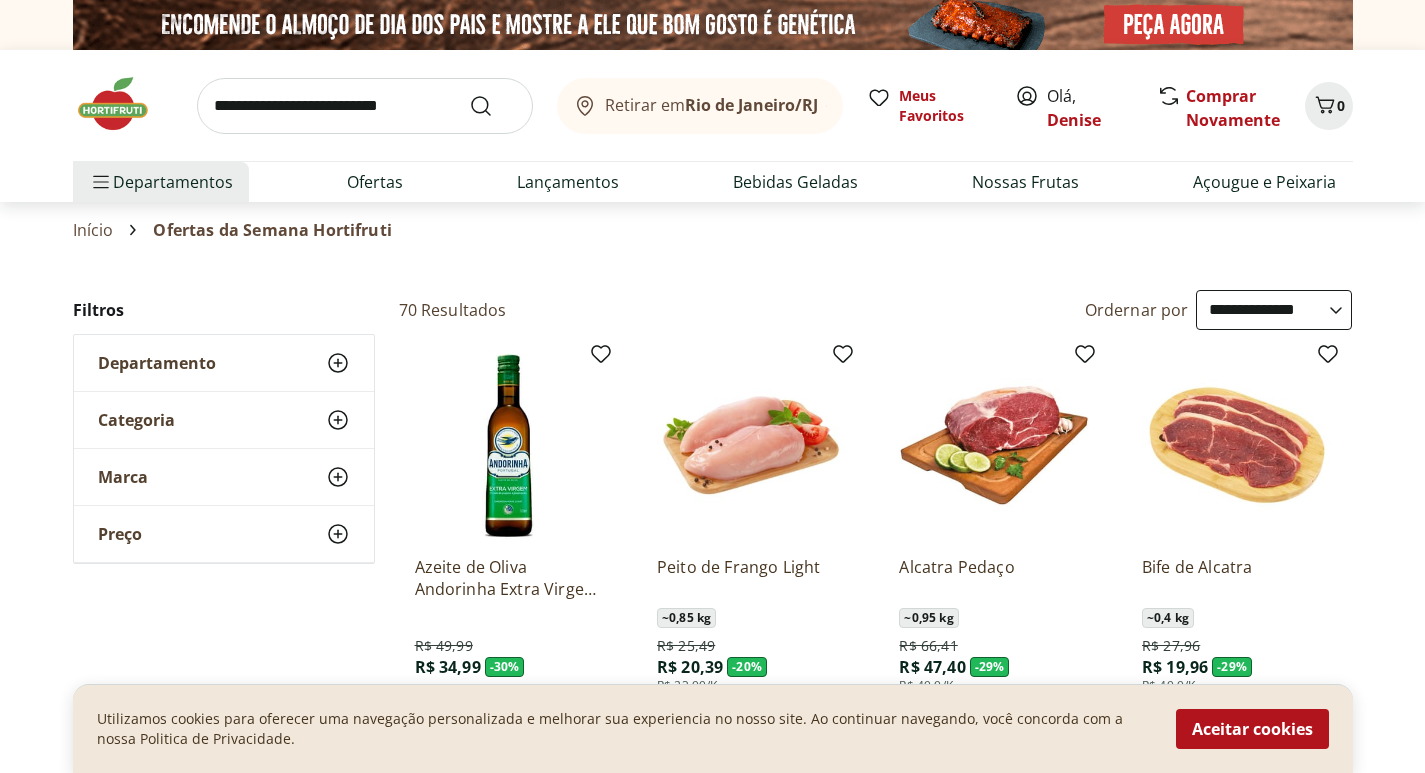 scroll, scrollTop: 676, scrollLeft: 0, axis: vertical 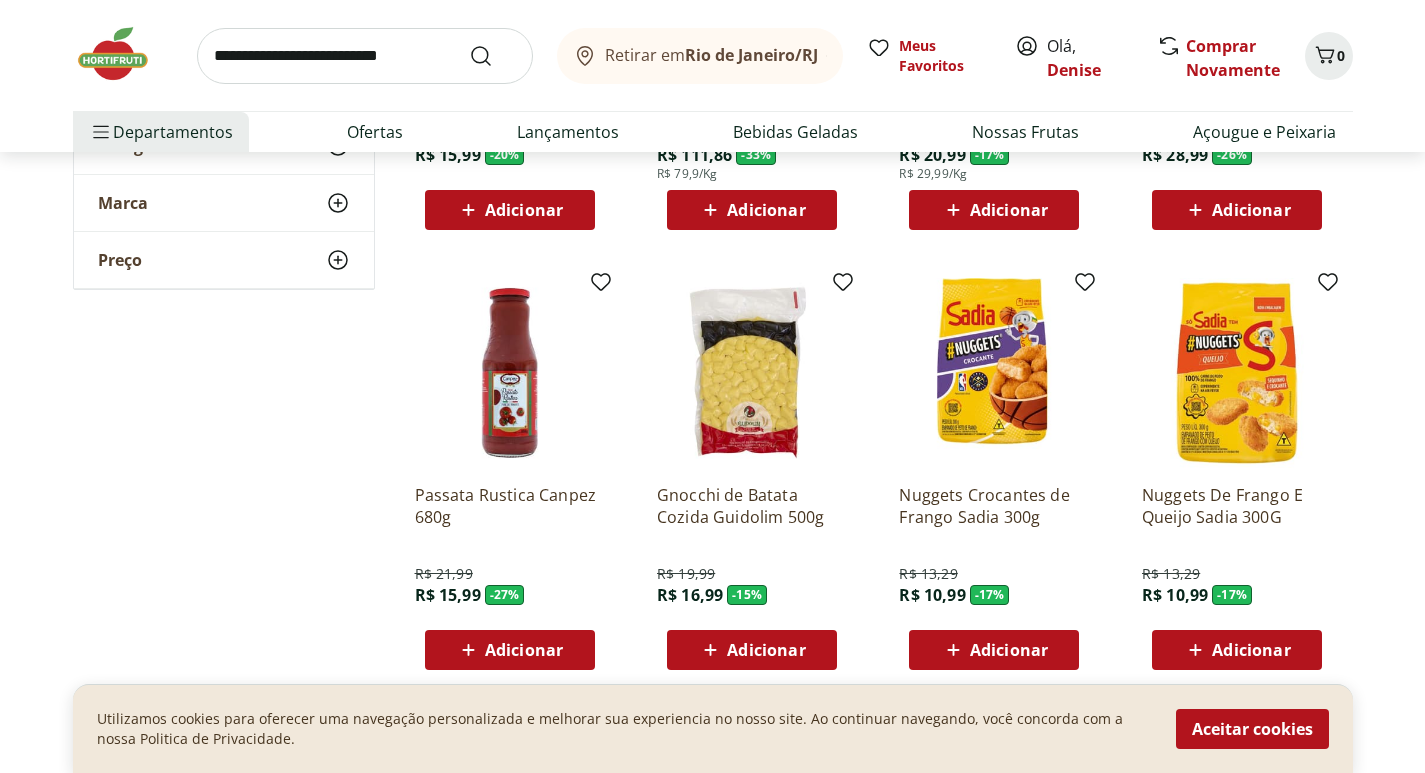 click on "Adicionar" at bounding box center (751, 650) 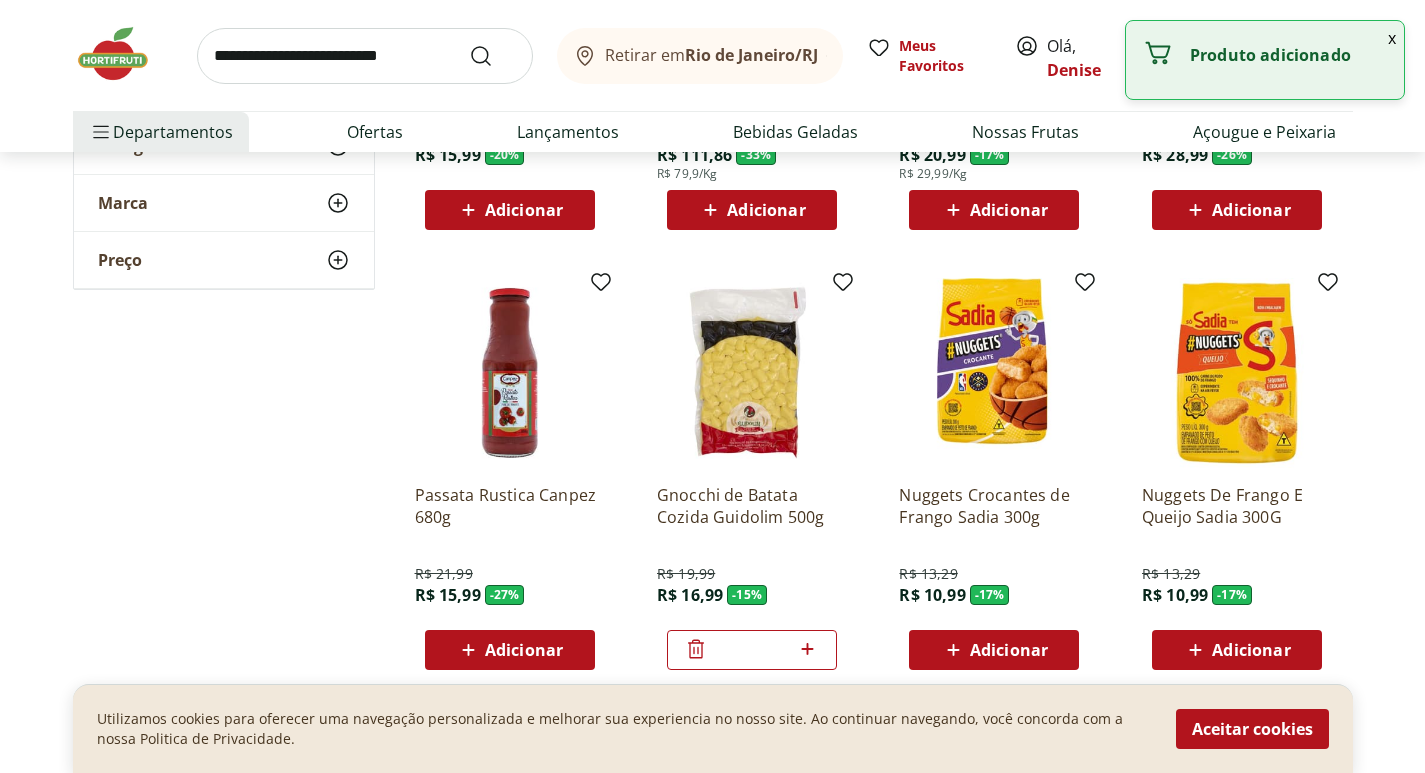 click 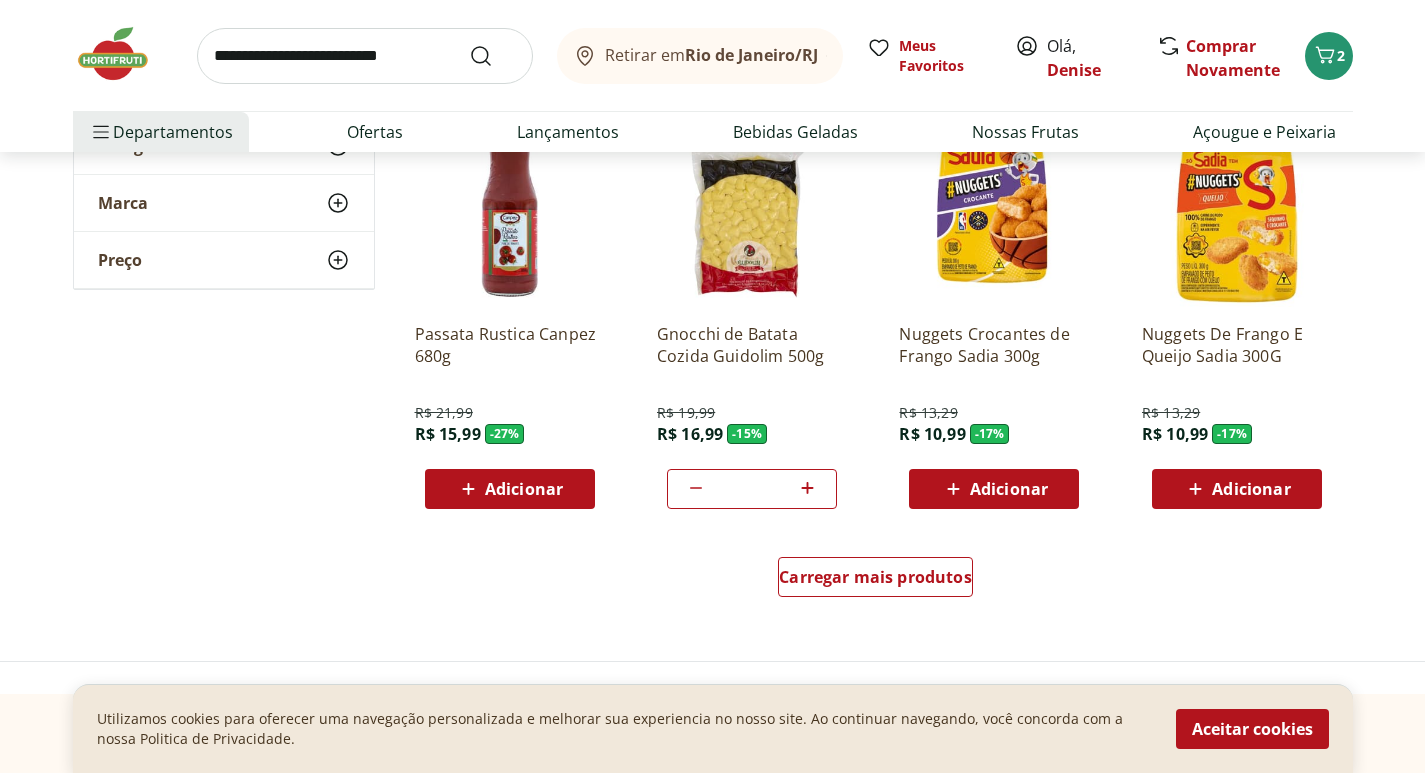 scroll, scrollTop: 1213, scrollLeft: 0, axis: vertical 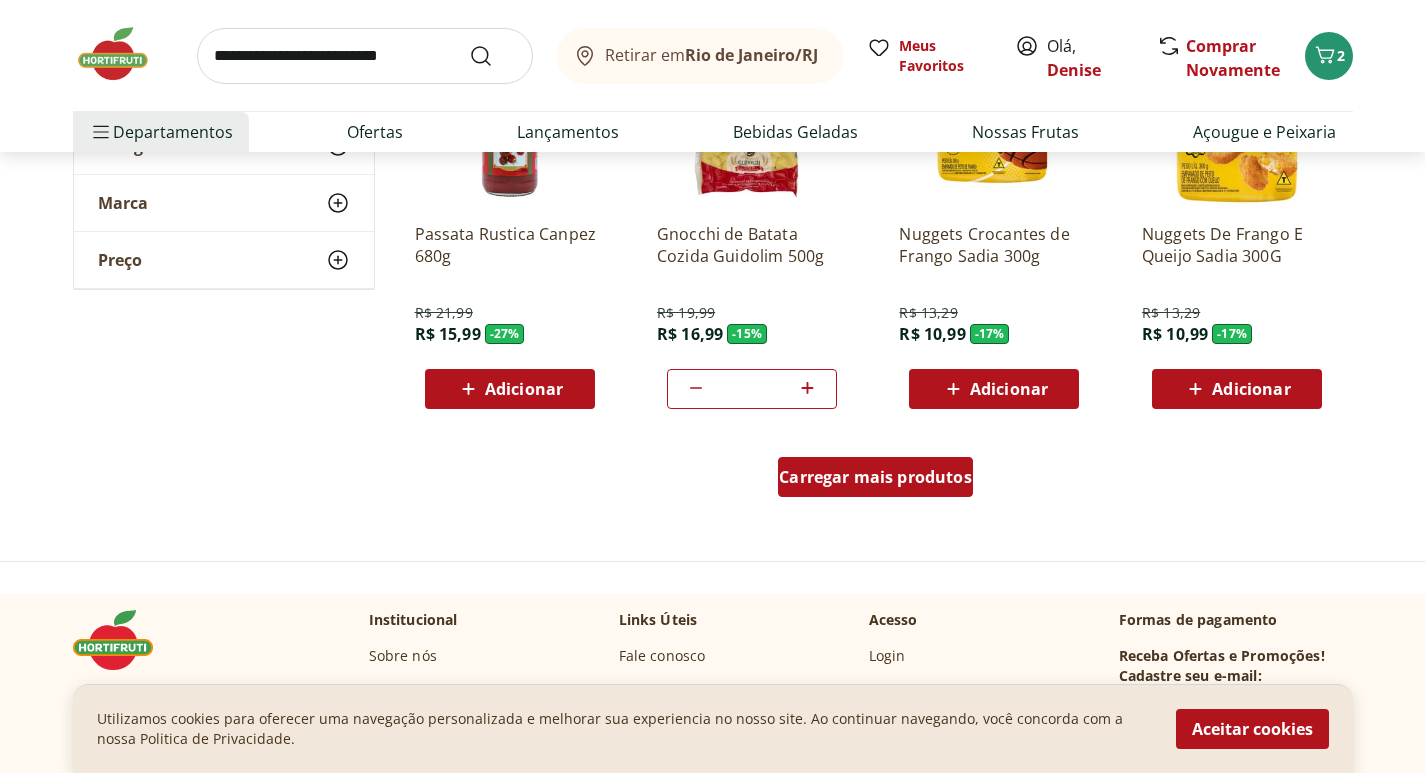 click on "Carregar mais produtos" at bounding box center [875, 477] 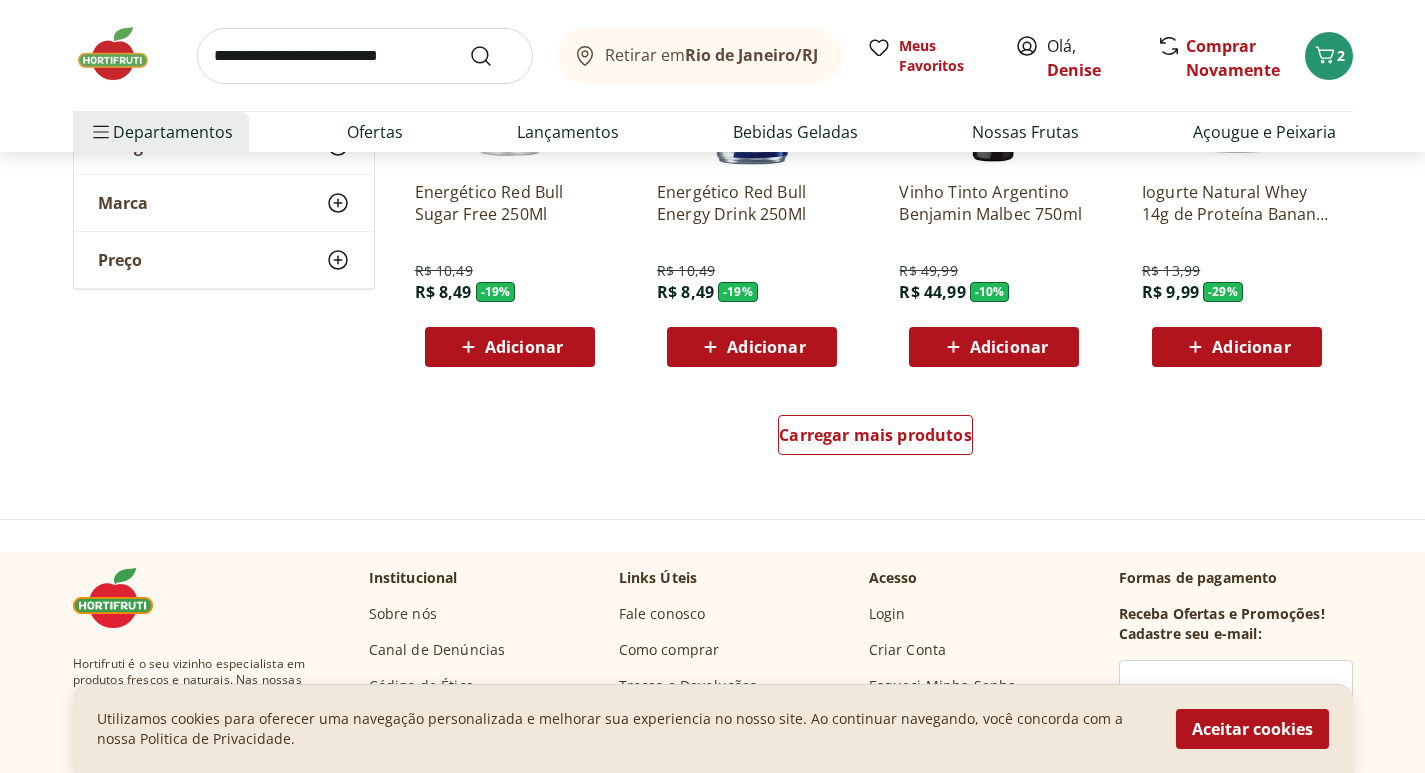 scroll, scrollTop: 2573, scrollLeft: 0, axis: vertical 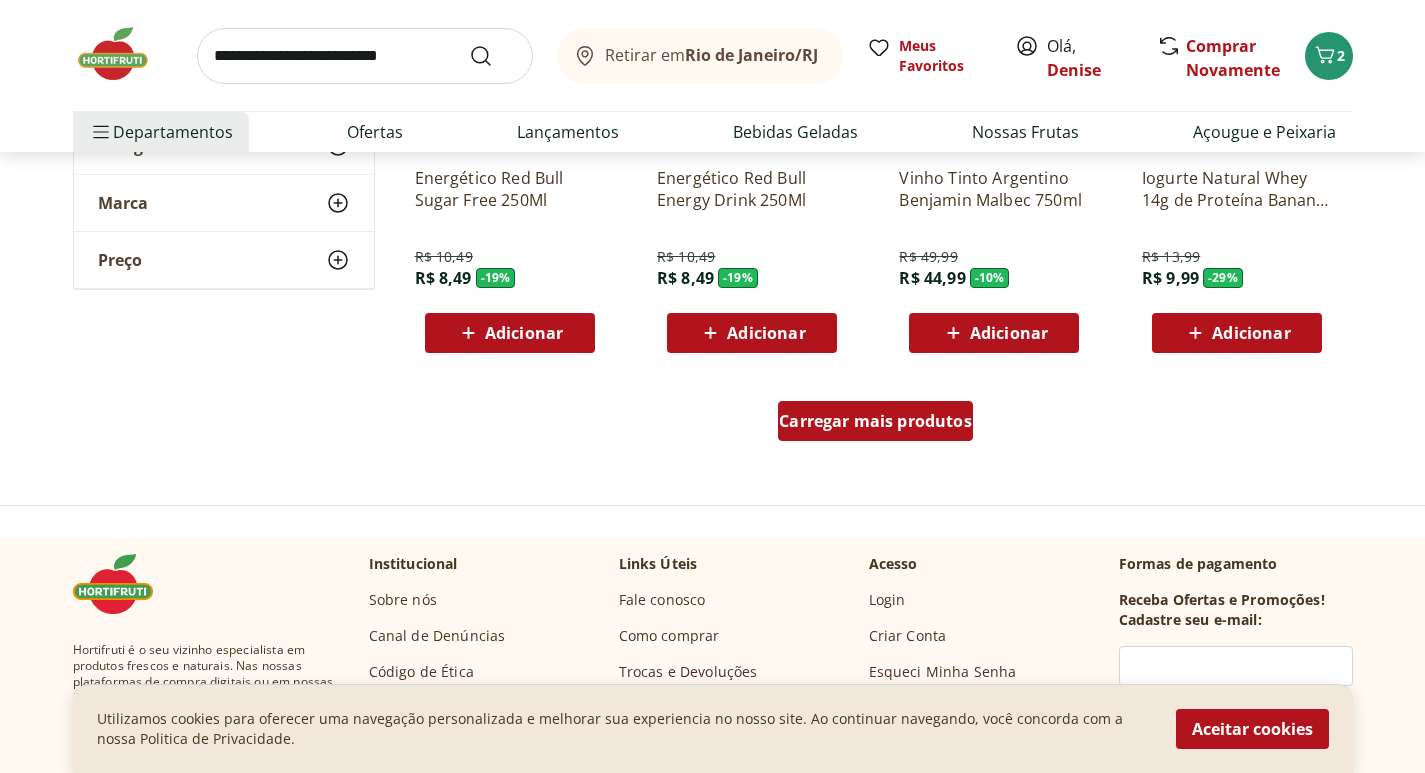 click on "Carregar mais produtos" at bounding box center (875, 421) 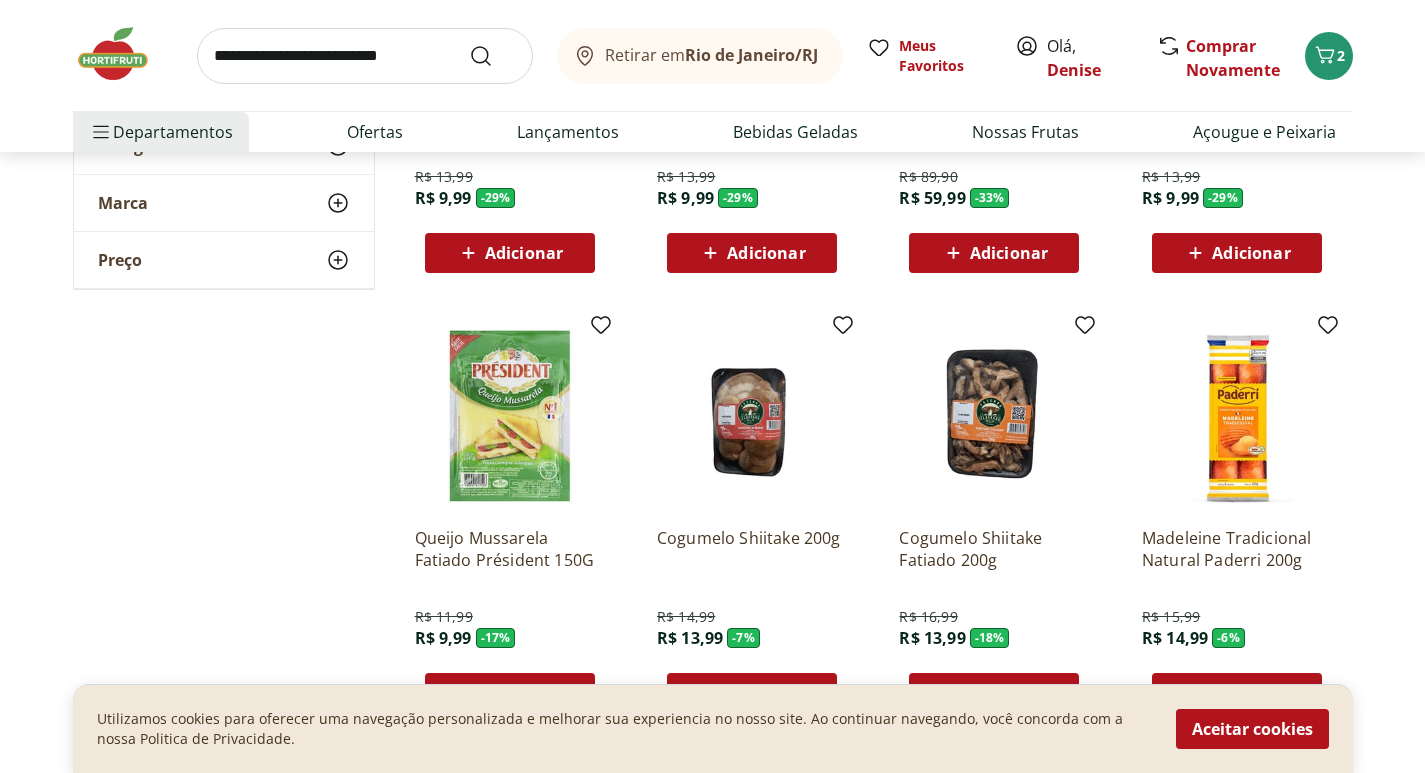scroll, scrollTop: 3135, scrollLeft: 0, axis: vertical 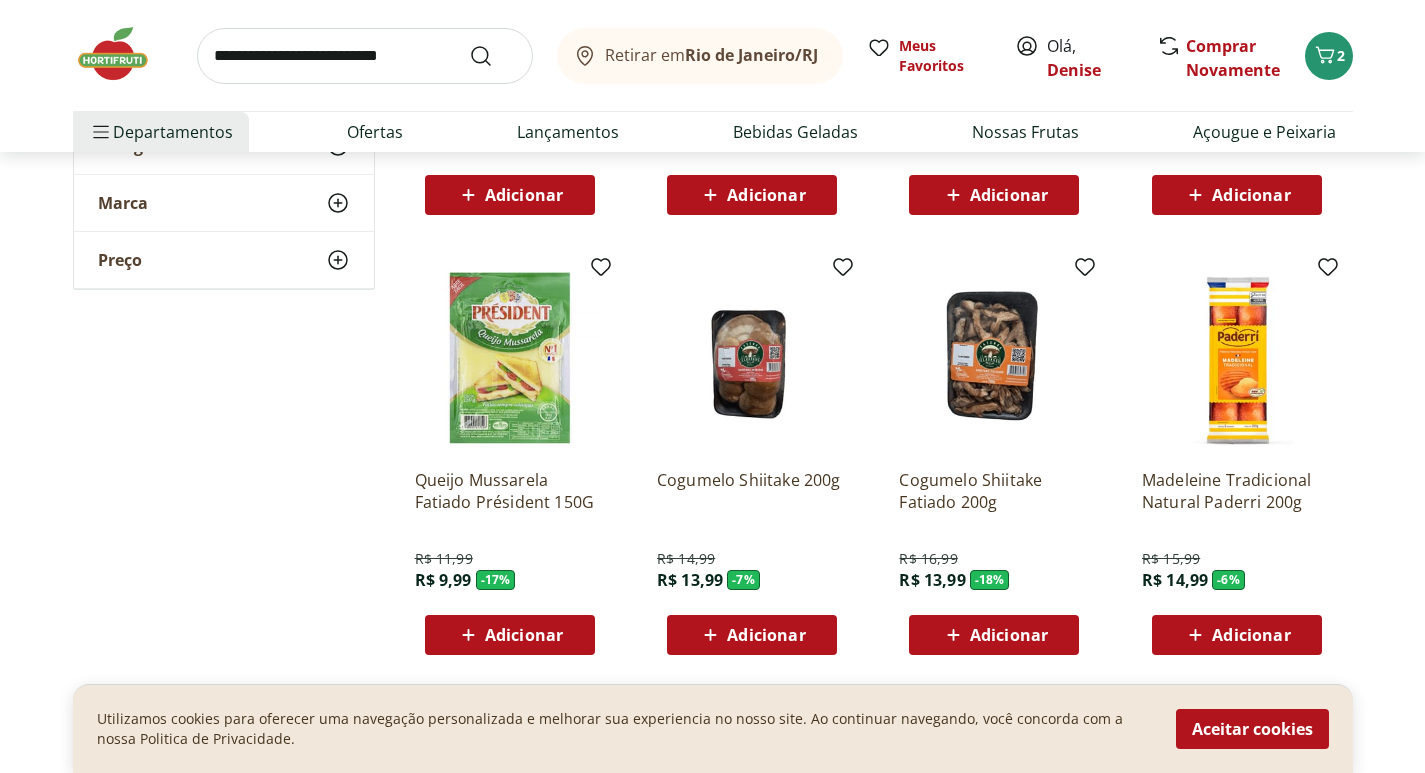 click on "Adicionar" at bounding box center (1009, 635) 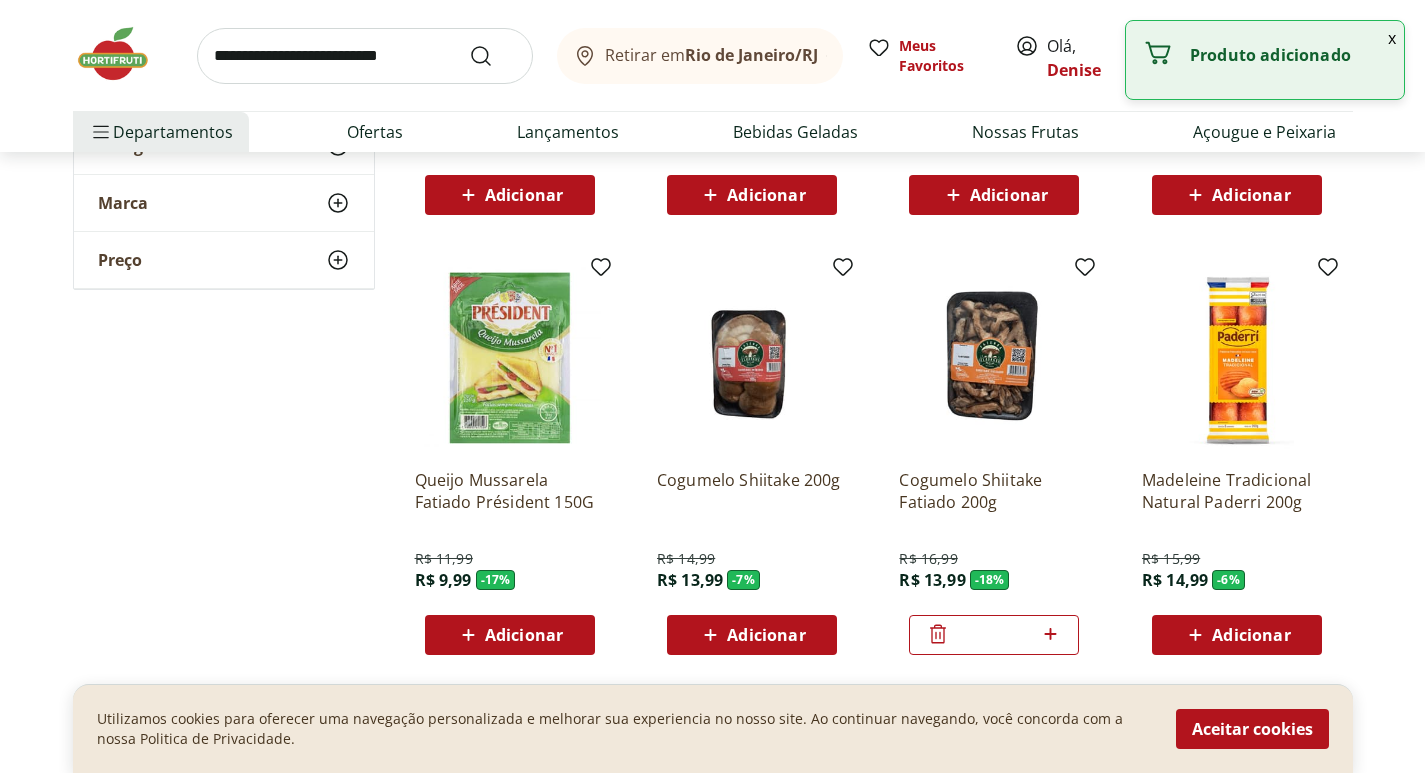 click 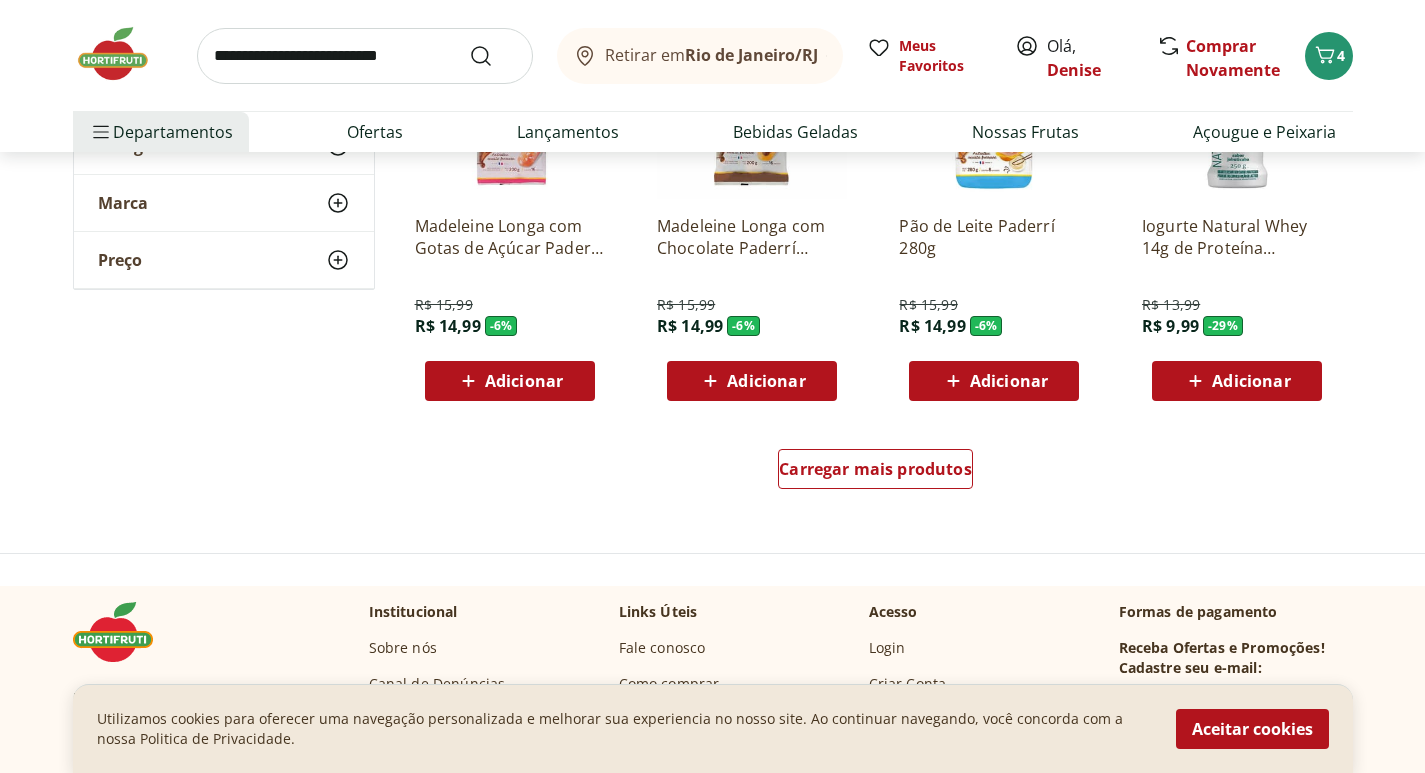 scroll, scrollTop: 3937, scrollLeft: 0, axis: vertical 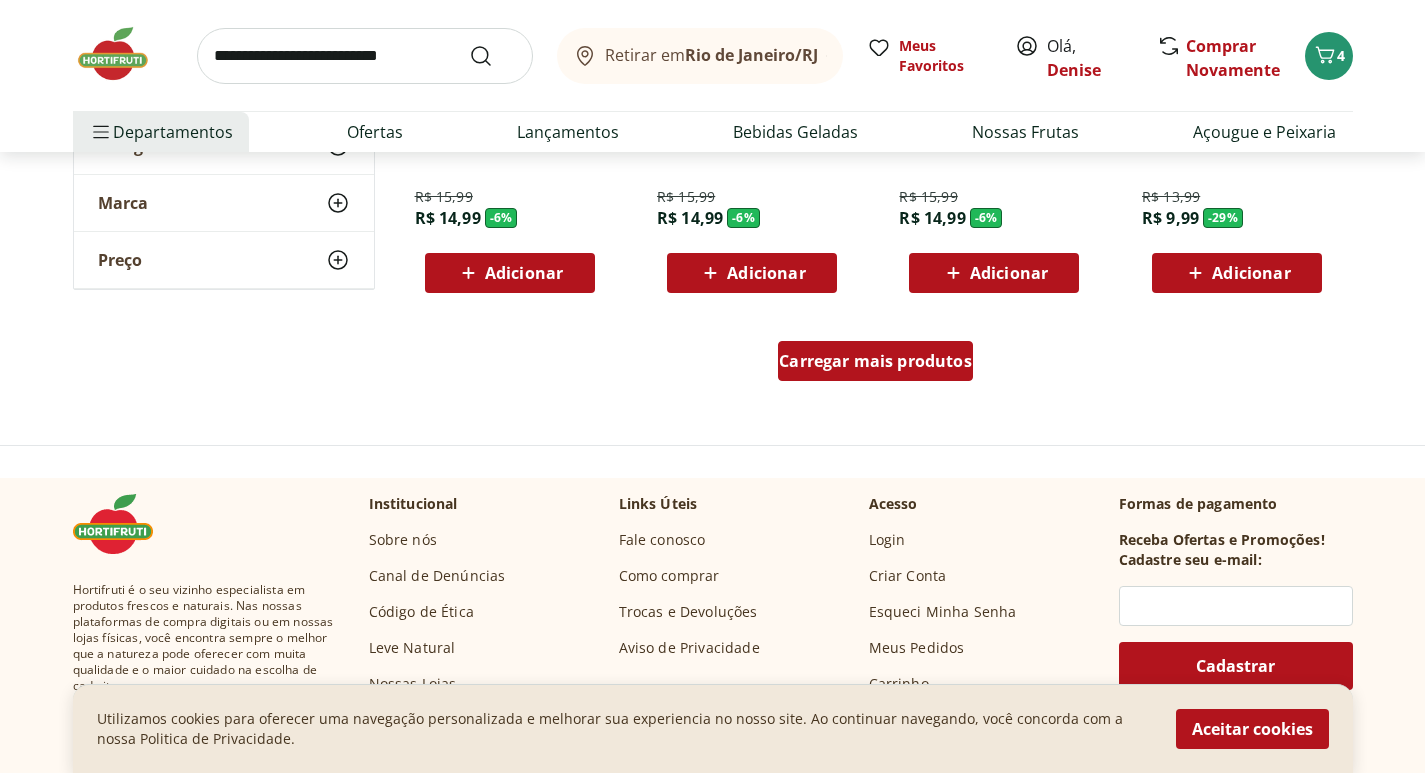 click on "Carregar mais produtos" at bounding box center (875, 361) 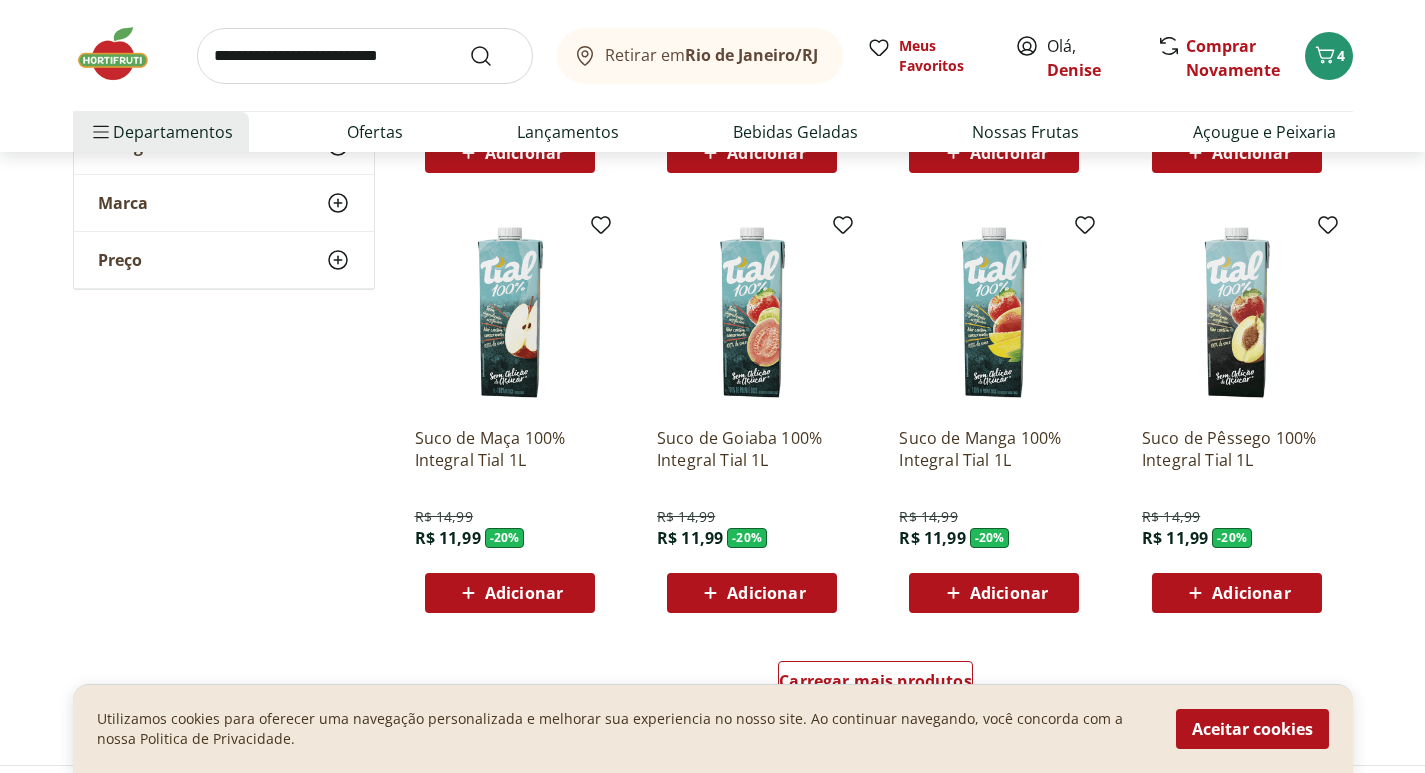scroll, scrollTop: 4951, scrollLeft: 0, axis: vertical 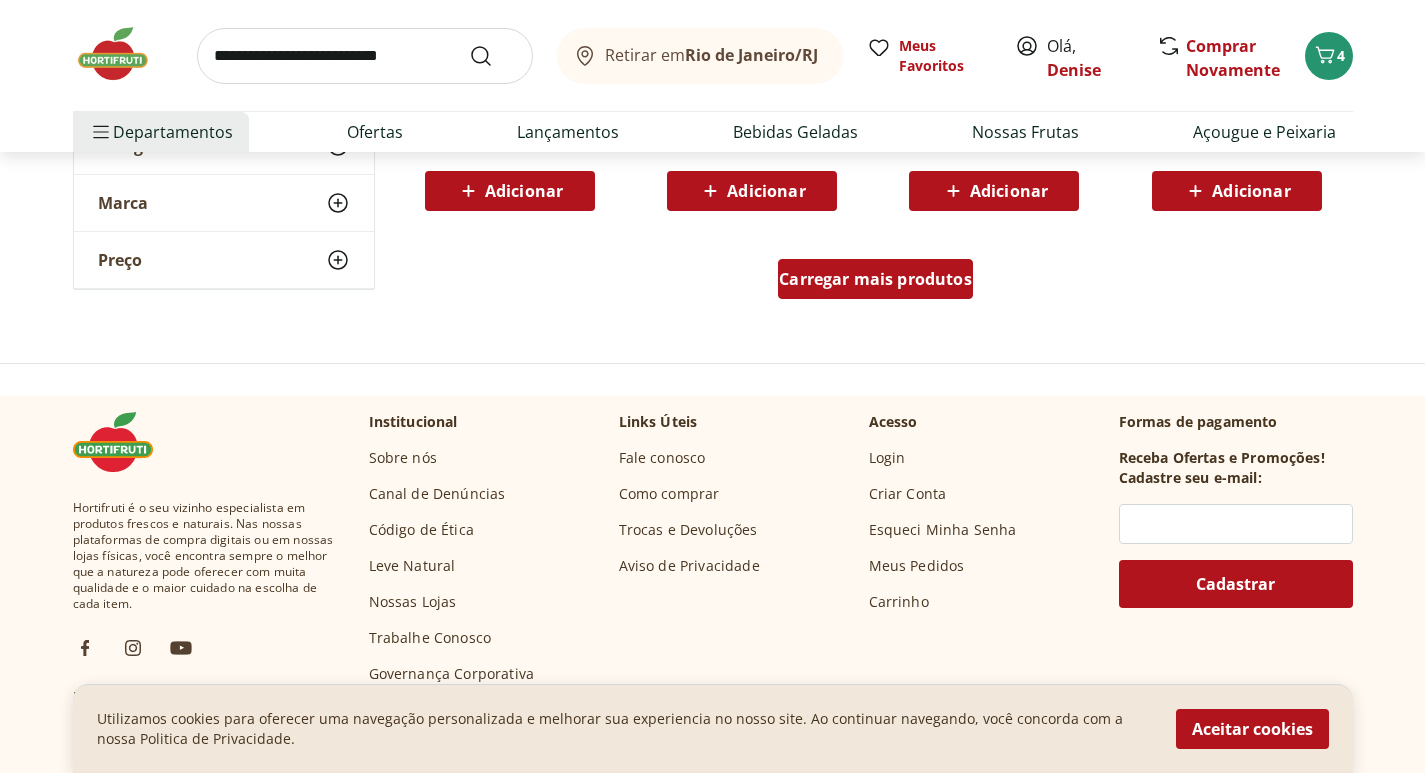 click on "Carregar mais produtos" at bounding box center [875, 279] 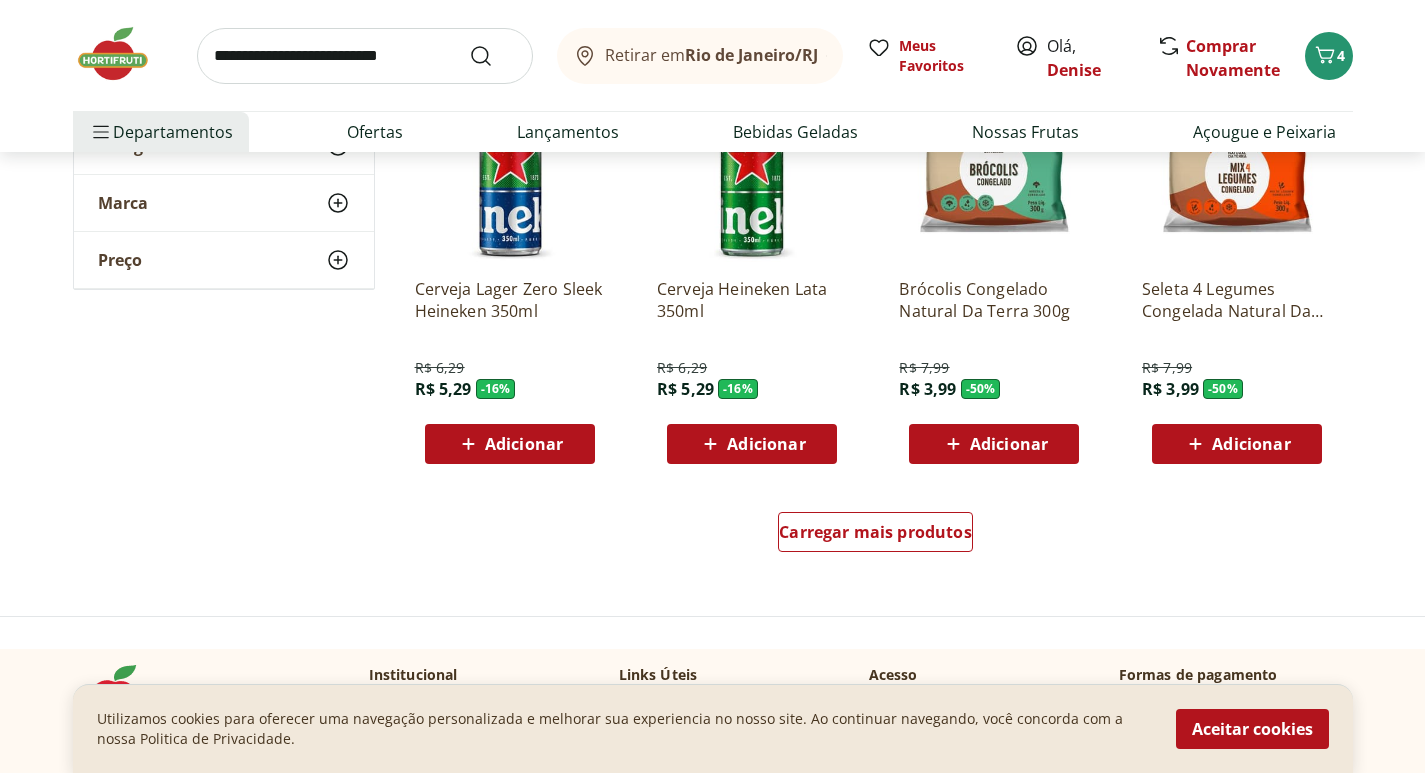 scroll, scrollTop: 6385, scrollLeft: 0, axis: vertical 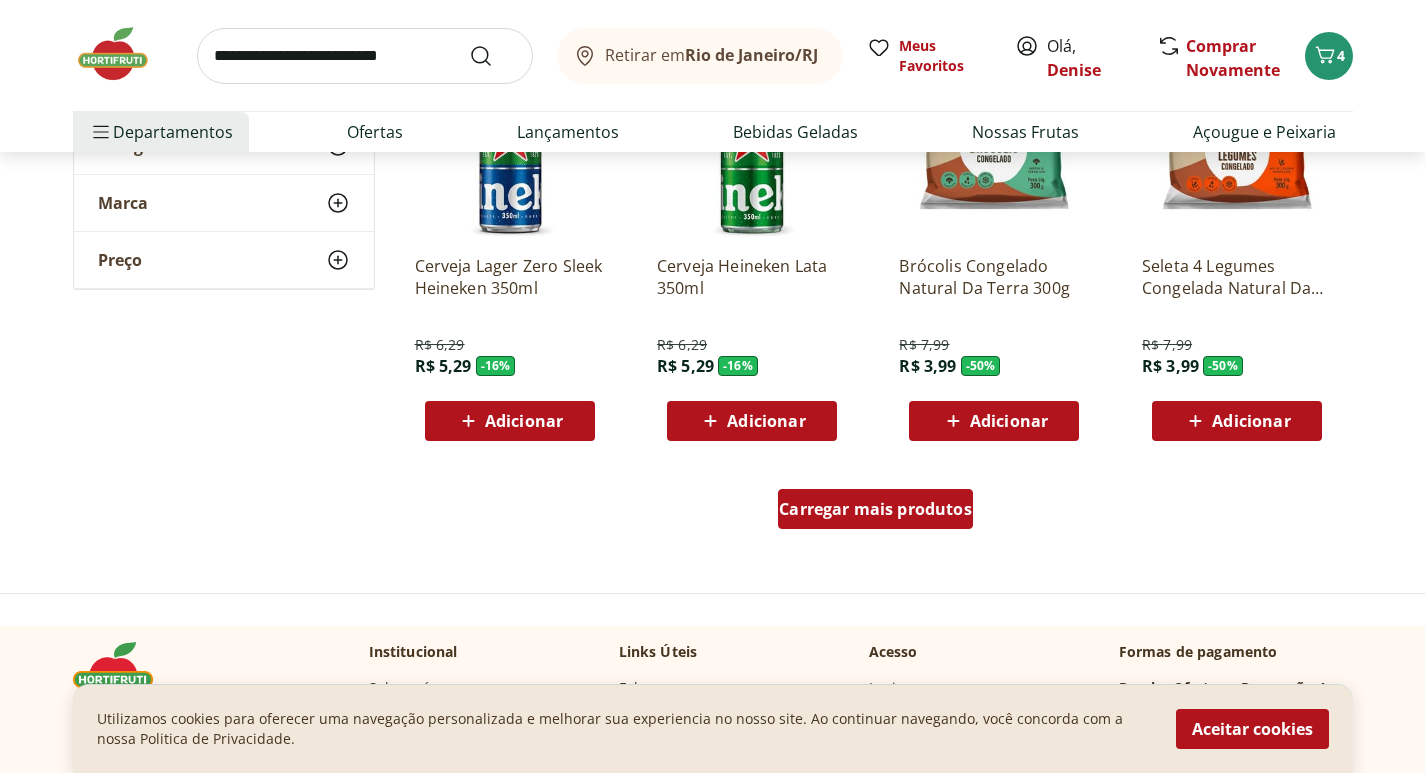 click on "Carregar mais produtos" at bounding box center (875, 509) 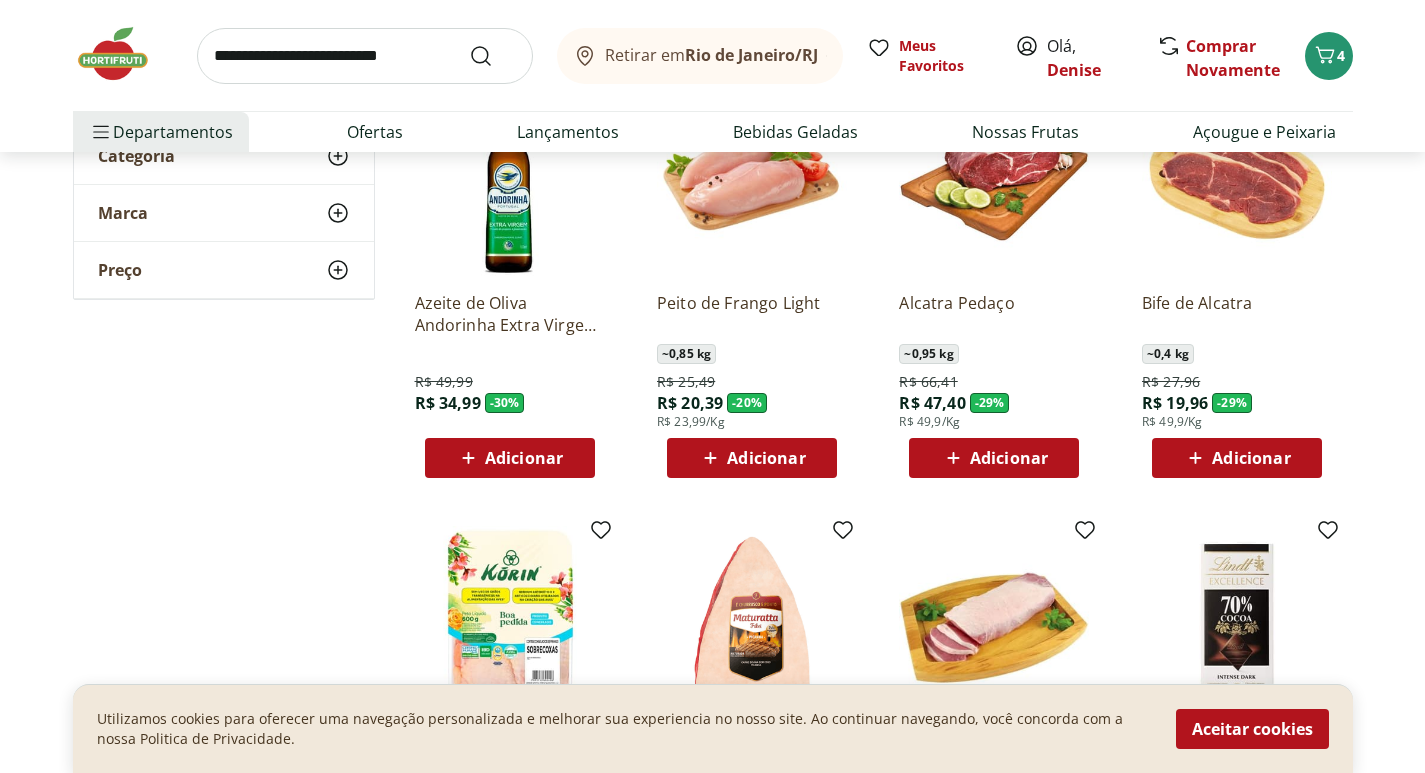scroll, scrollTop: 0, scrollLeft: 0, axis: both 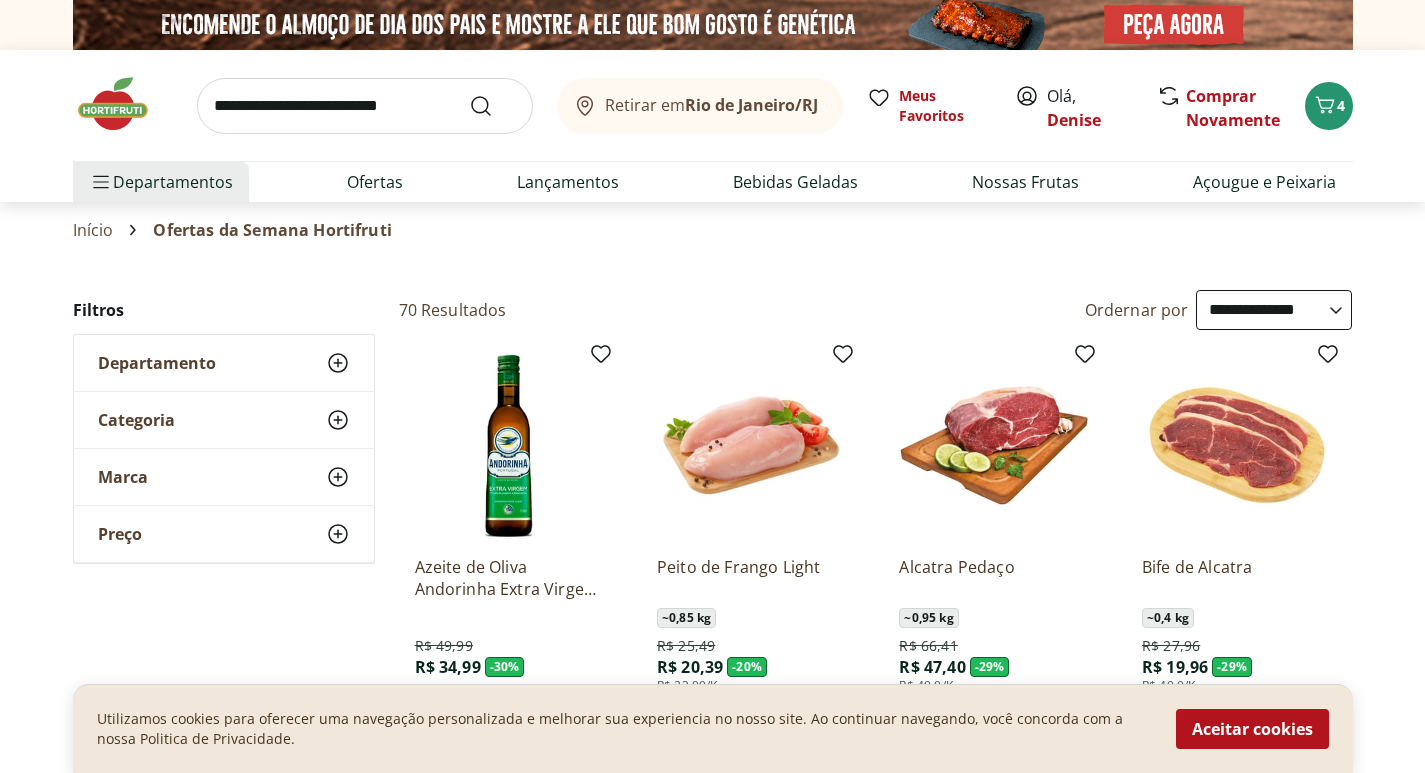 click at bounding box center (365, 106) 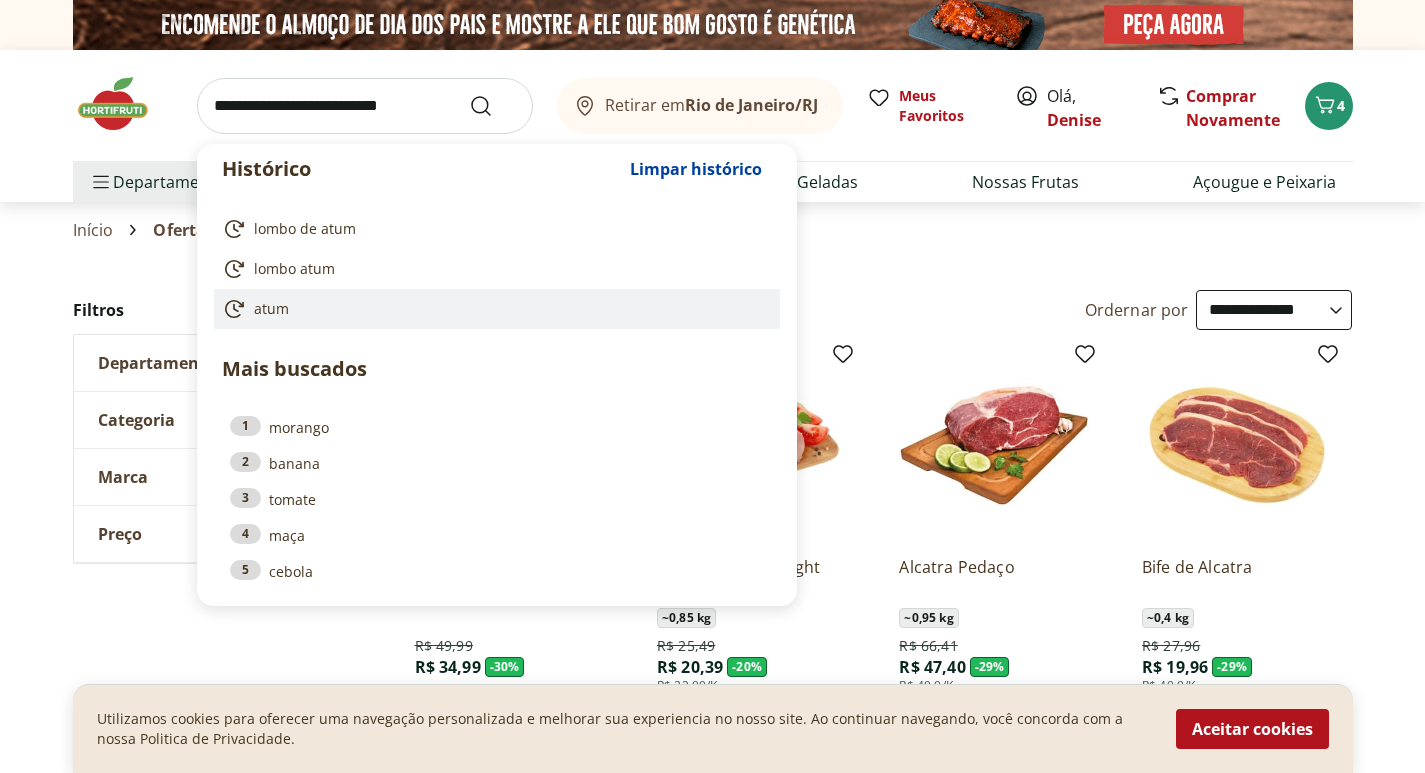 click on "atum" at bounding box center [271, 309] 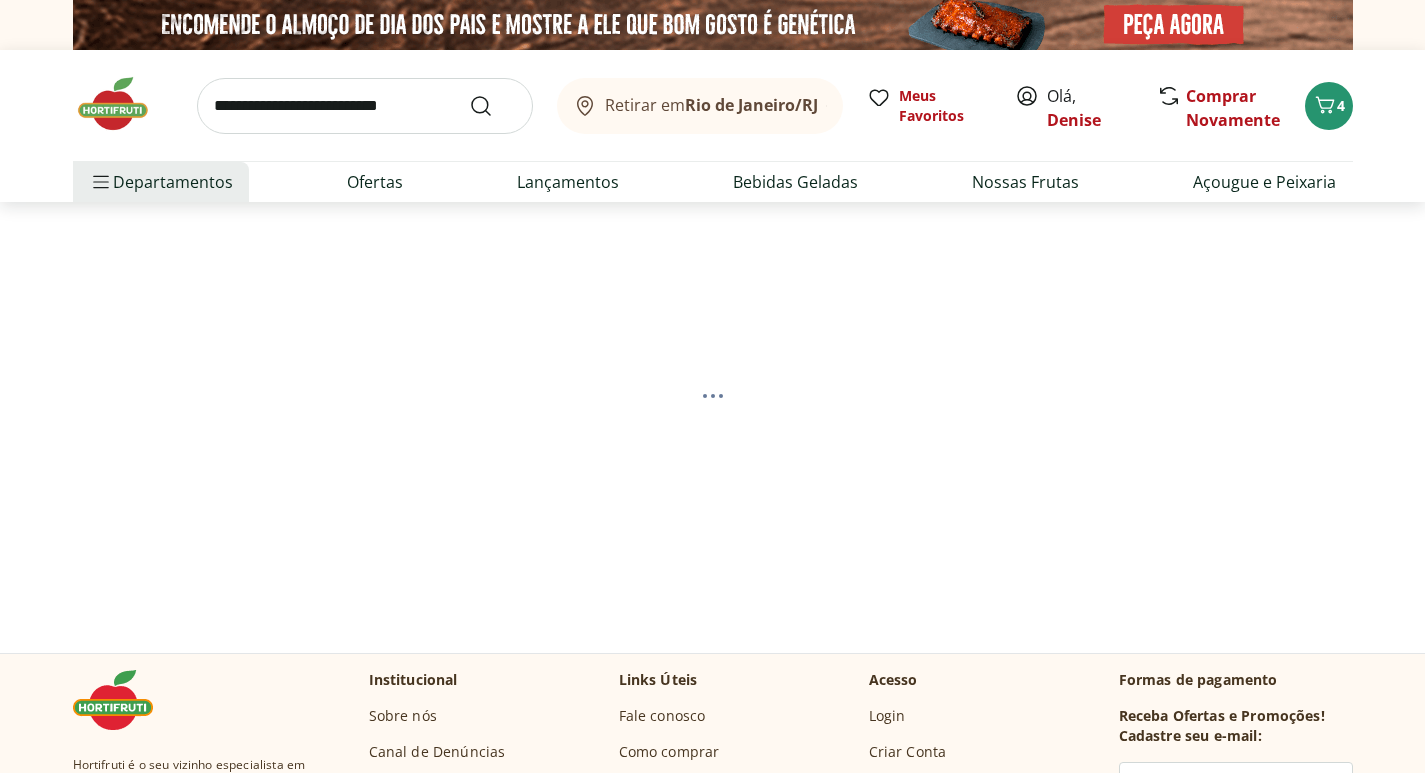 scroll, scrollTop: 0, scrollLeft: 0, axis: both 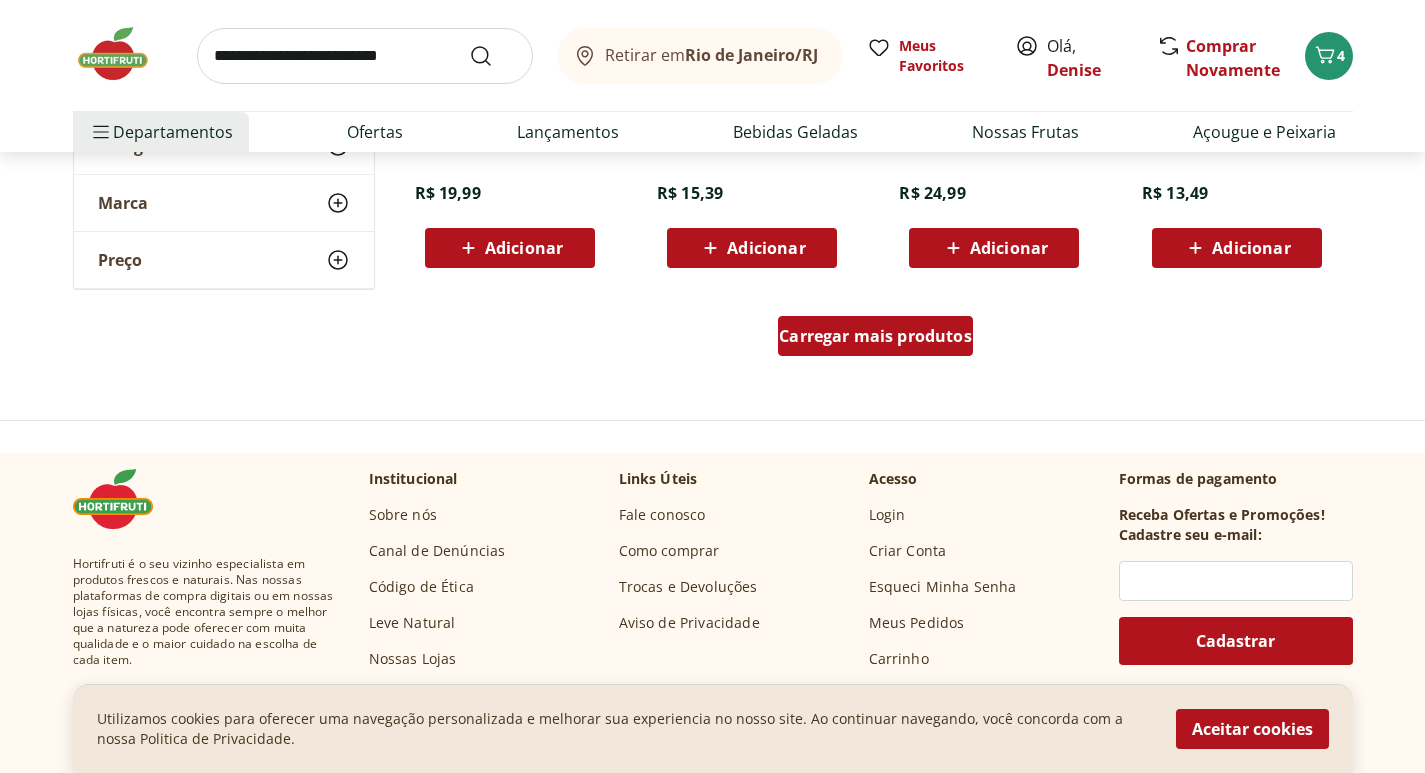 click on "Carregar mais produtos" at bounding box center (875, 336) 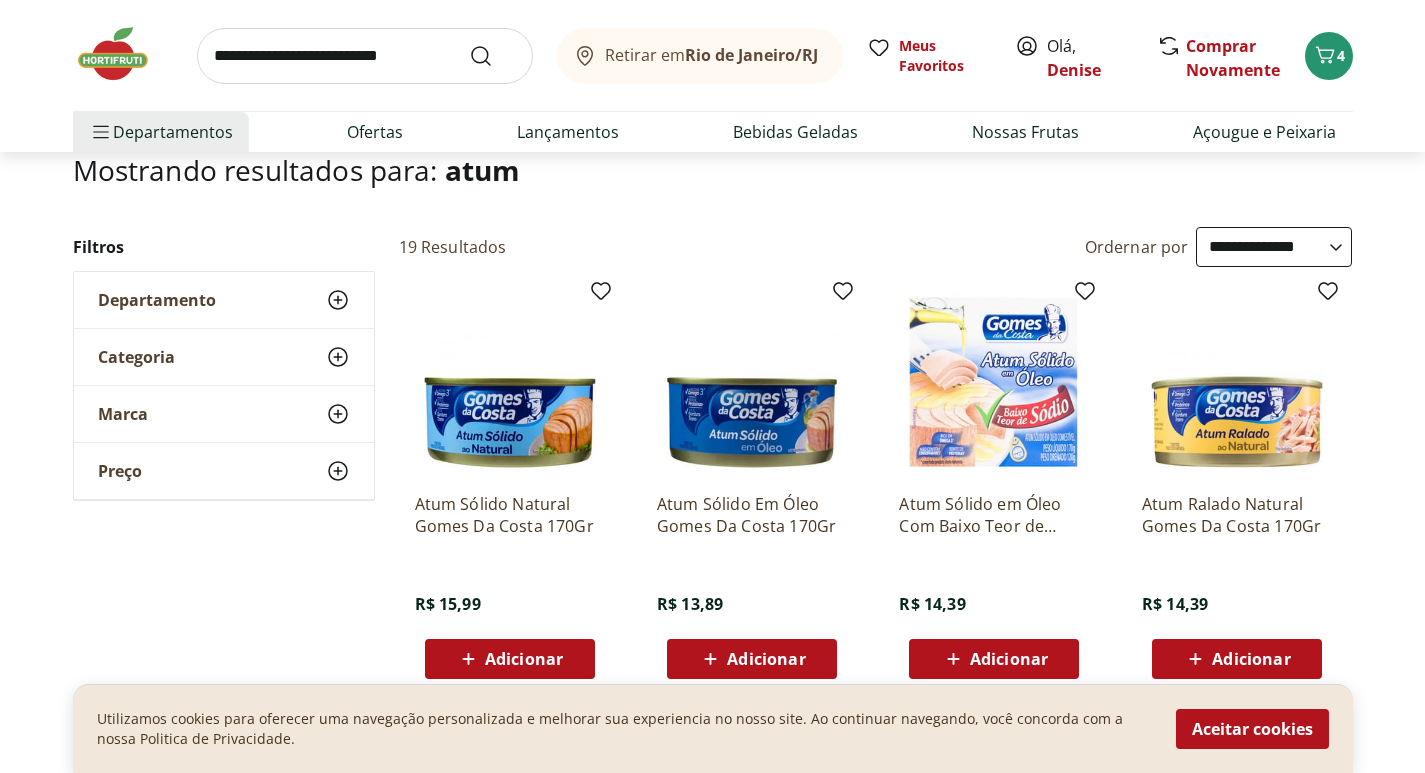 scroll, scrollTop: 0, scrollLeft: 0, axis: both 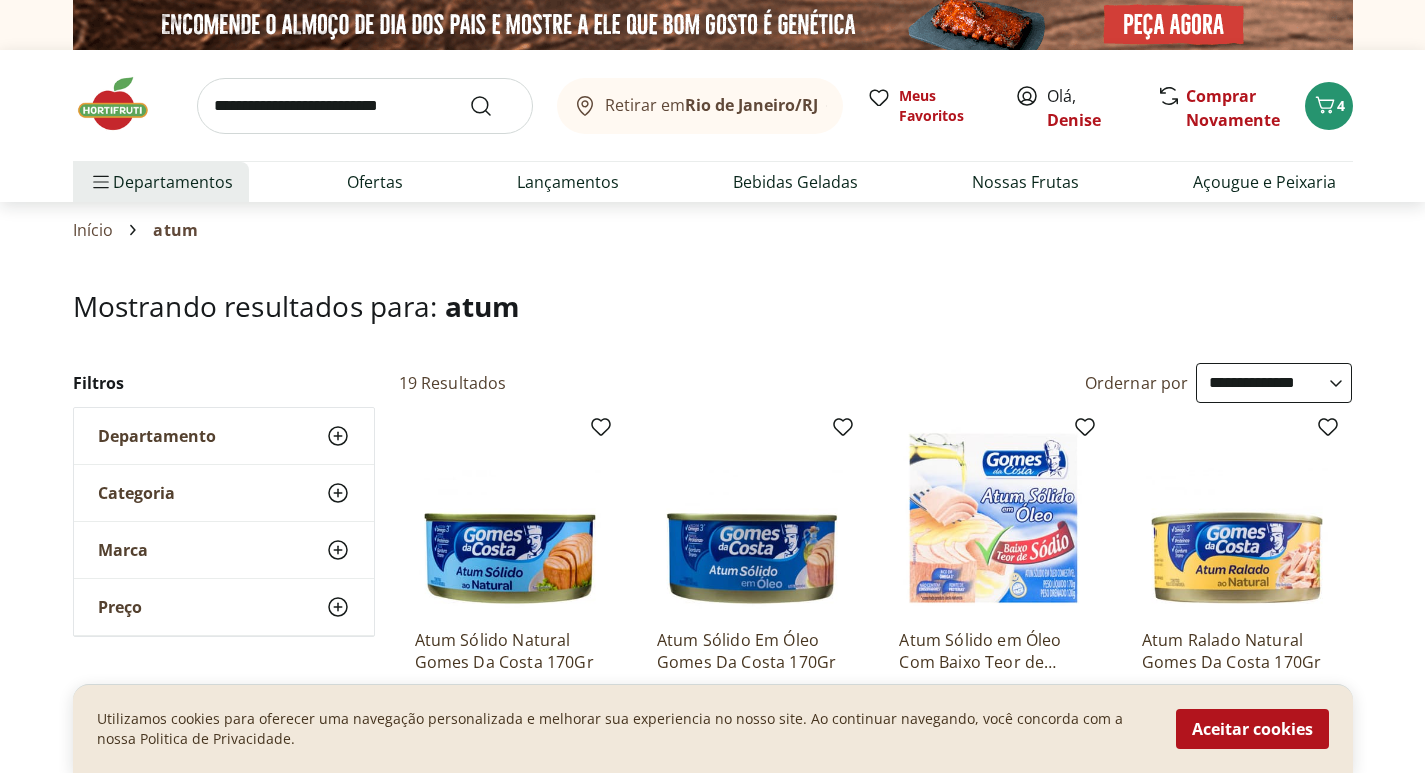 click 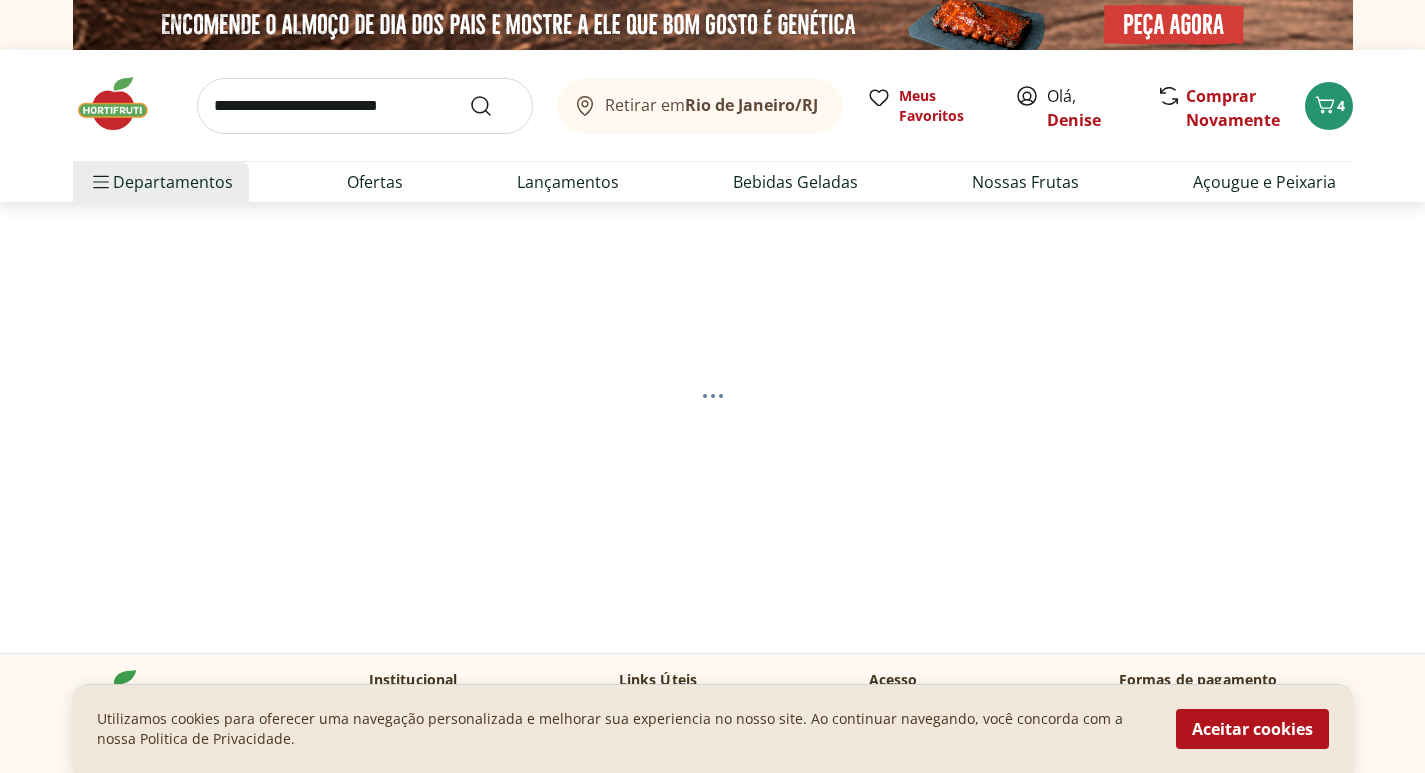 select on "**********" 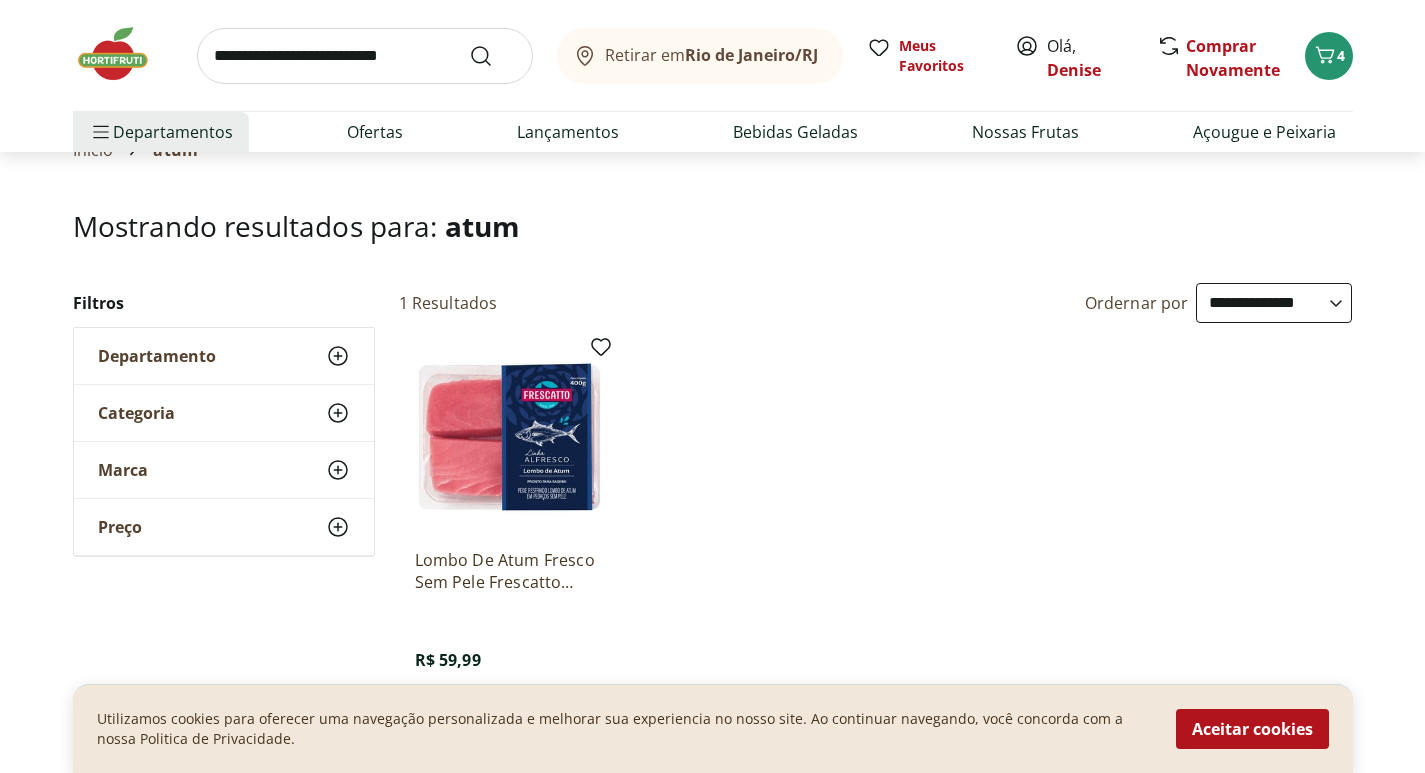scroll, scrollTop: 0, scrollLeft: 0, axis: both 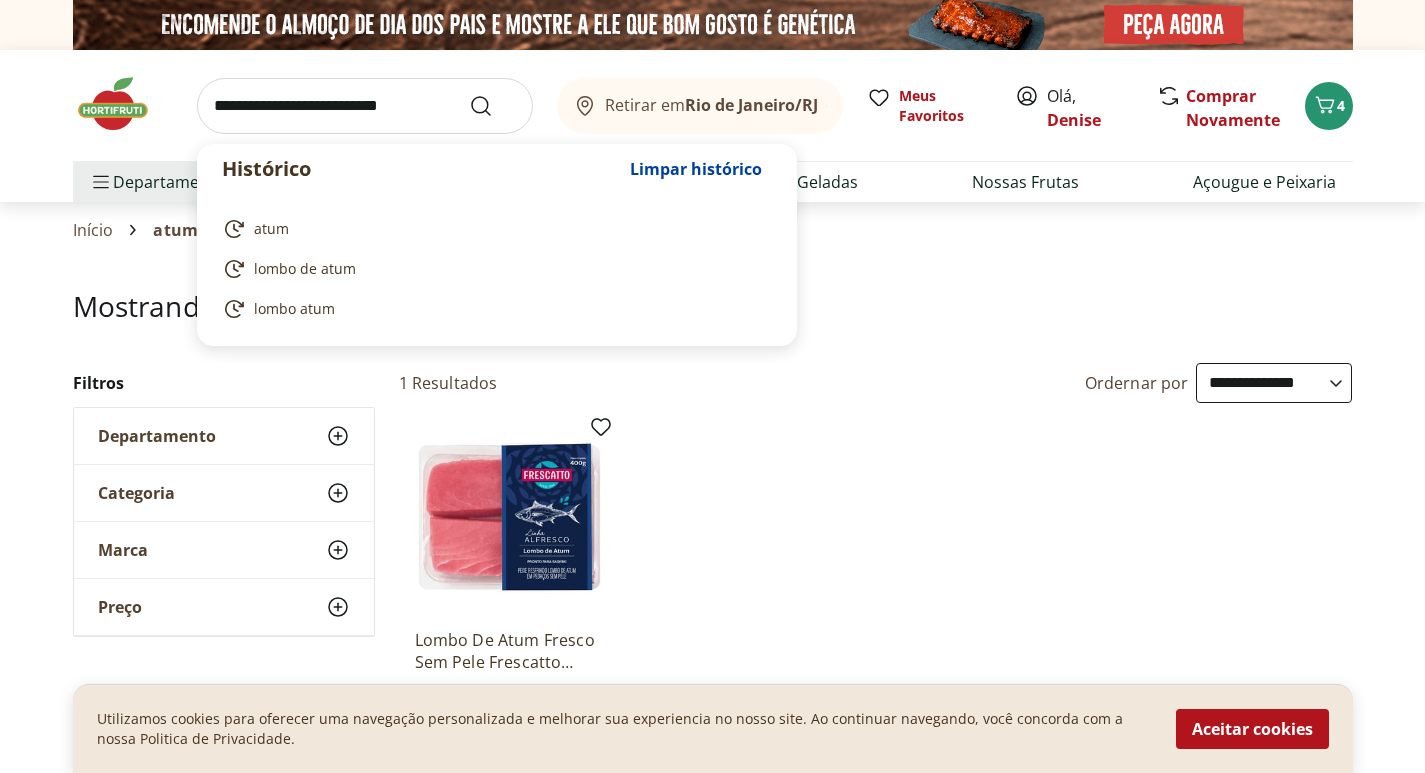 click at bounding box center (365, 106) 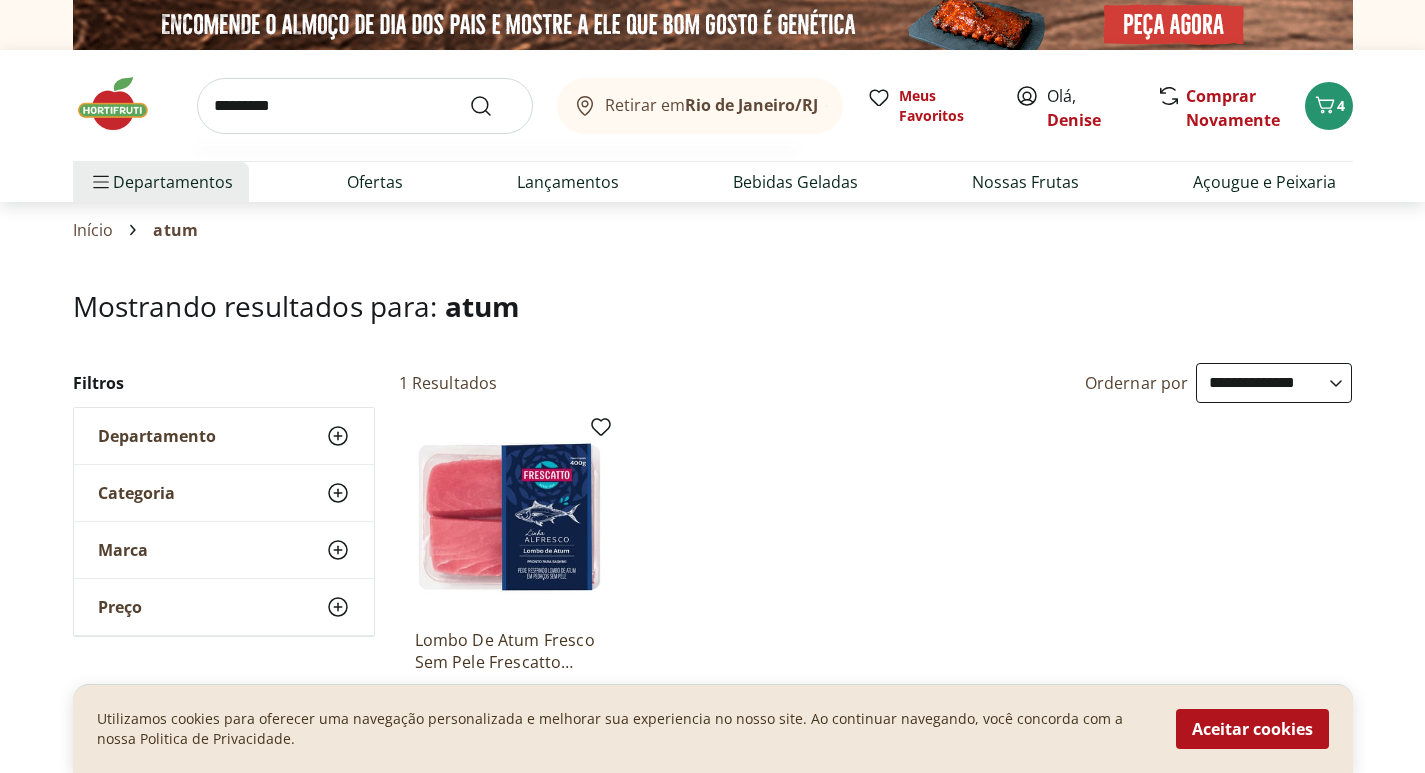type on "*********" 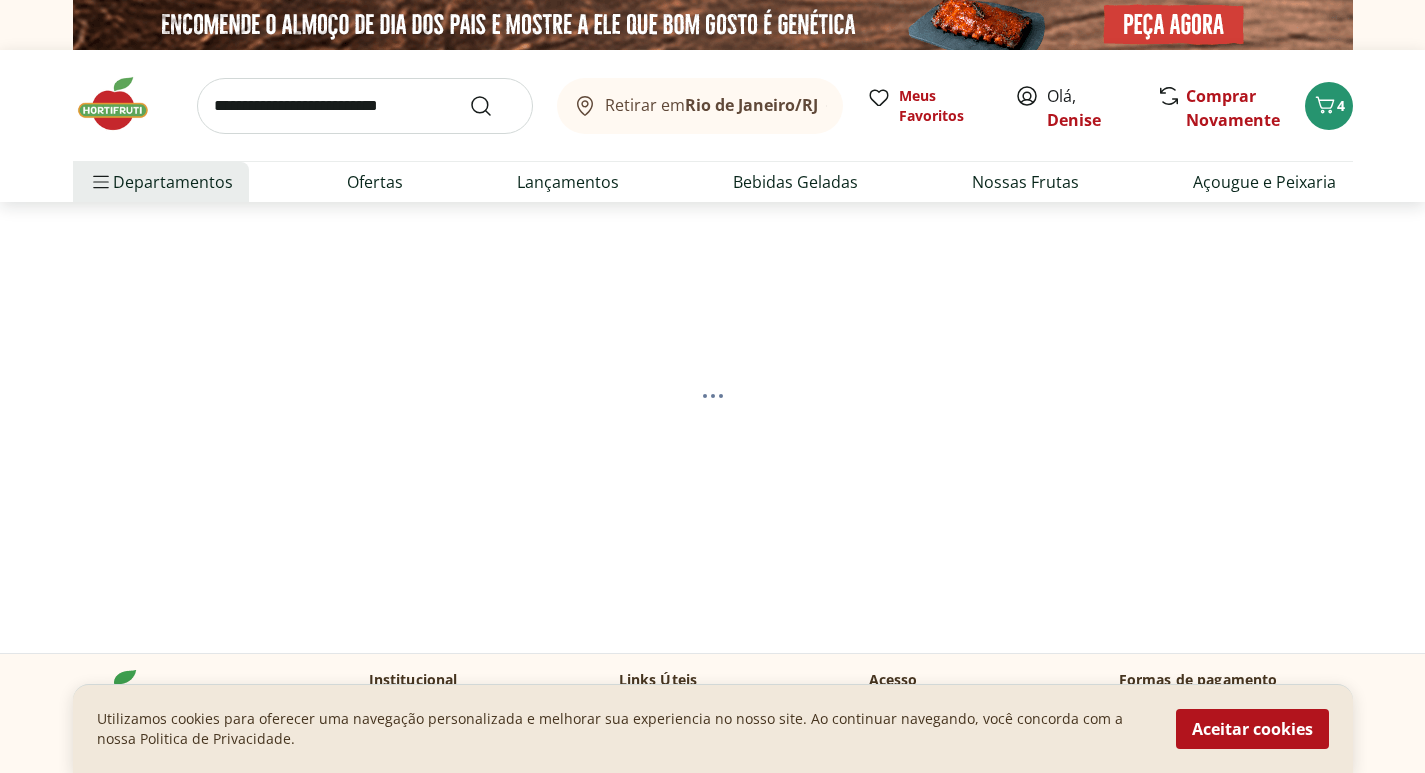 select on "**********" 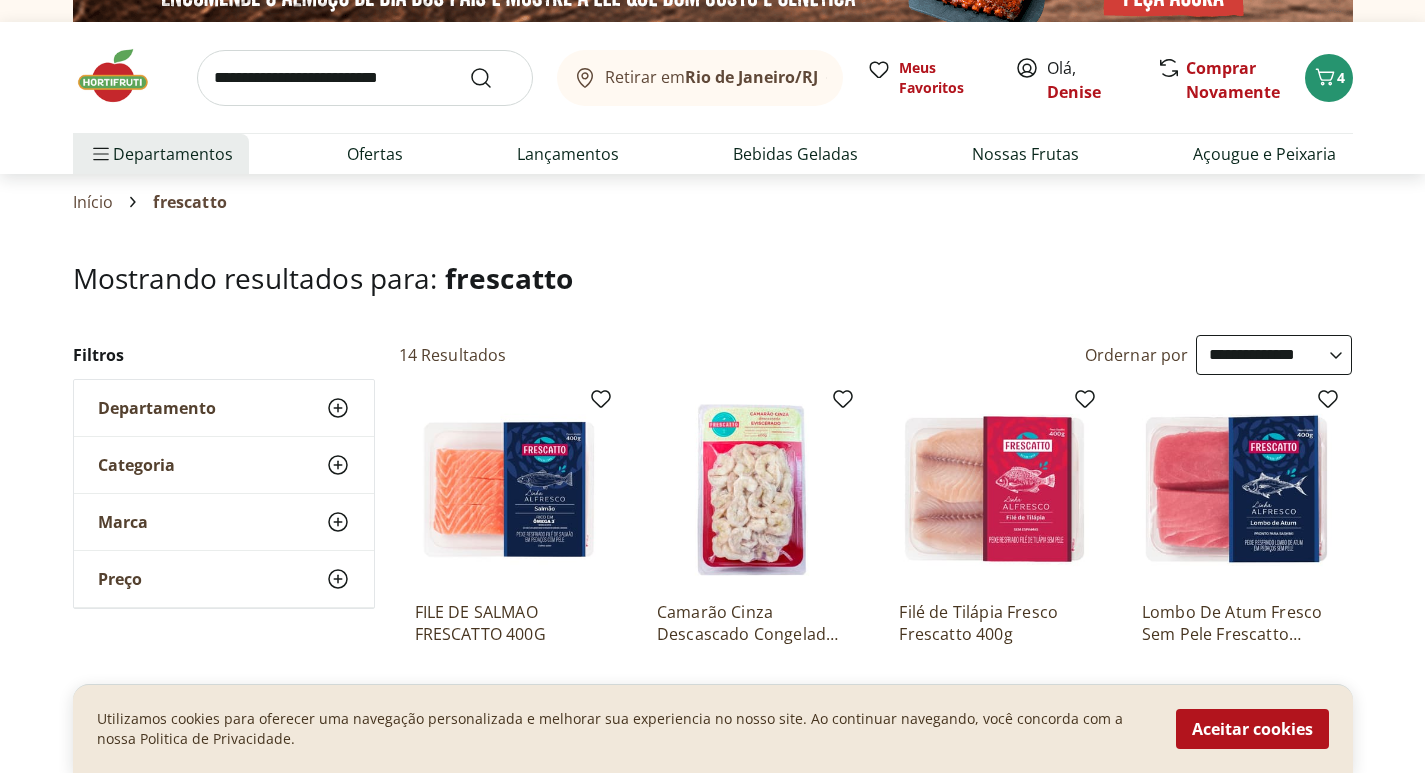 scroll, scrollTop: 0, scrollLeft: 0, axis: both 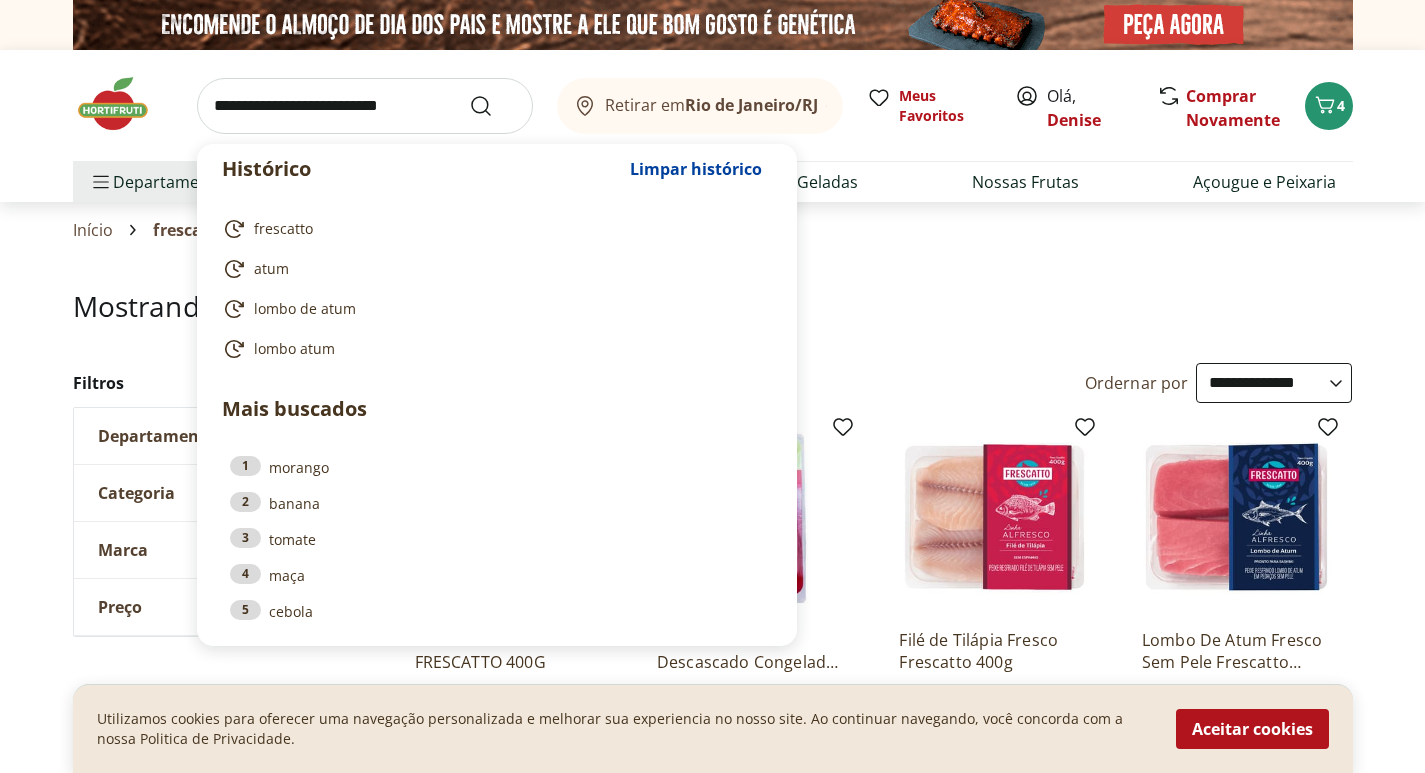 click at bounding box center (365, 106) 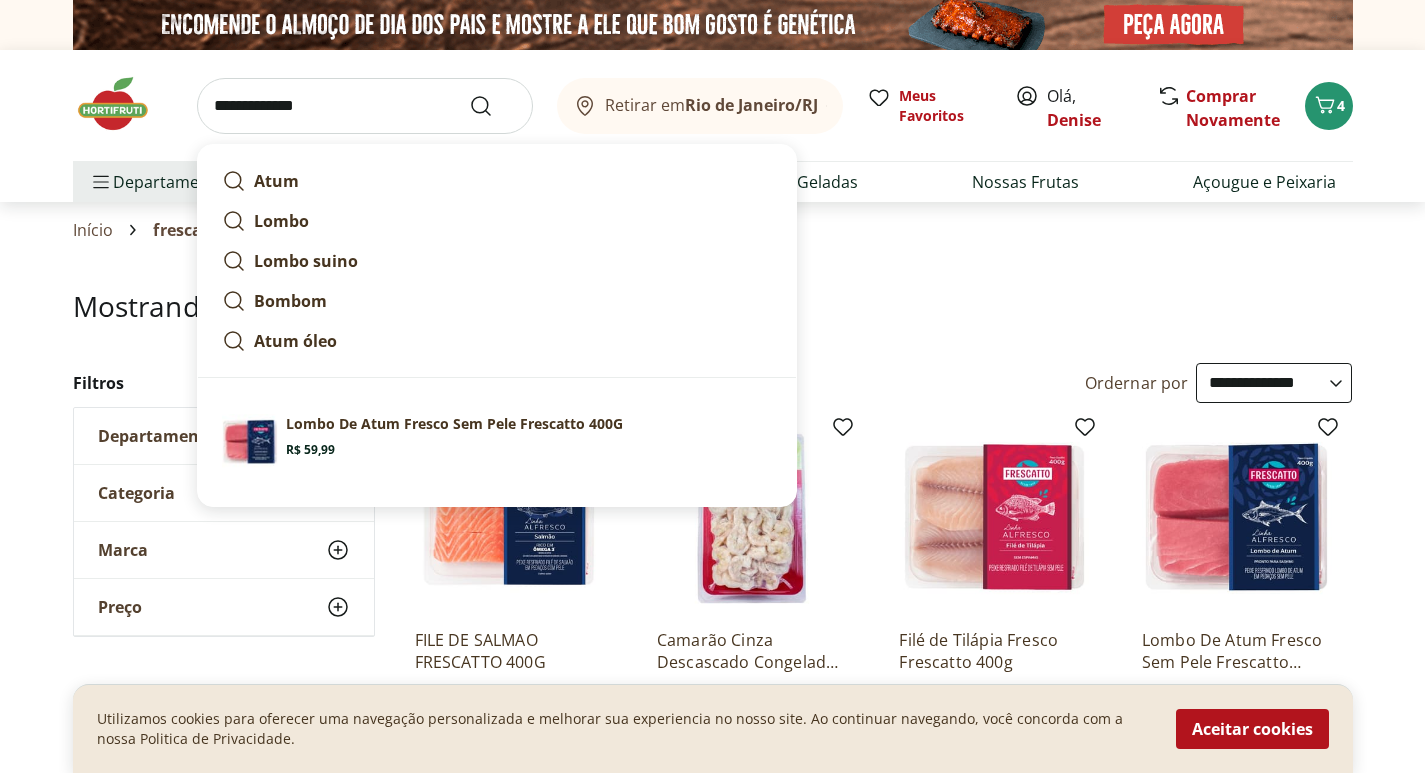 click on "Lombo suino" at bounding box center (306, 261) 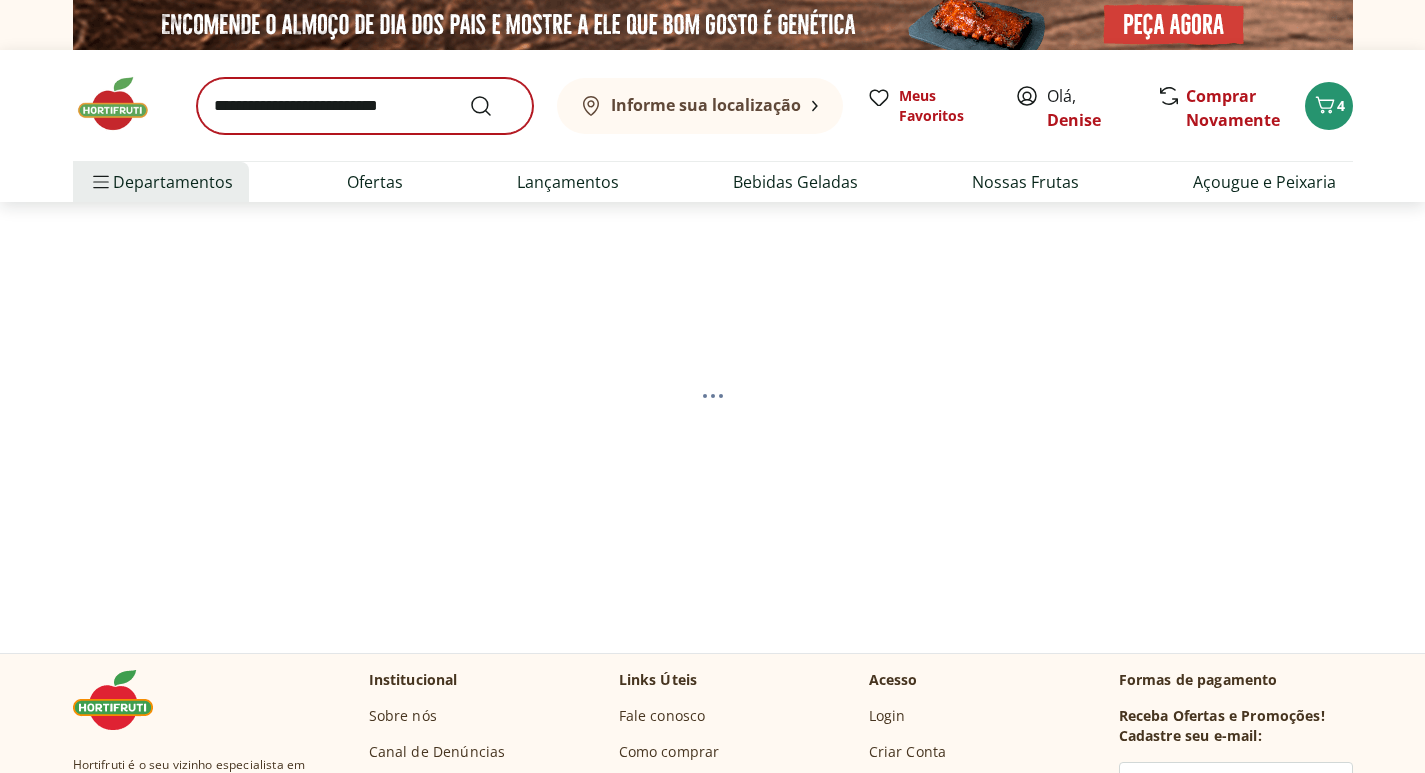 scroll, scrollTop: 0, scrollLeft: 0, axis: both 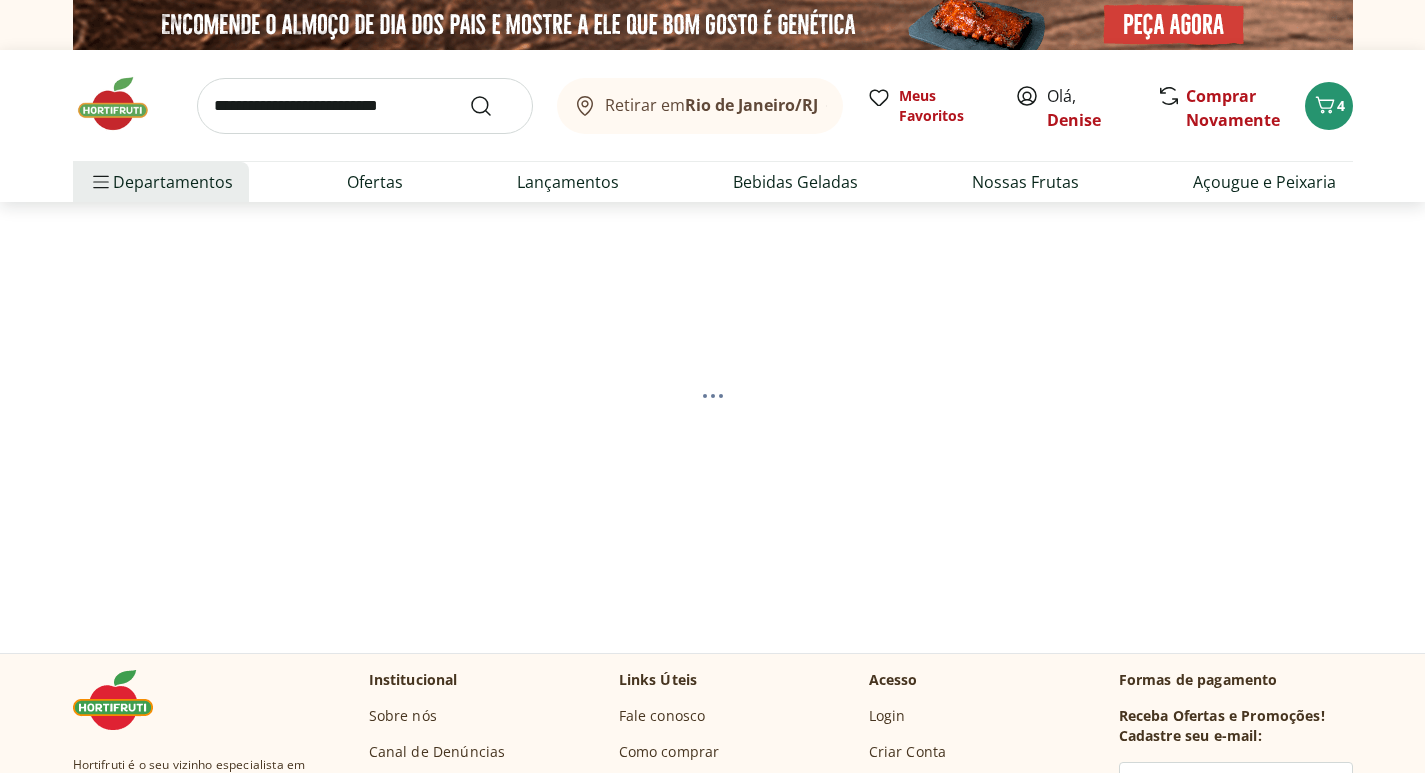 click at bounding box center [365, 106] 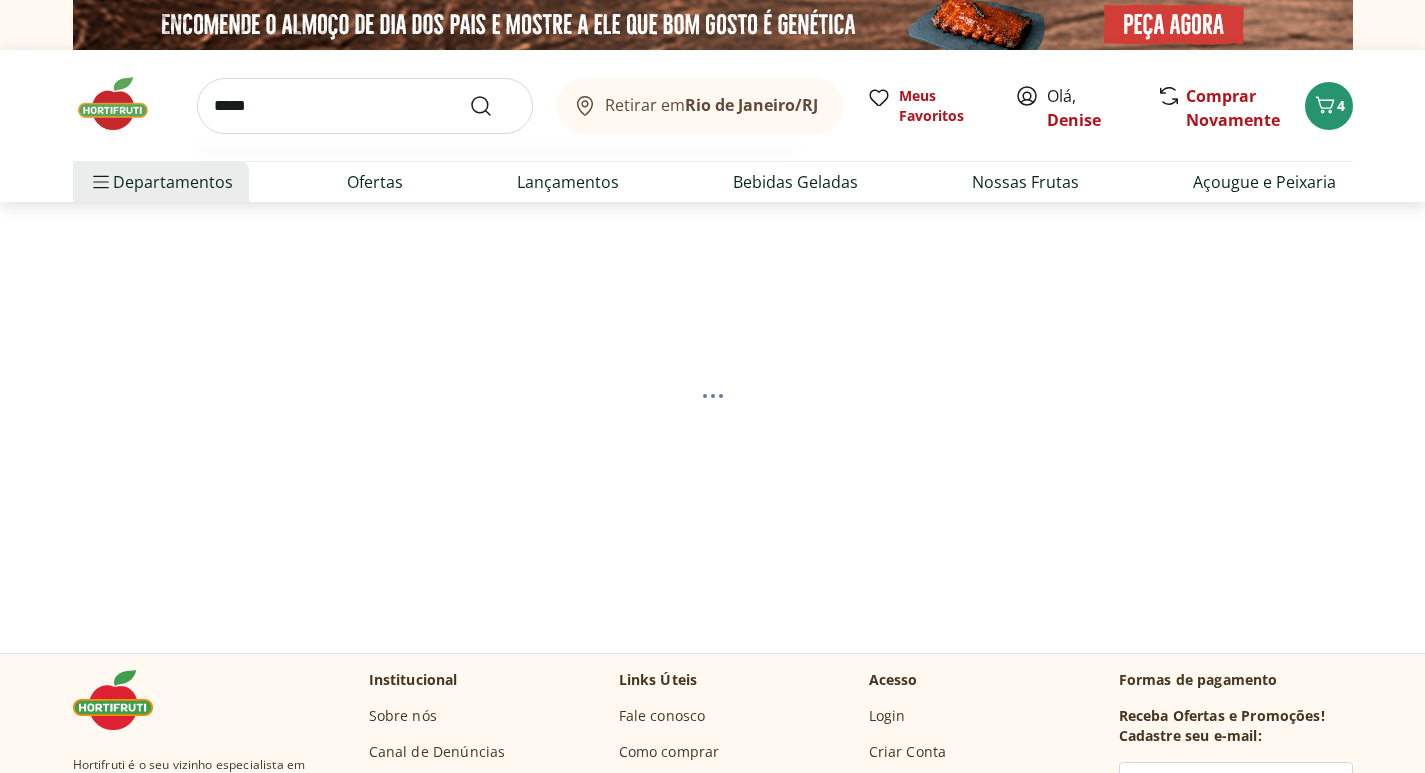 type on "******" 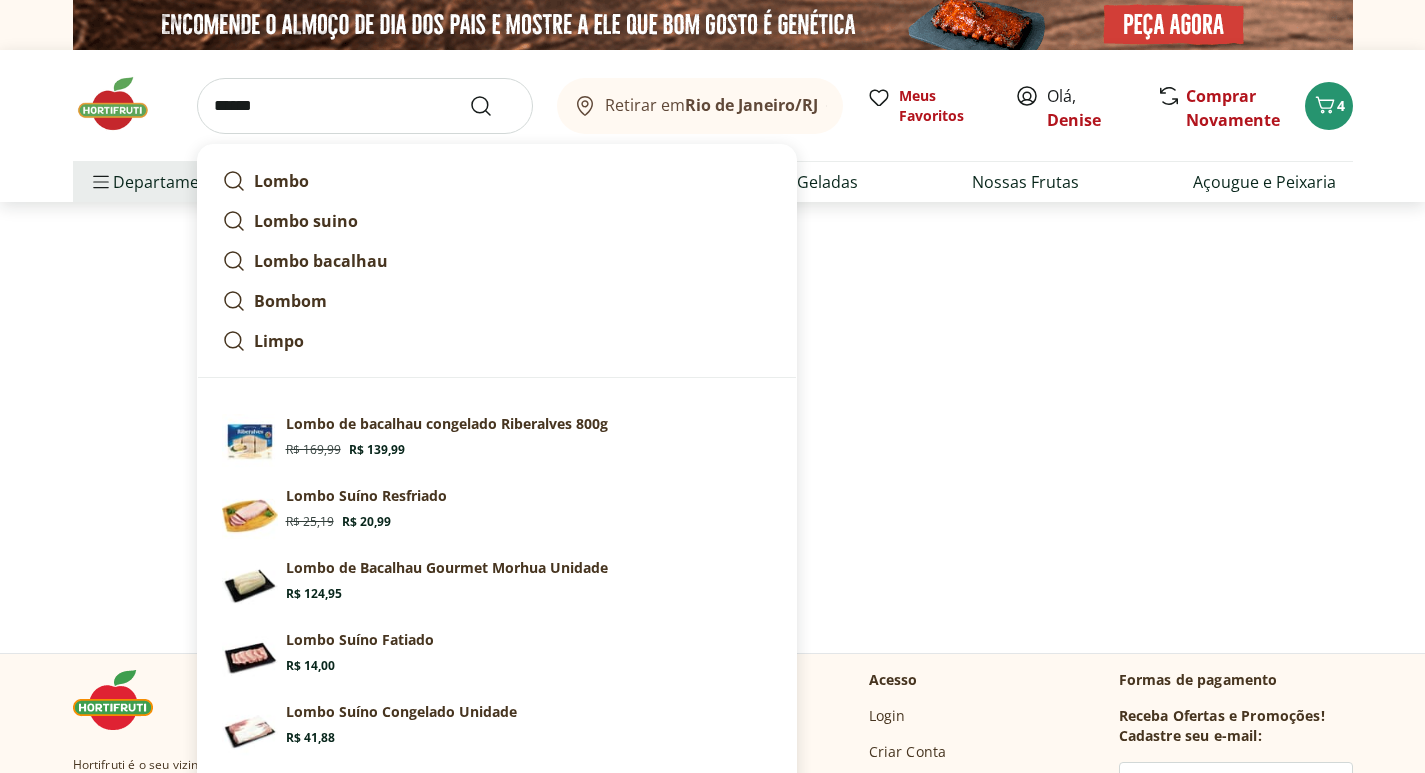 select on "**********" 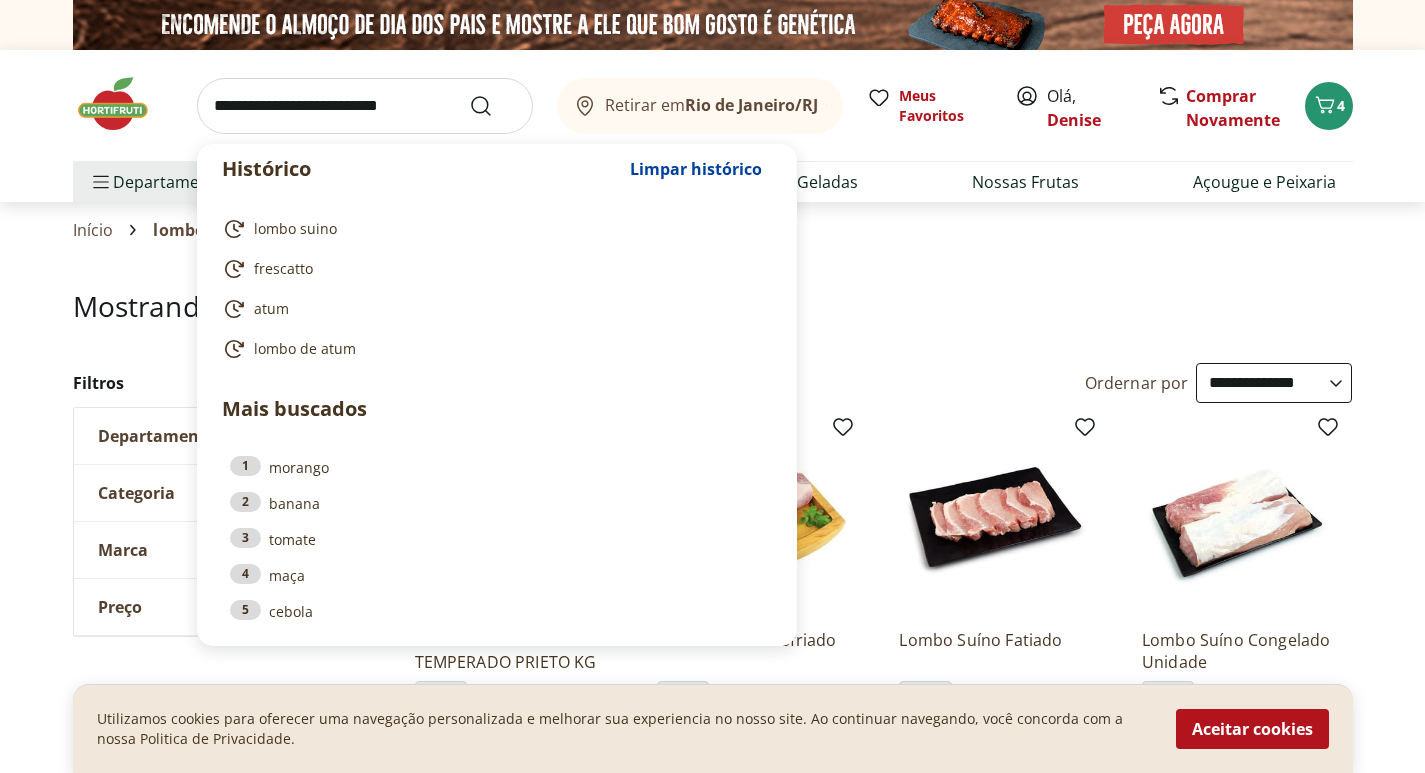 click at bounding box center (365, 106) 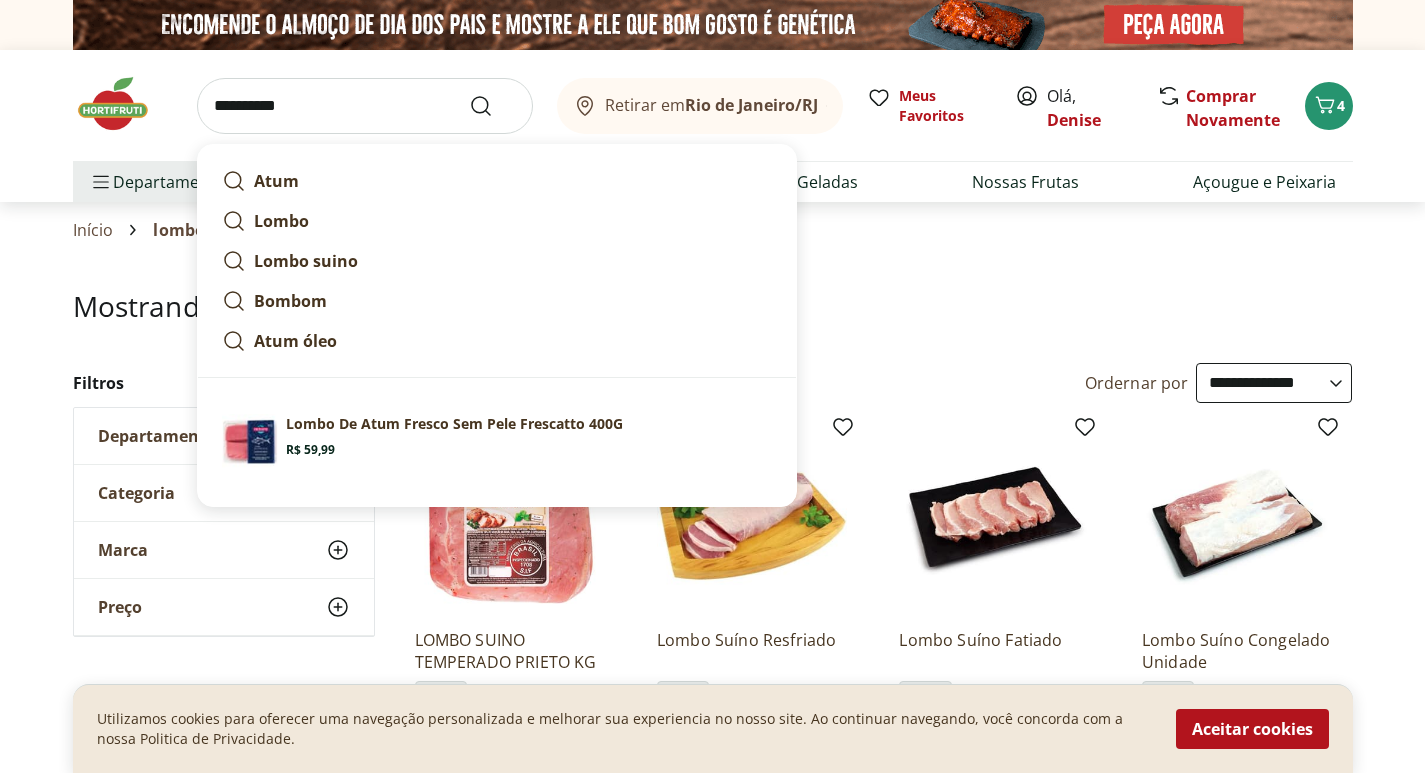 type on "**********" 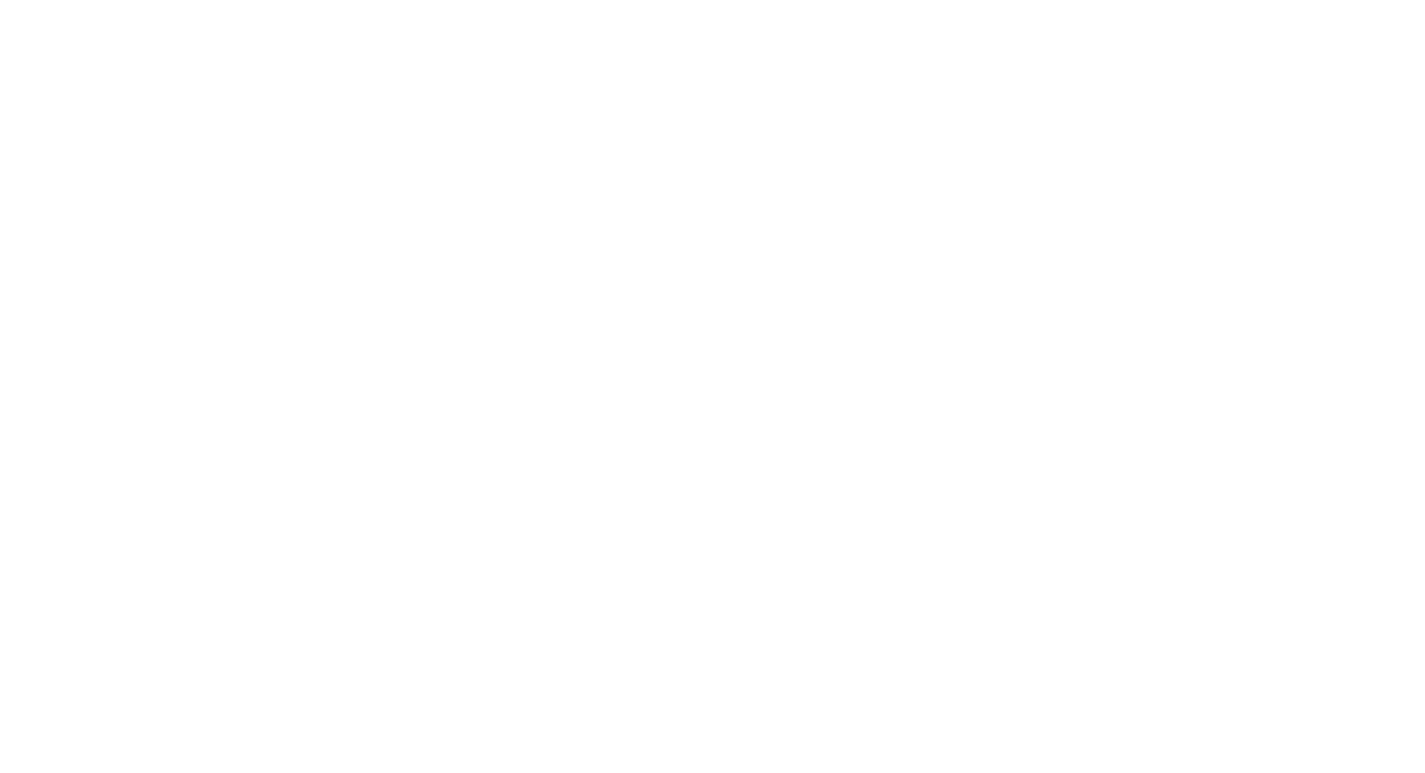 select on "**********" 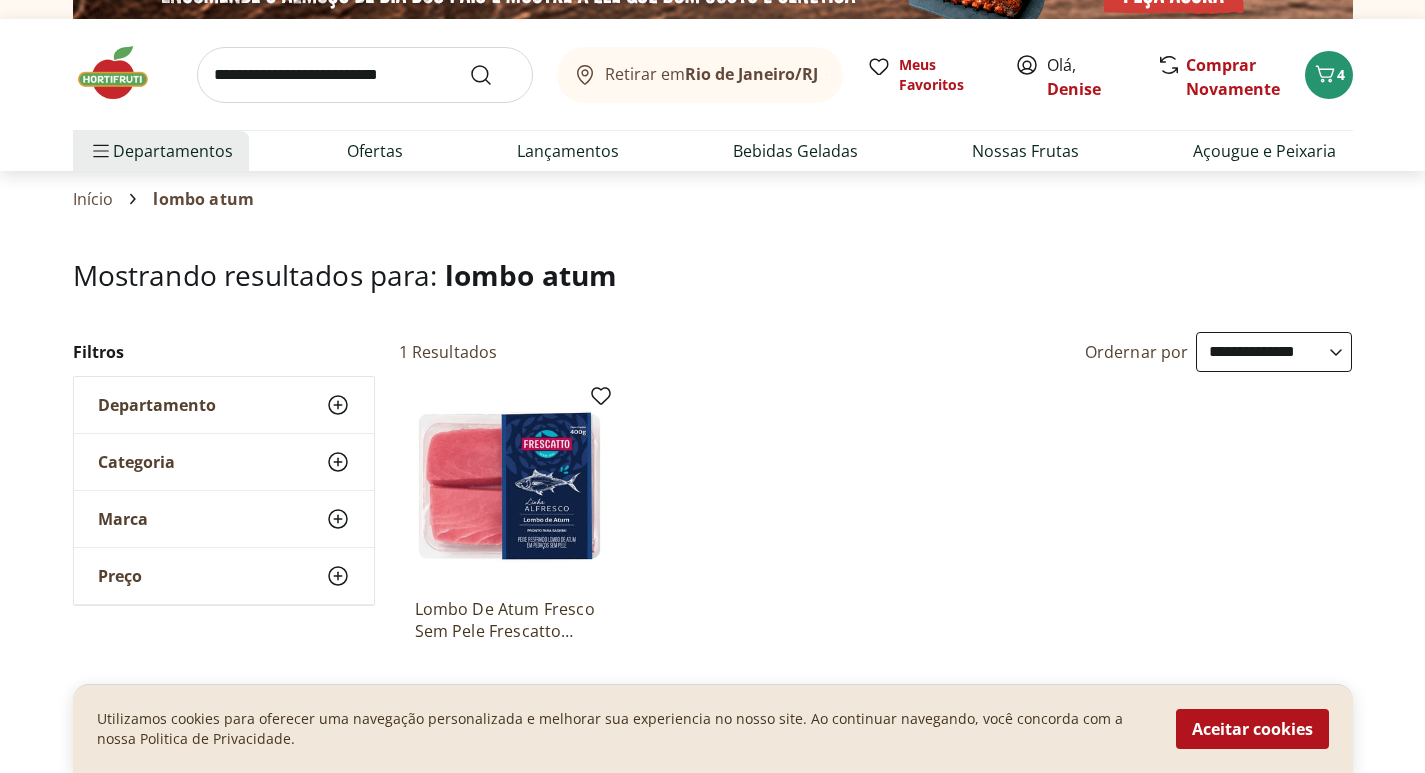scroll, scrollTop: 24, scrollLeft: 0, axis: vertical 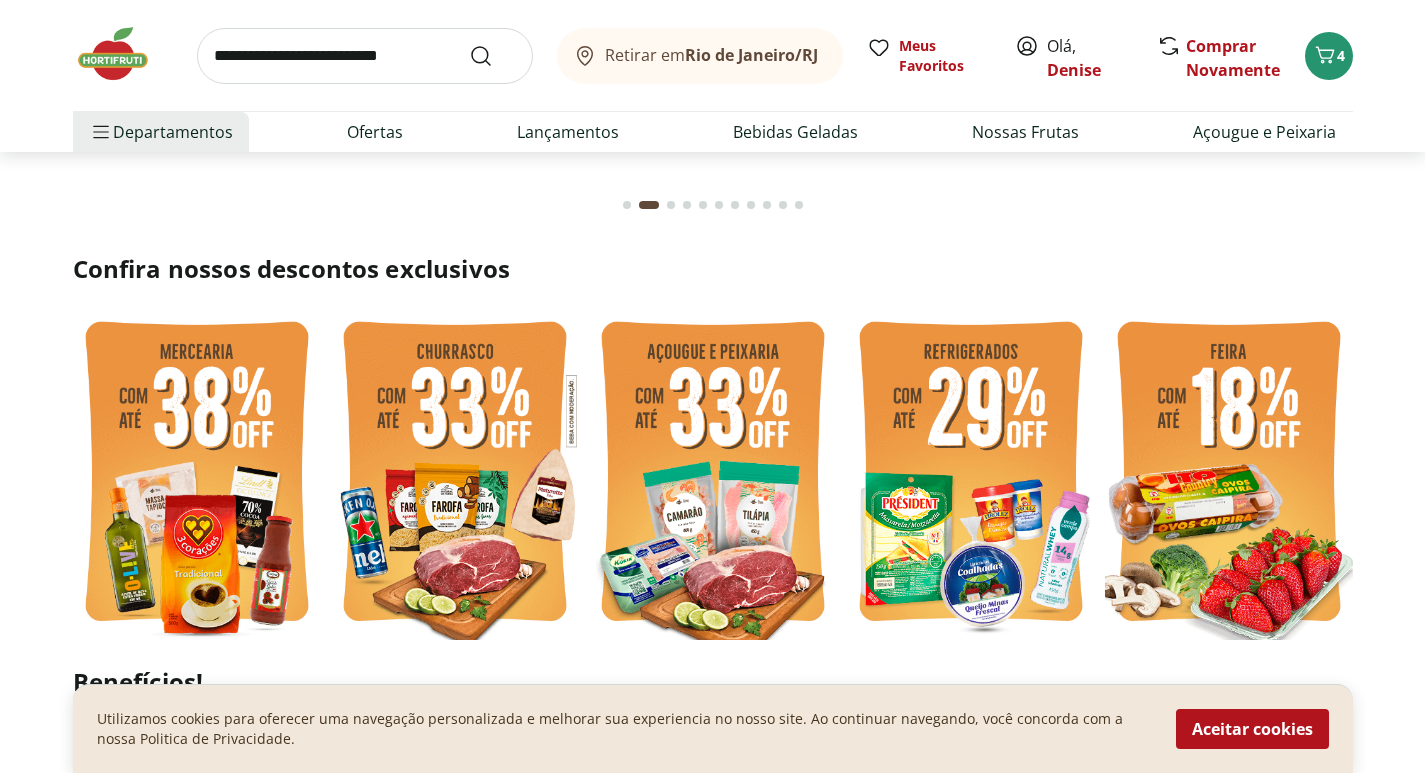 click at bounding box center [713, 474] 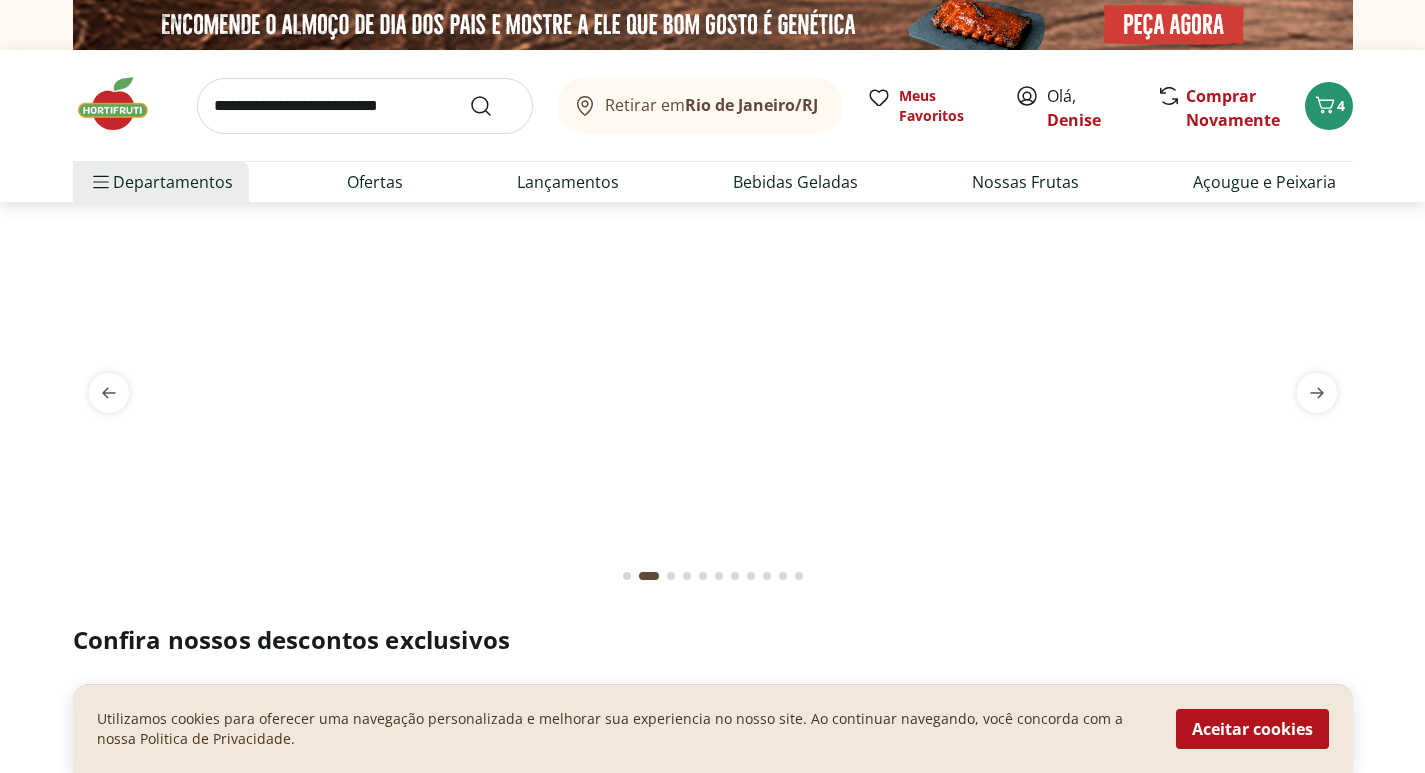 select on "**********" 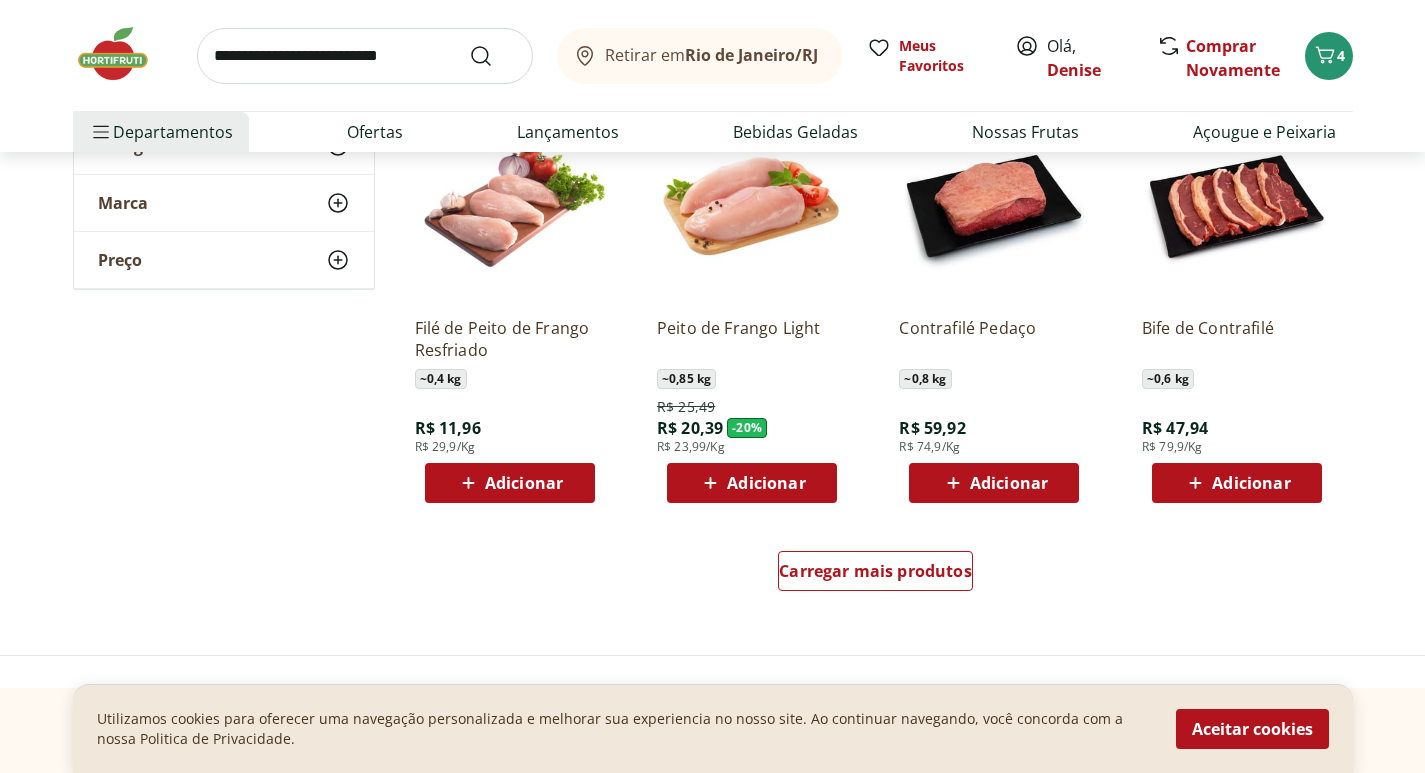 scroll, scrollTop: 1166, scrollLeft: 0, axis: vertical 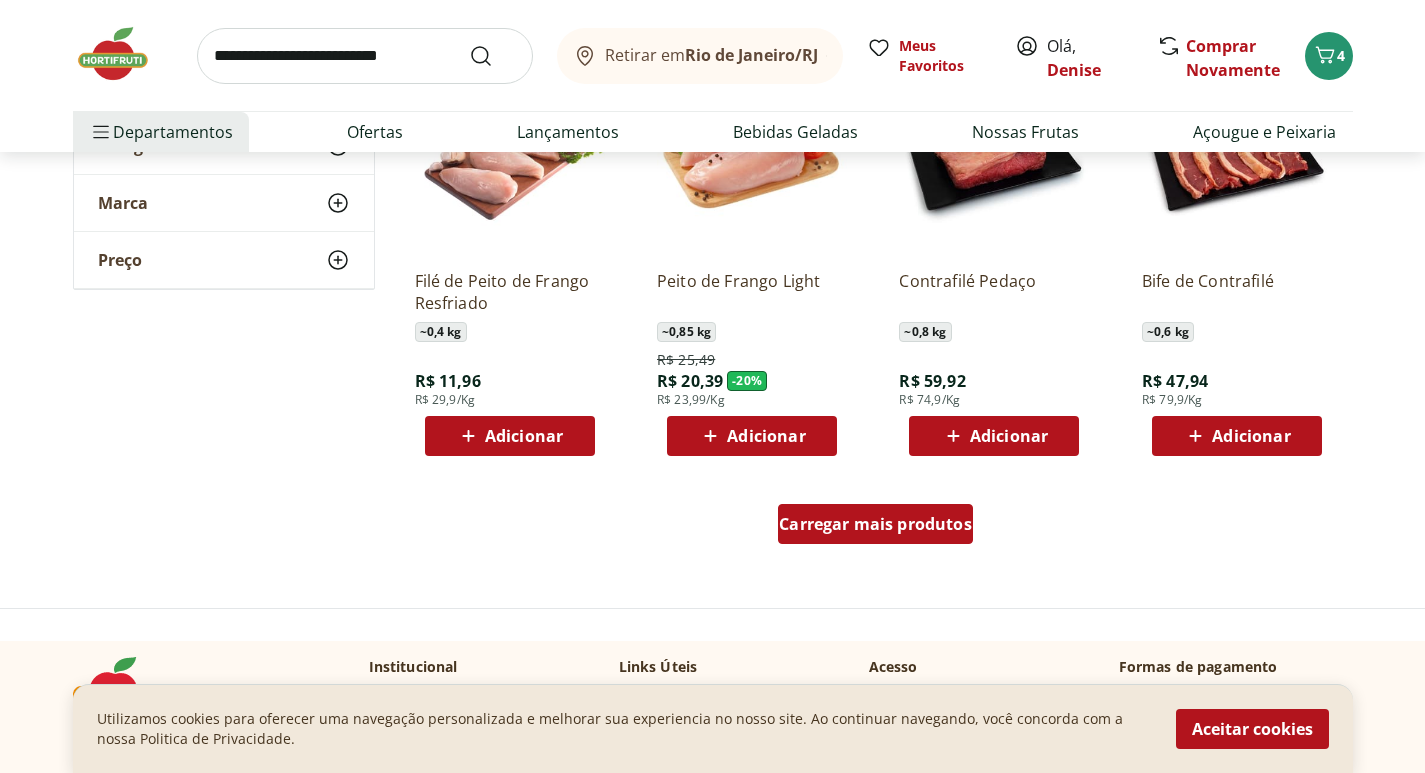 click on "Carregar mais produtos" at bounding box center (875, 524) 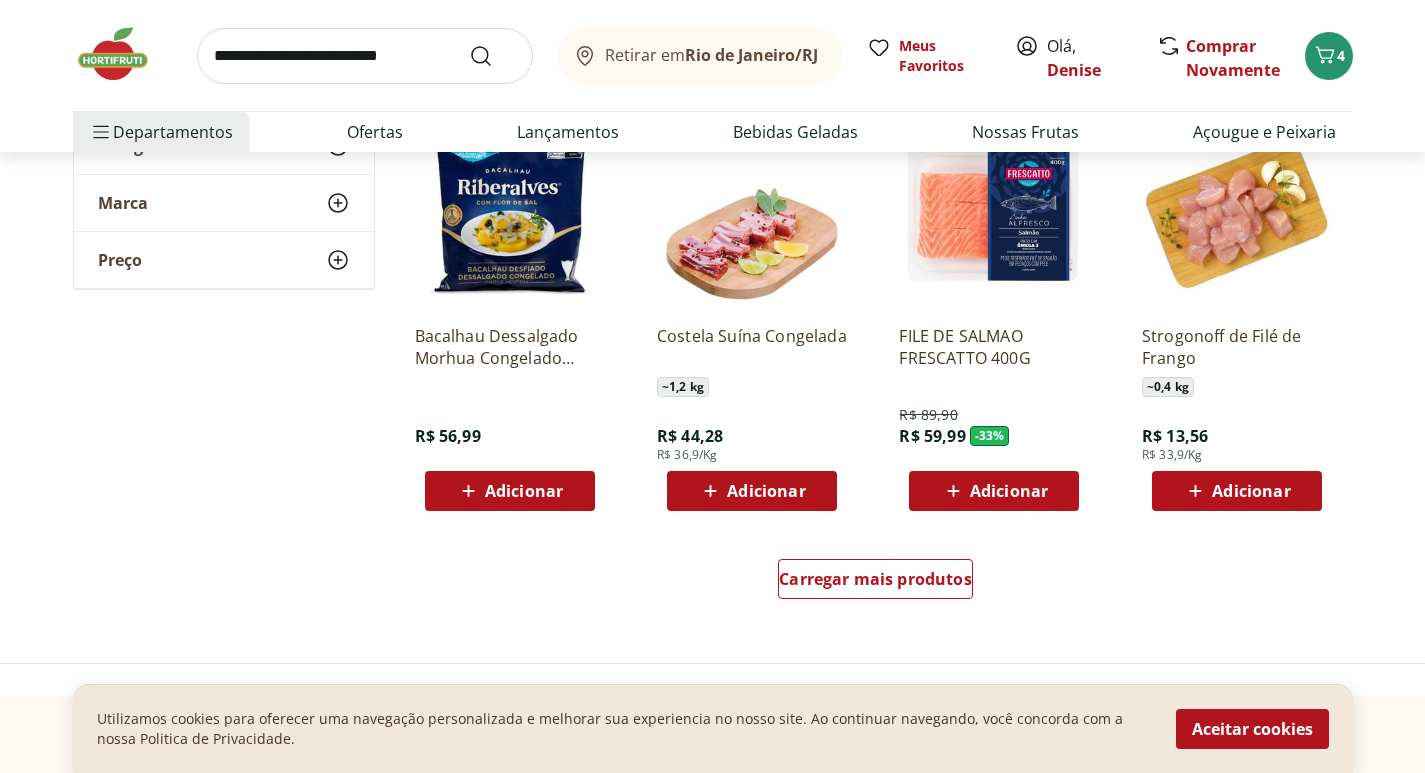 scroll, scrollTop: 2454, scrollLeft: 0, axis: vertical 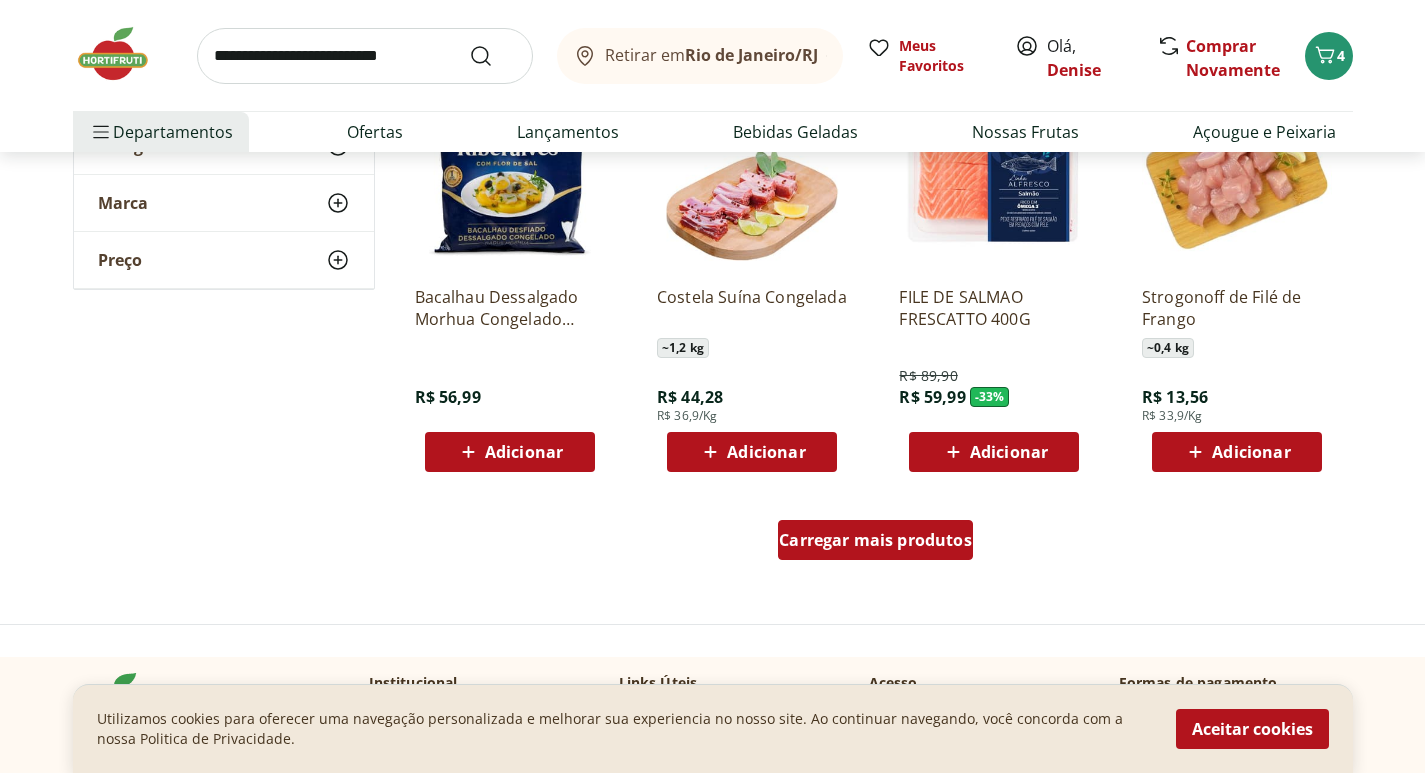 click on "Carregar mais produtos" at bounding box center [875, 540] 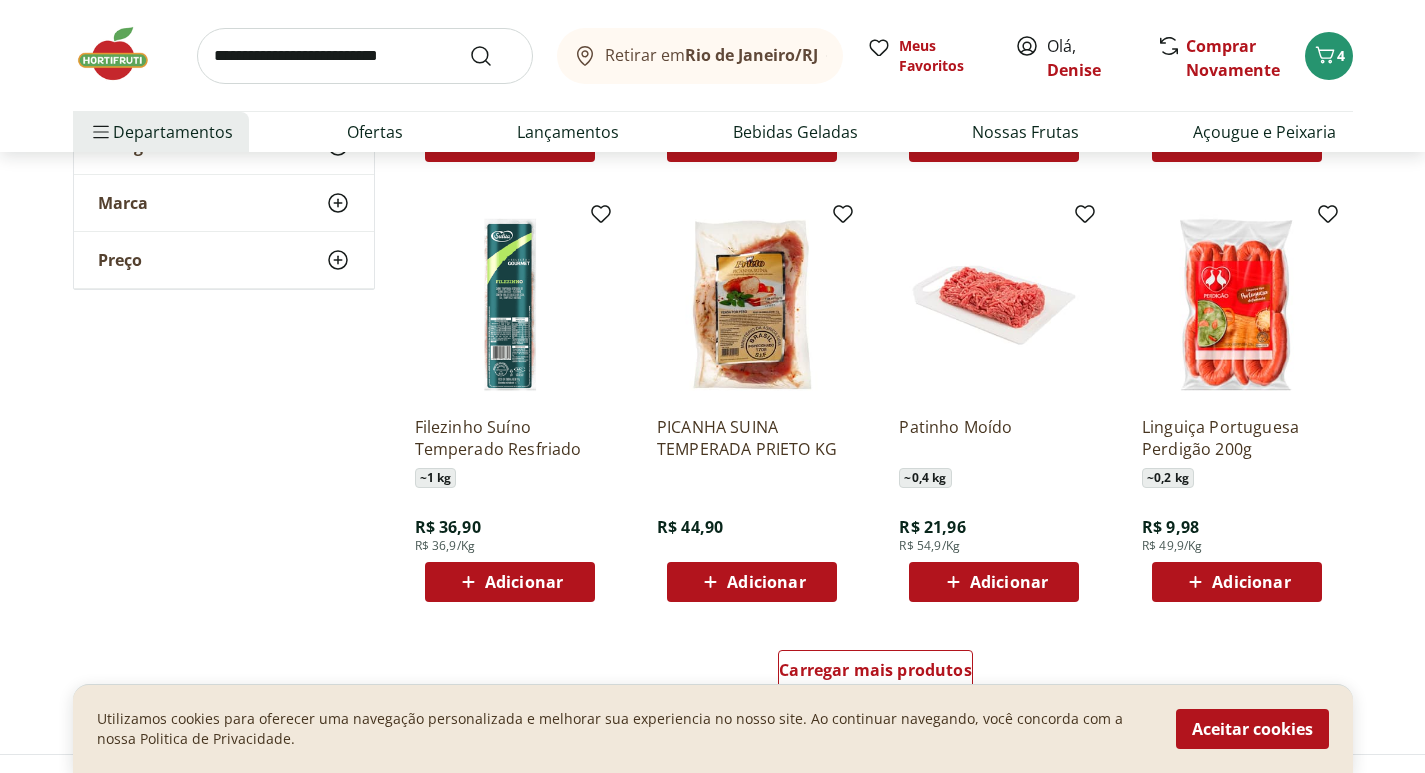 scroll, scrollTop: 3711, scrollLeft: 0, axis: vertical 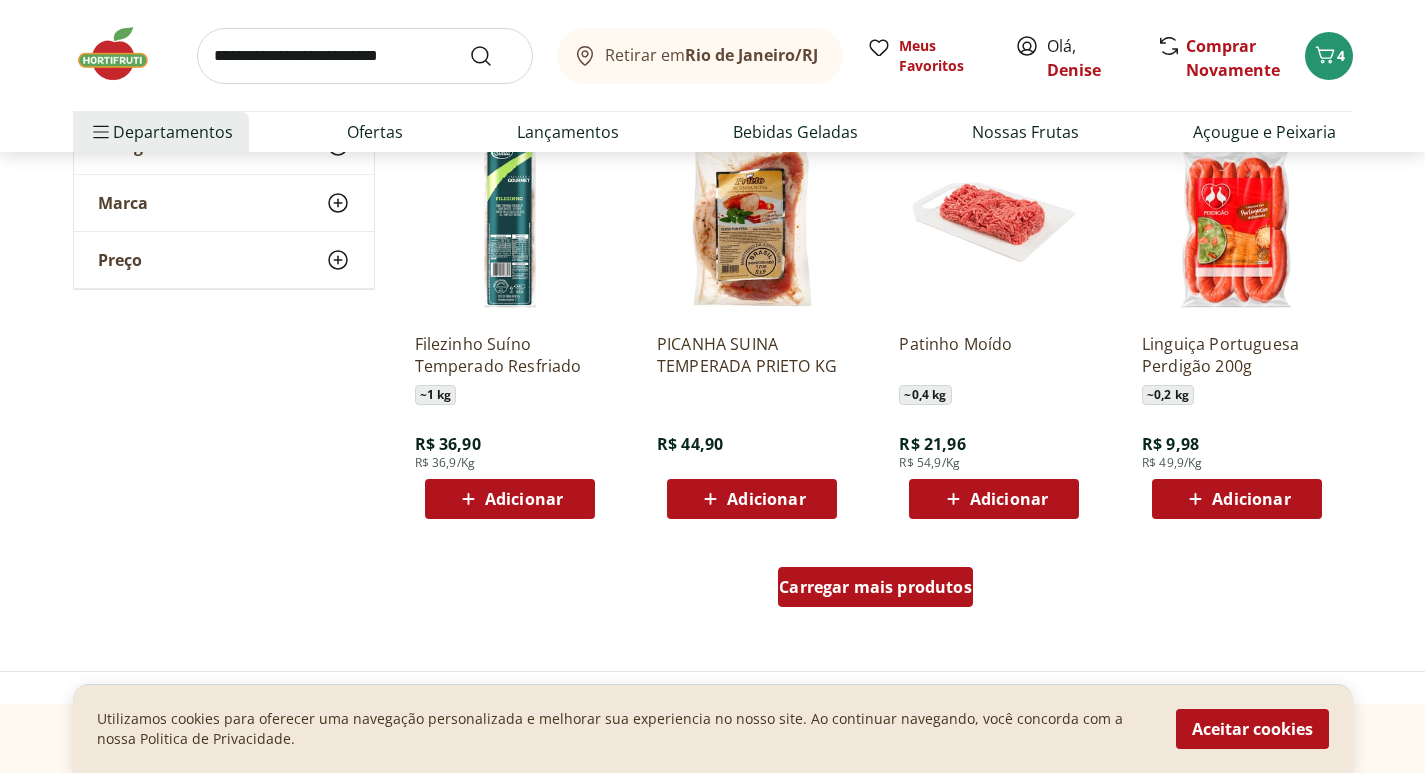 click on "Carregar mais produtos" at bounding box center (875, 587) 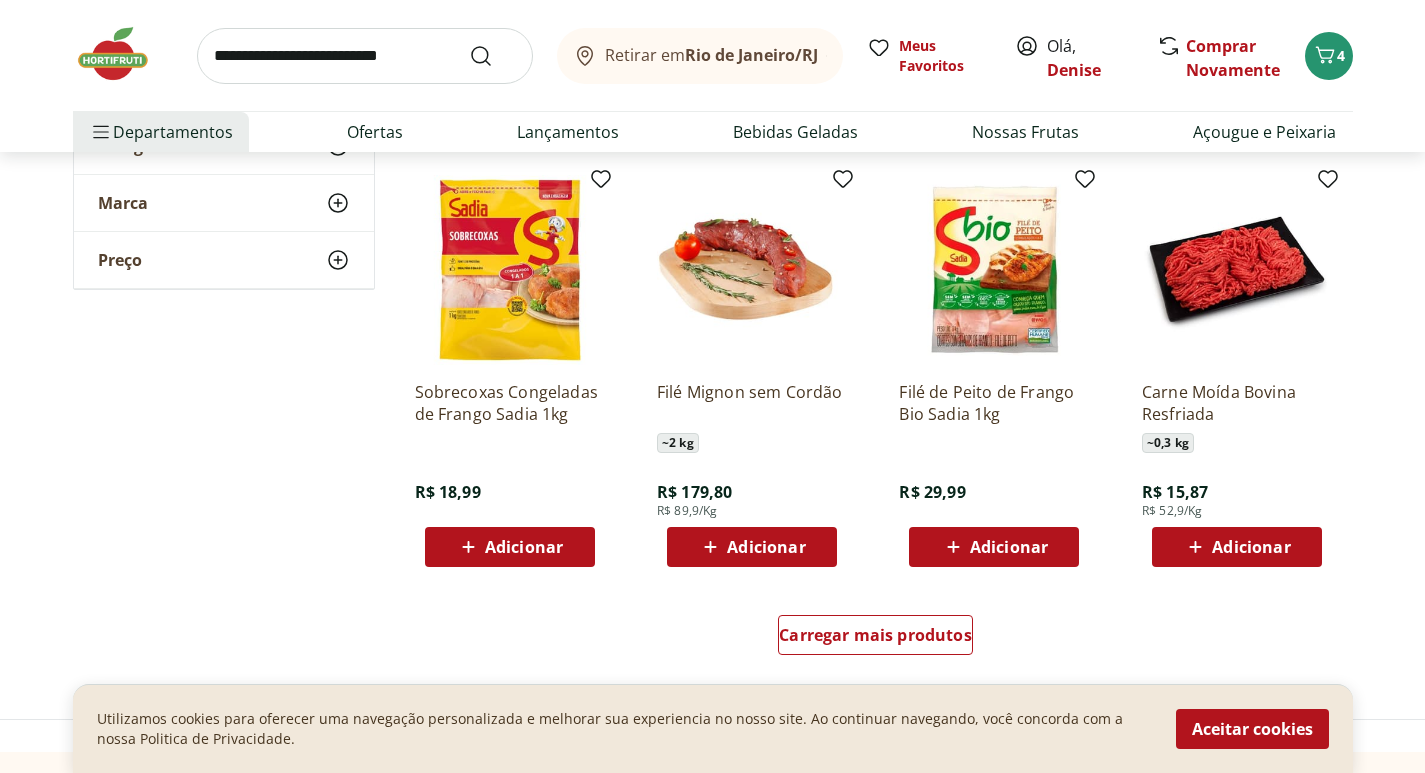 scroll, scrollTop: 5077, scrollLeft: 0, axis: vertical 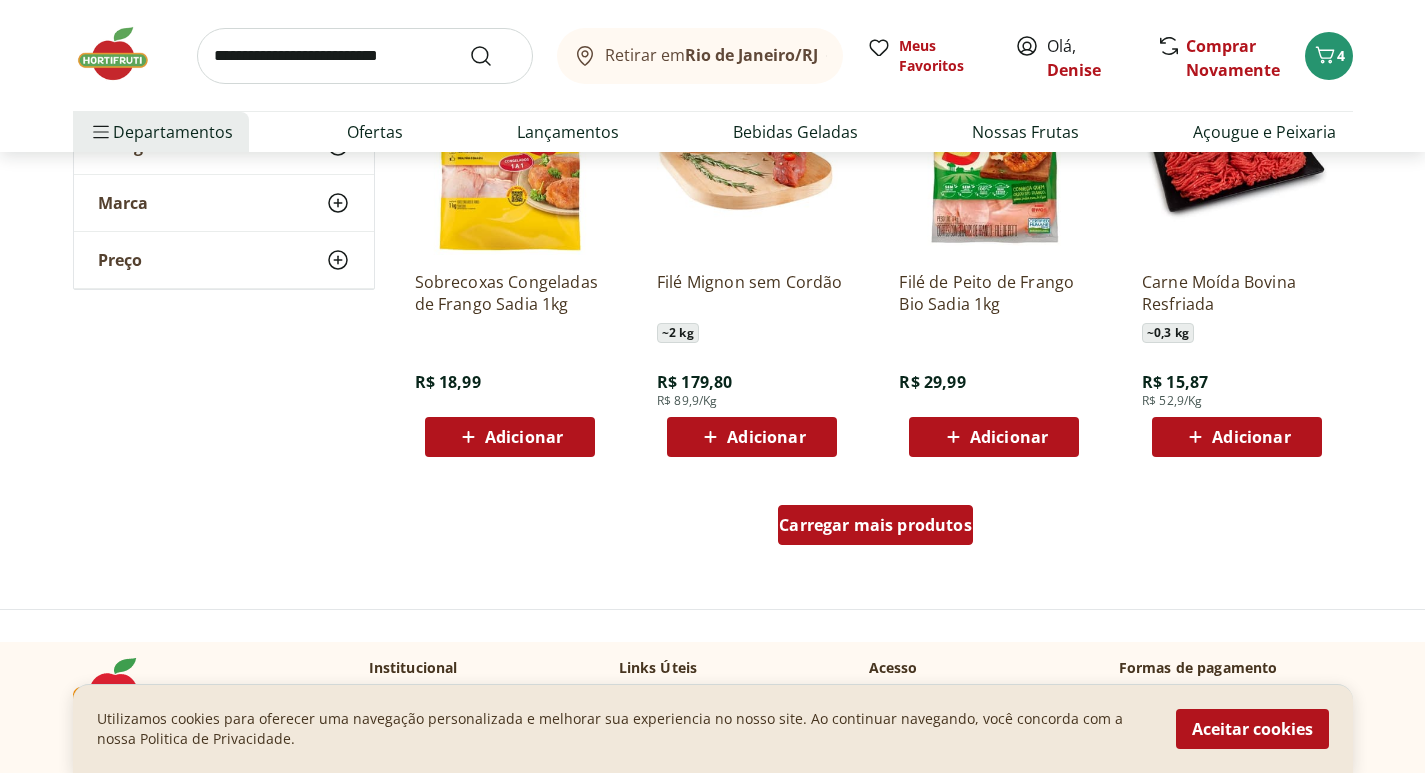 click on "Carregar mais produtos" at bounding box center (875, 525) 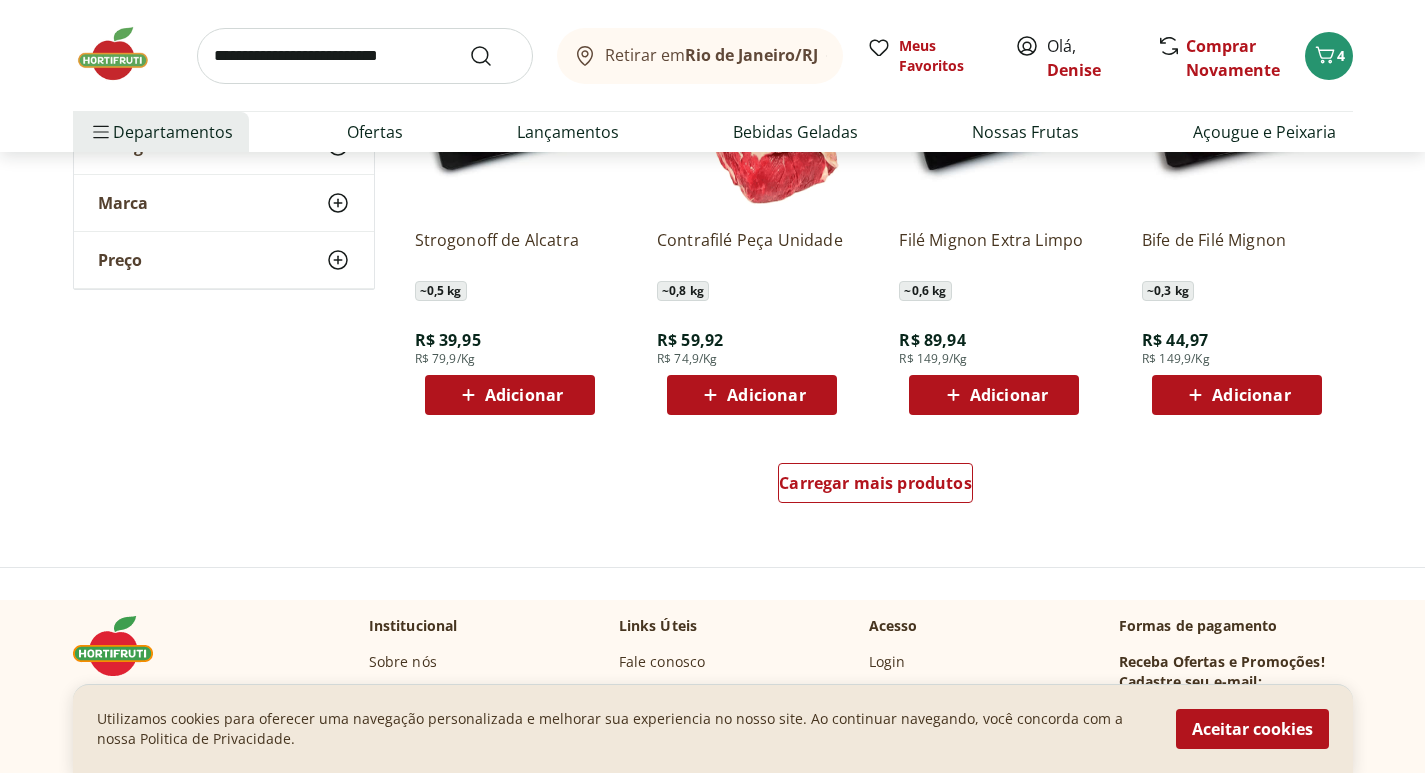 scroll, scrollTop: 6458, scrollLeft: 0, axis: vertical 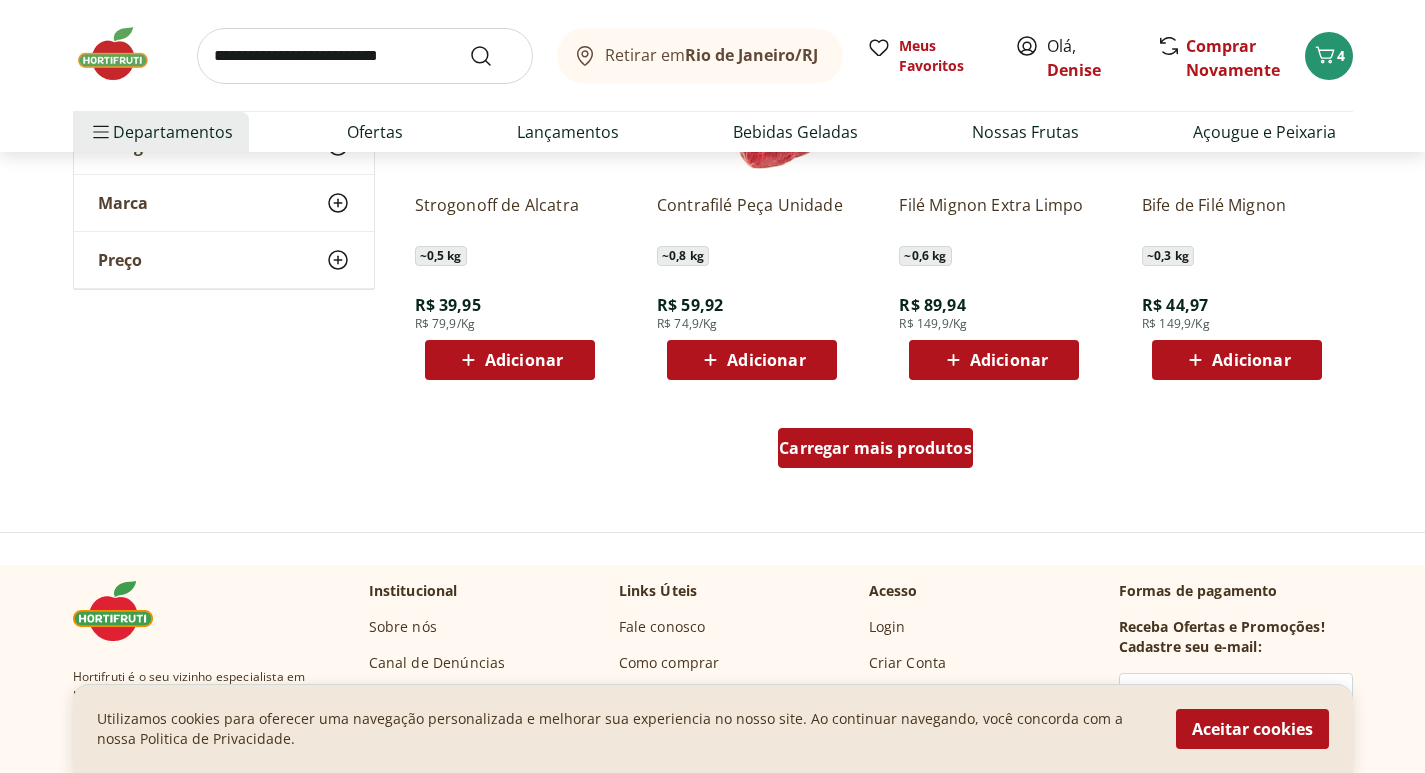 click on "Carregar mais produtos" at bounding box center [875, 448] 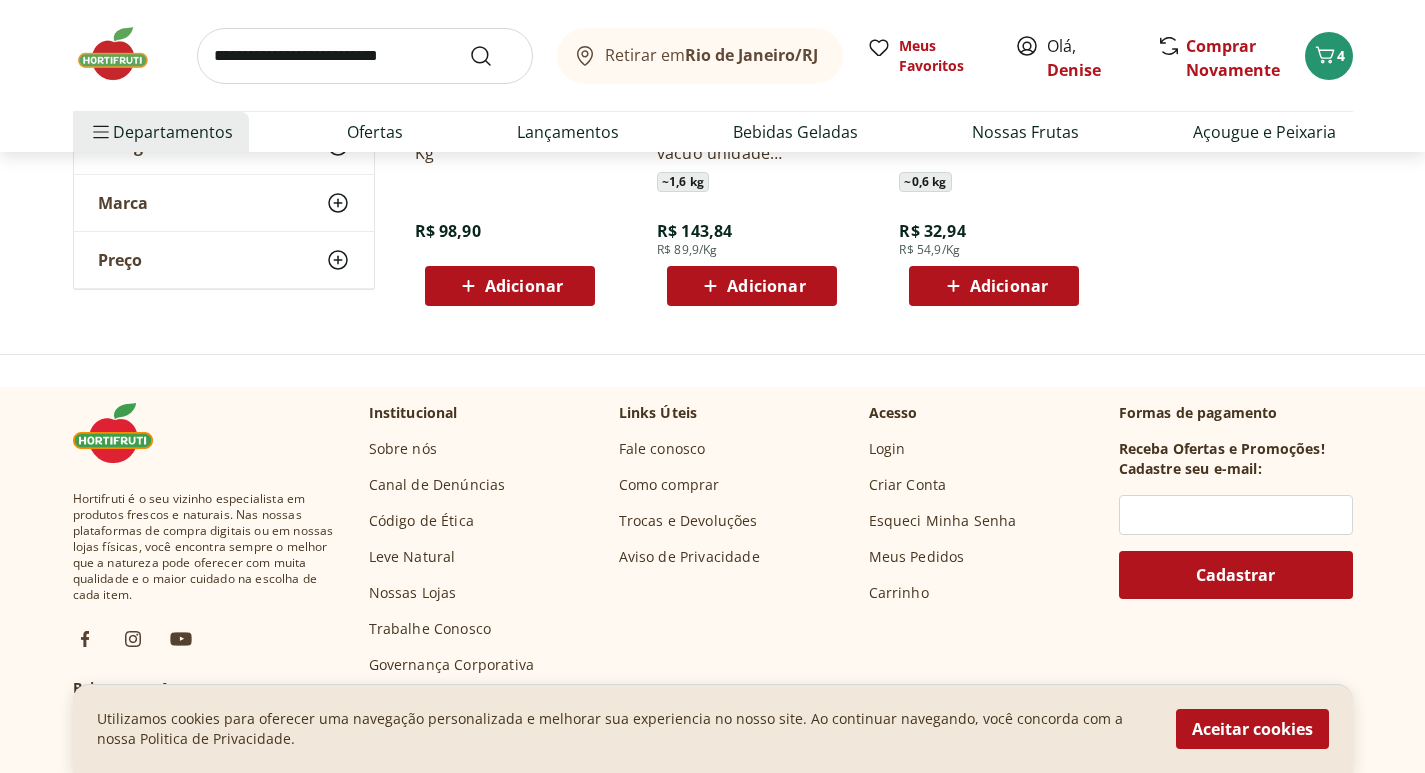 scroll, scrollTop: 6831, scrollLeft: 0, axis: vertical 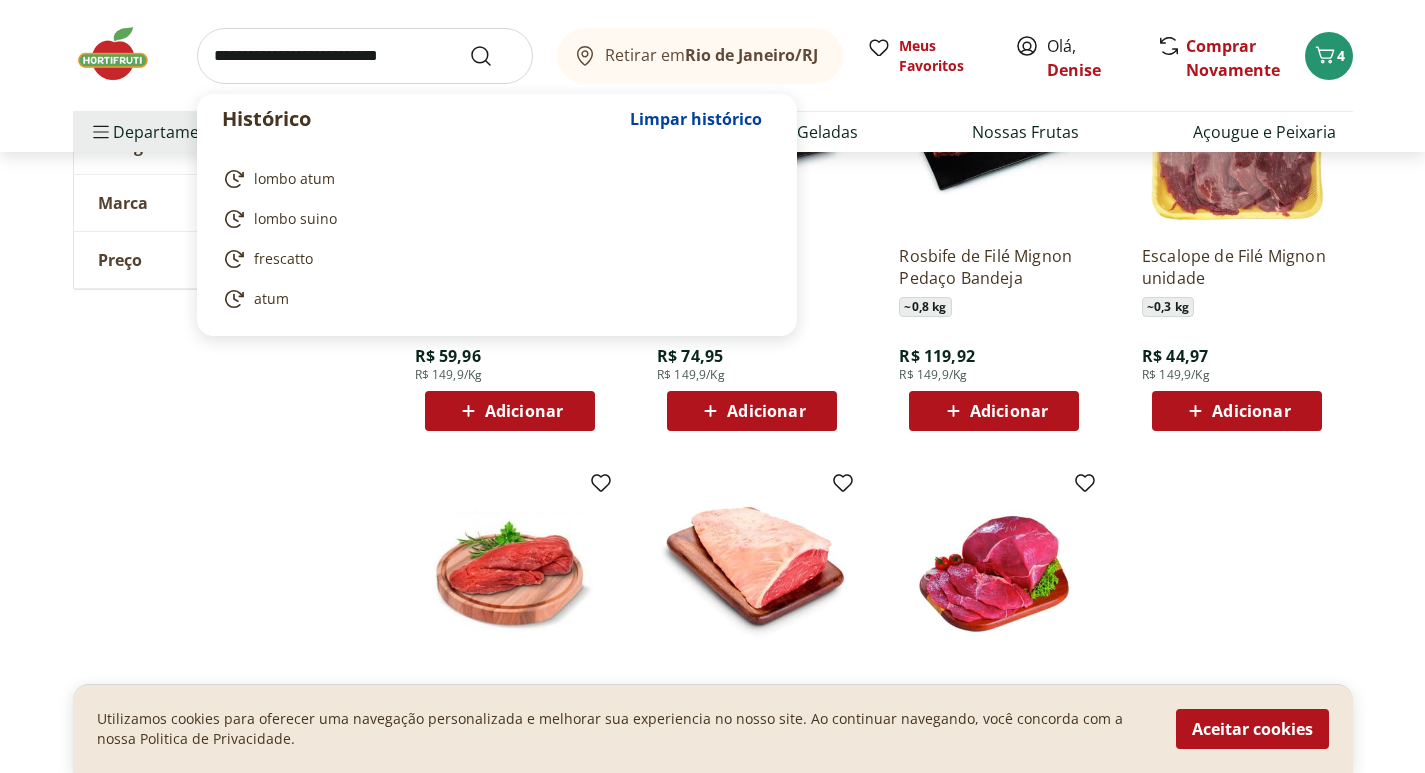 click at bounding box center [365, 56] 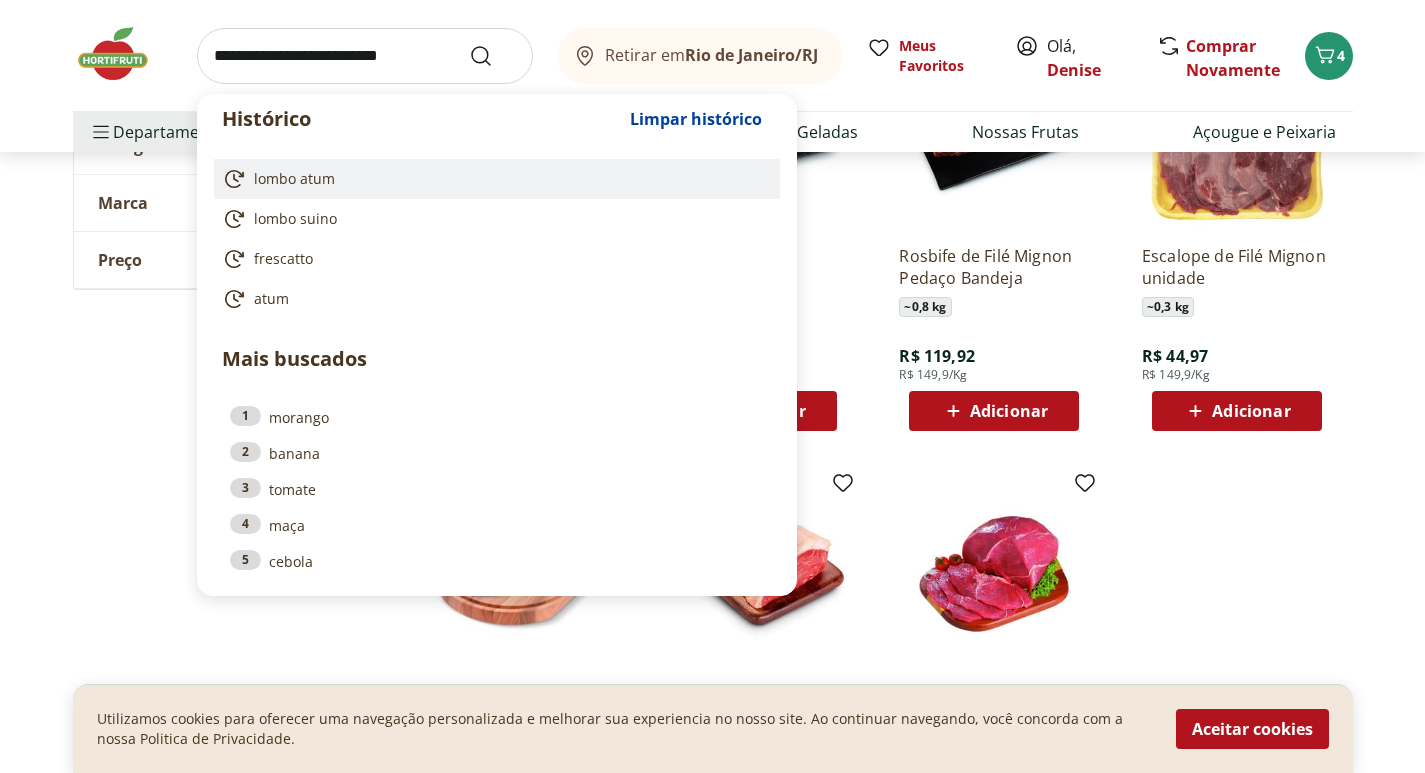 click on "lombo atum" at bounding box center [294, 179] 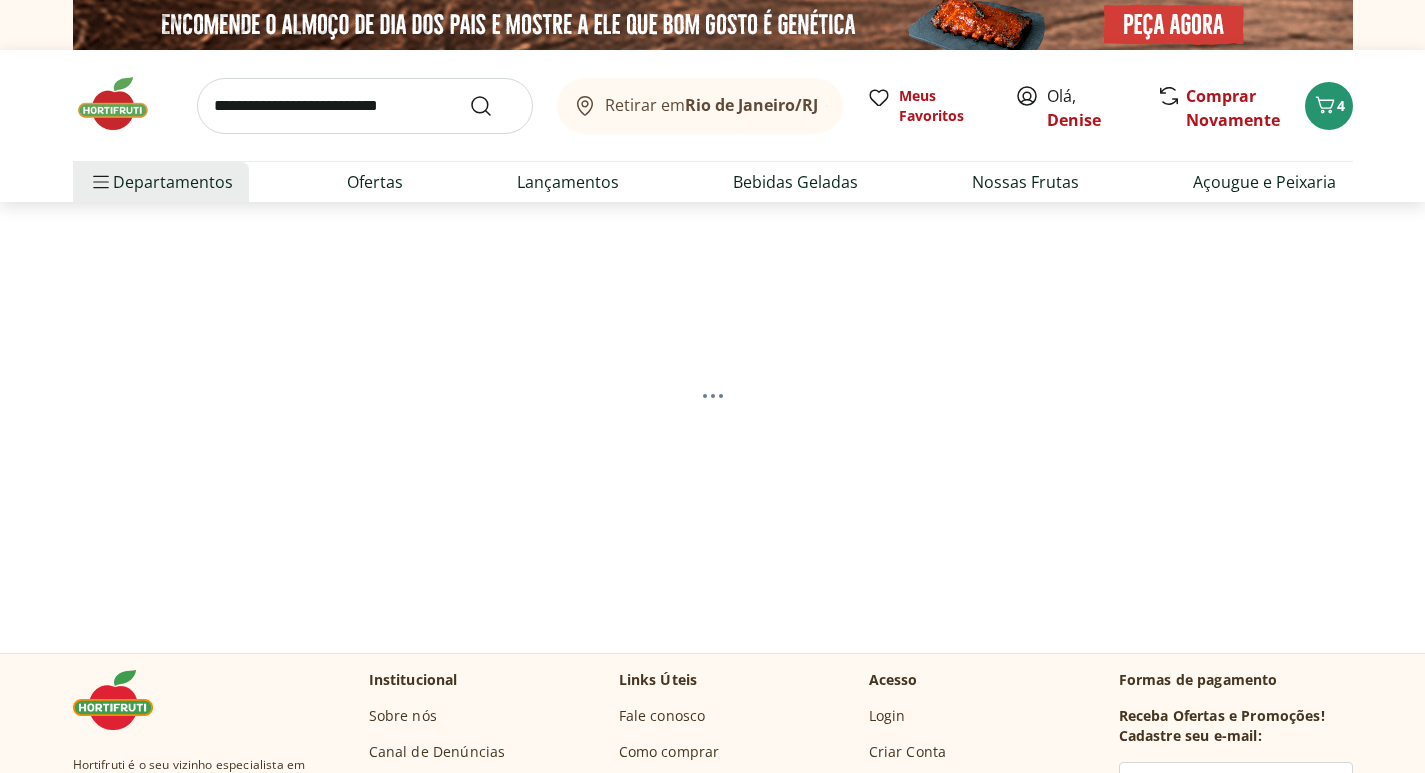 scroll, scrollTop: 0, scrollLeft: 0, axis: both 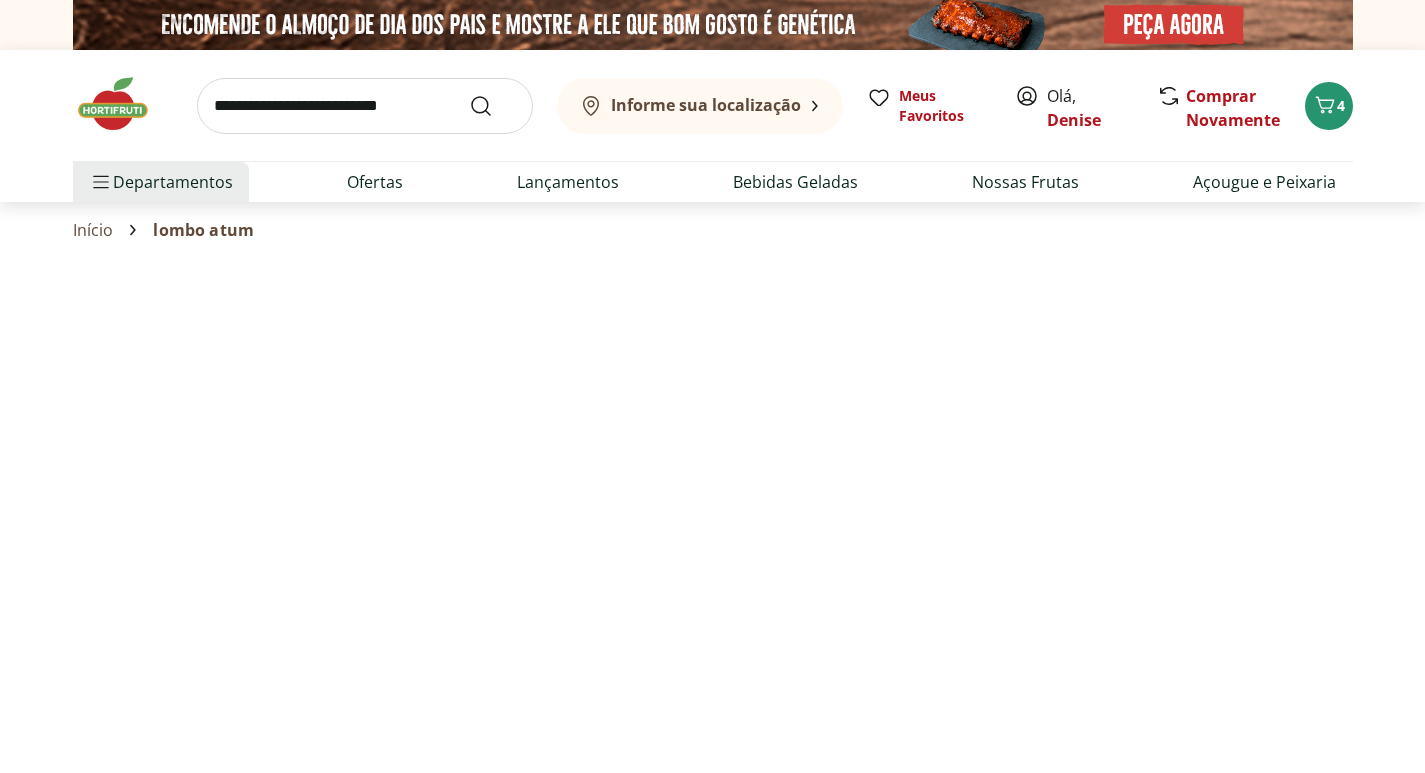 select on "**********" 